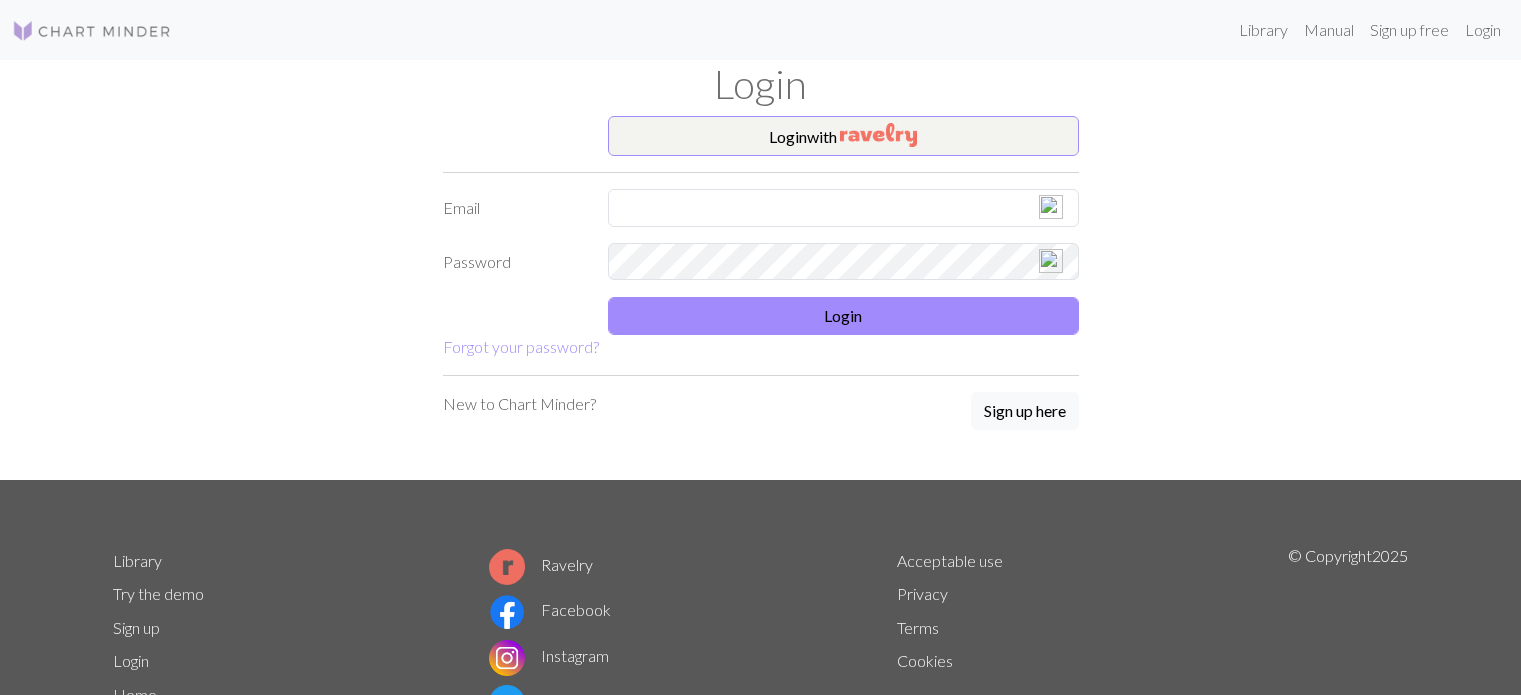 scroll, scrollTop: 0, scrollLeft: 0, axis: both 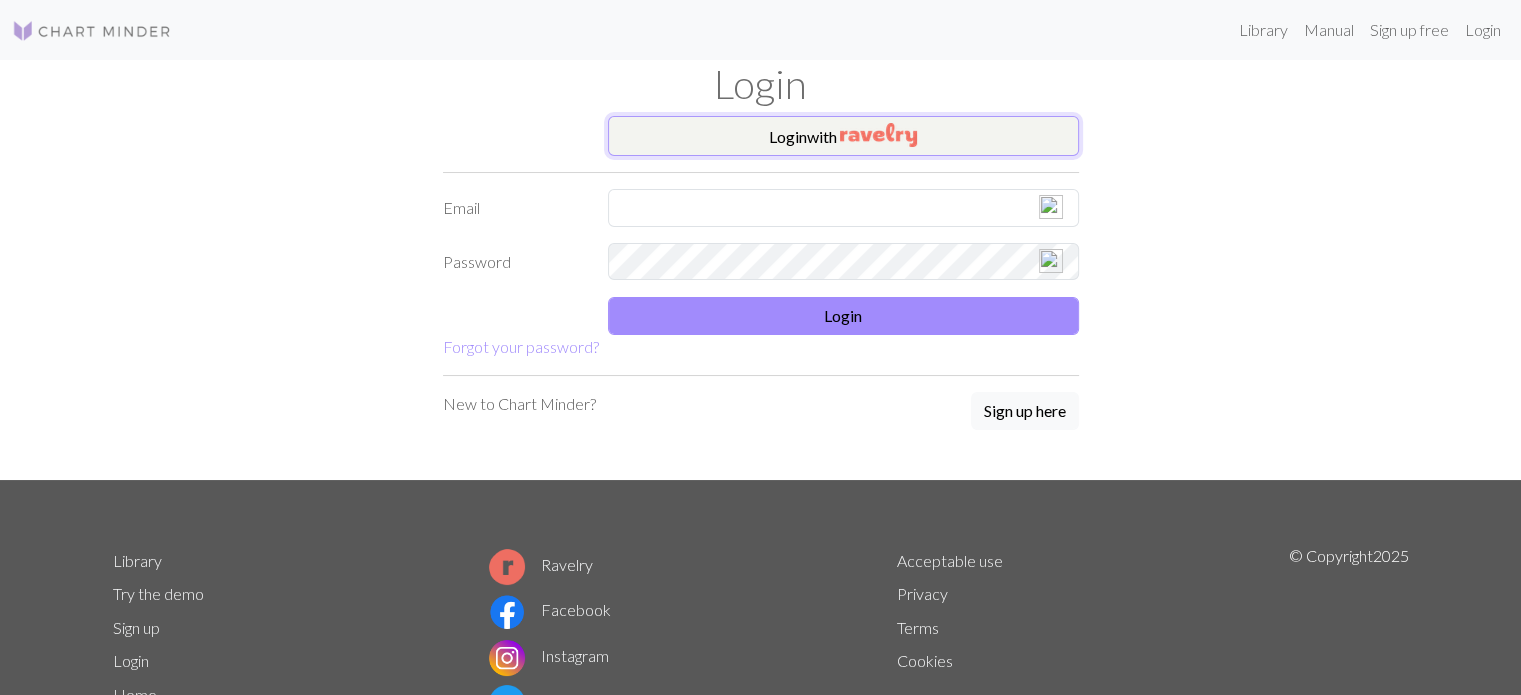 click at bounding box center (878, 135) 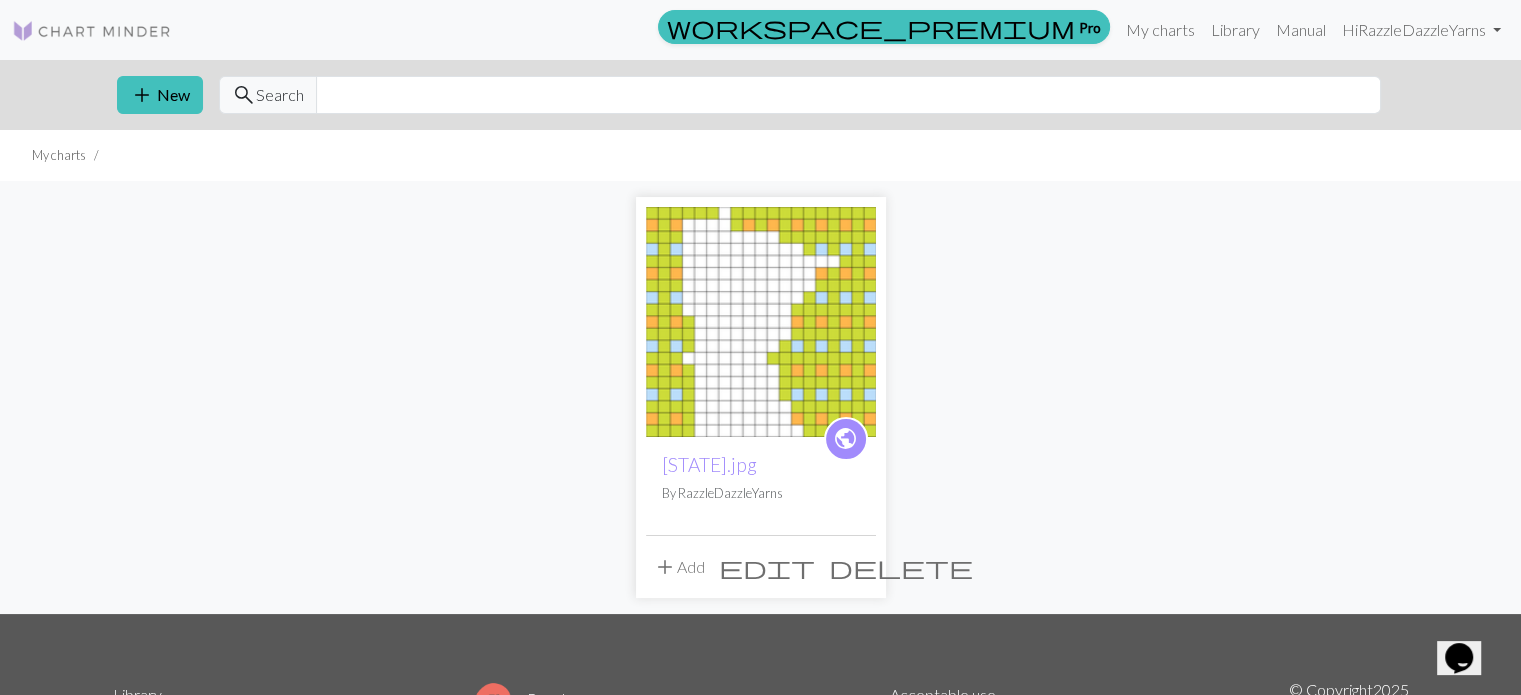 click on "delete" at bounding box center [901, 567] 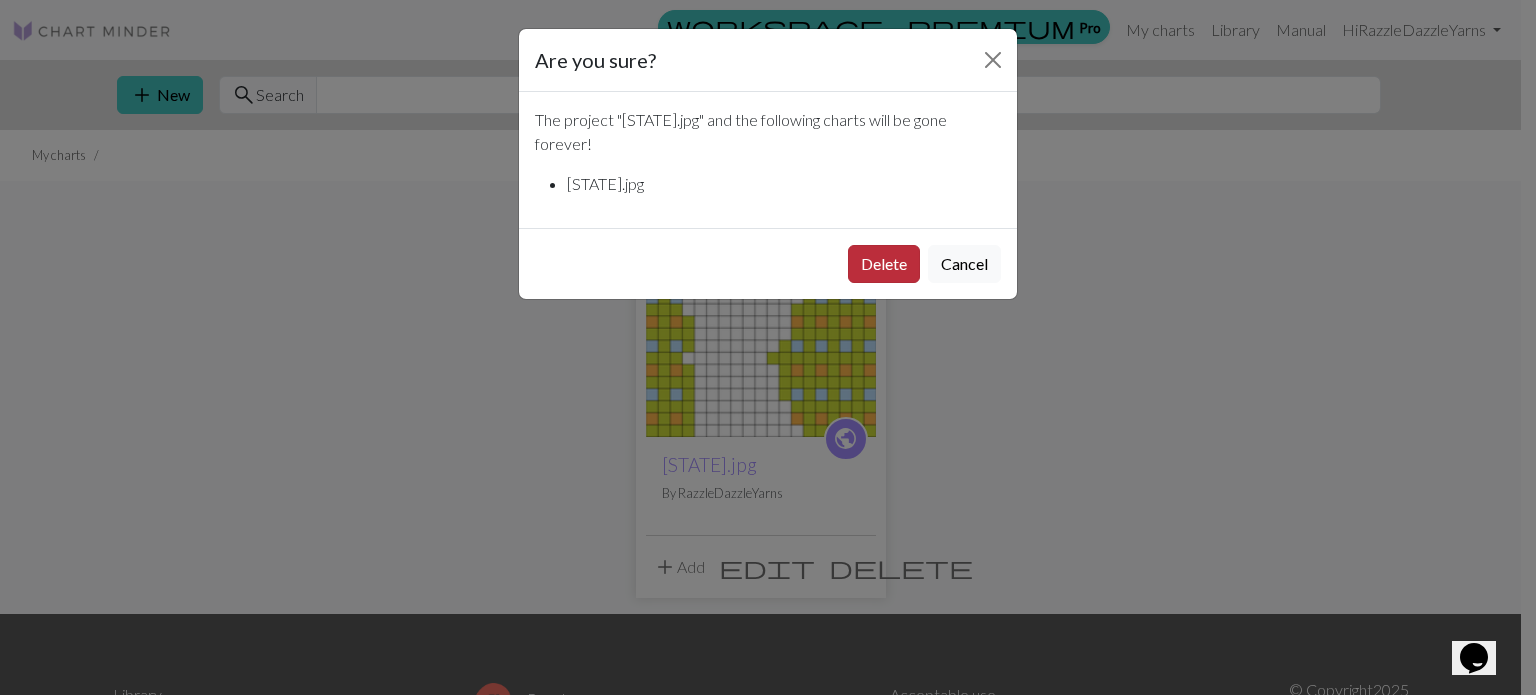 click on "Delete" at bounding box center [884, 264] 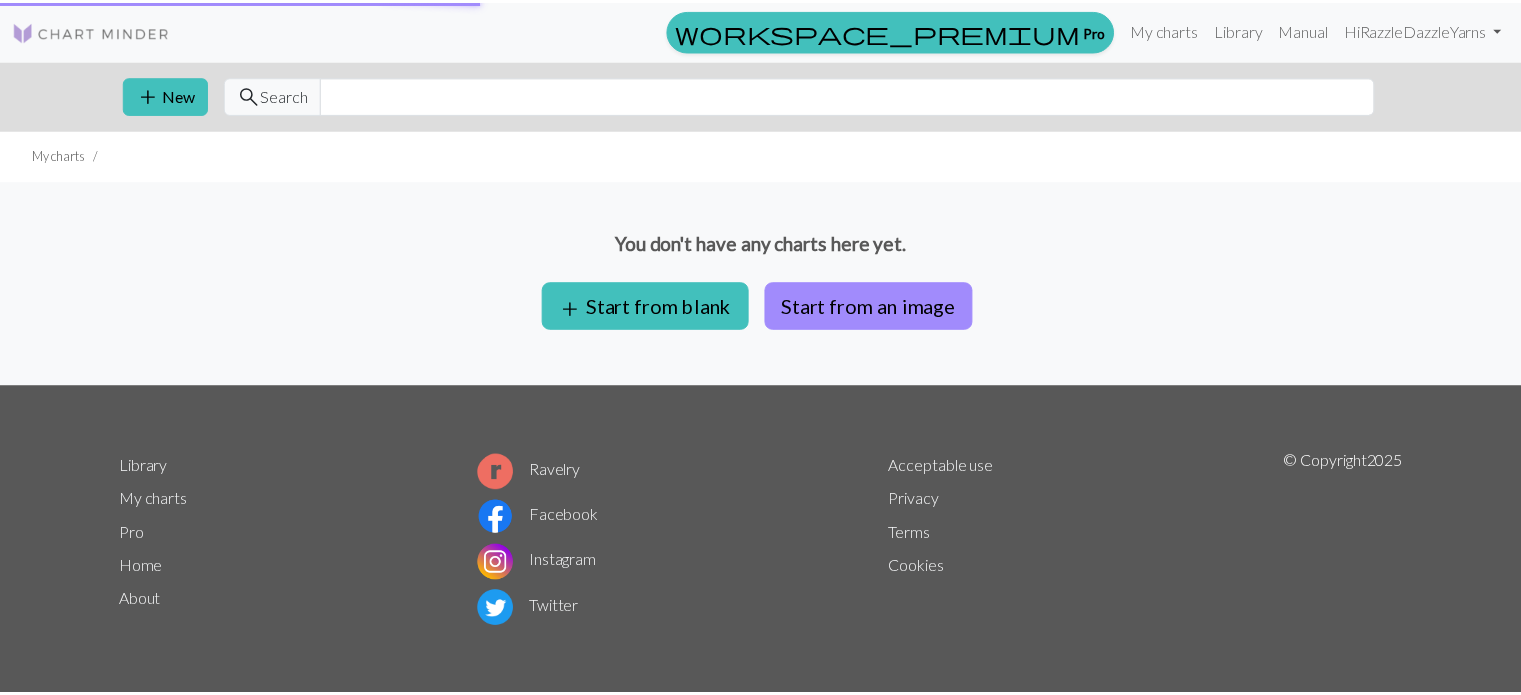 scroll, scrollTop: 0, scrollLeft: 0, axis: both 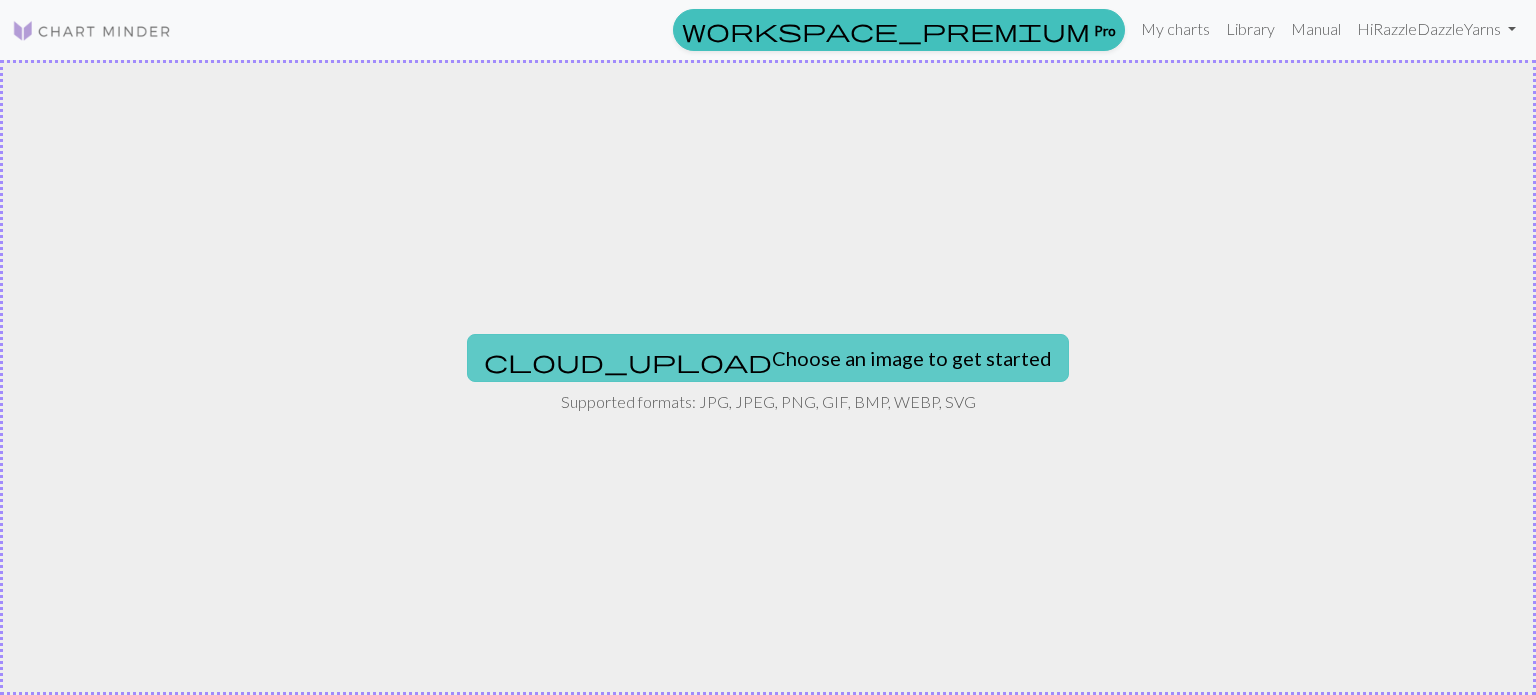 click on "cloud_upload  Choose an image to get started" at bounding box center [768, 358] 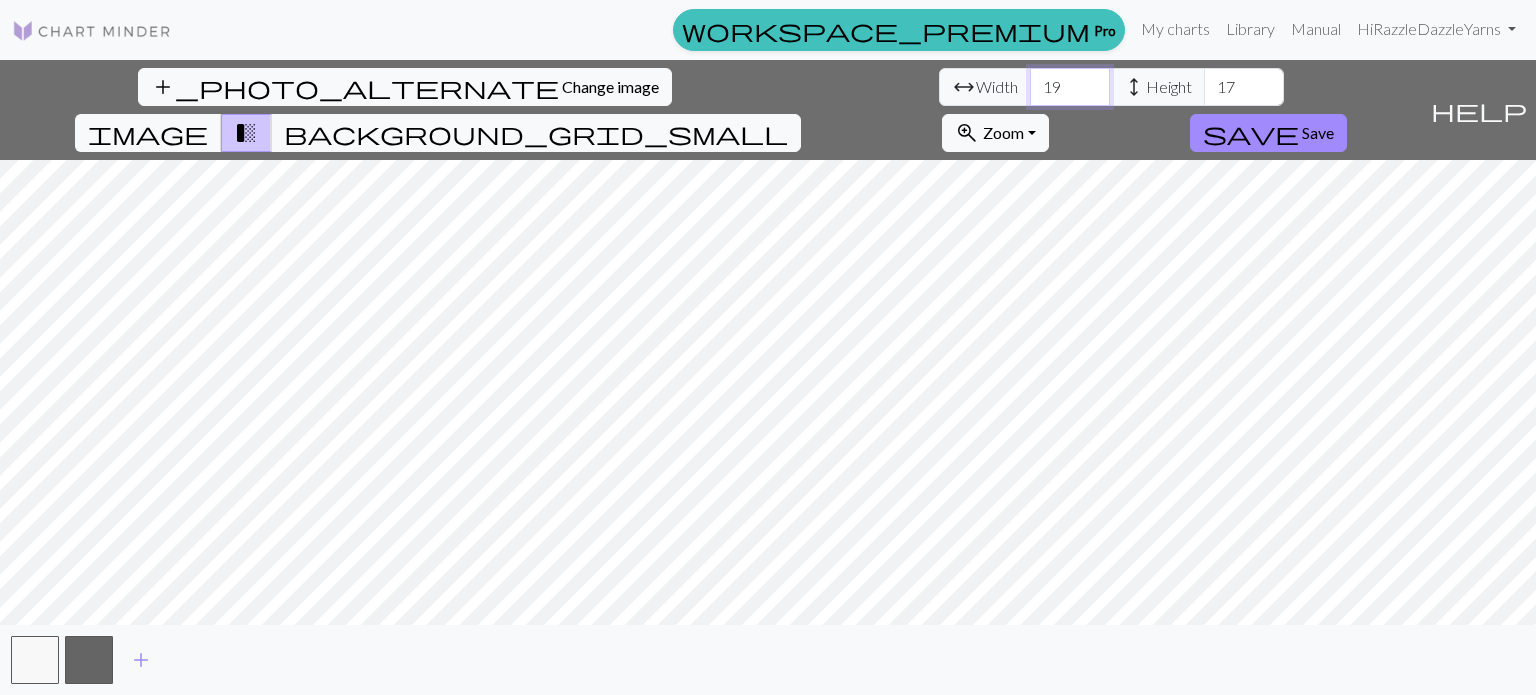 type on "19" 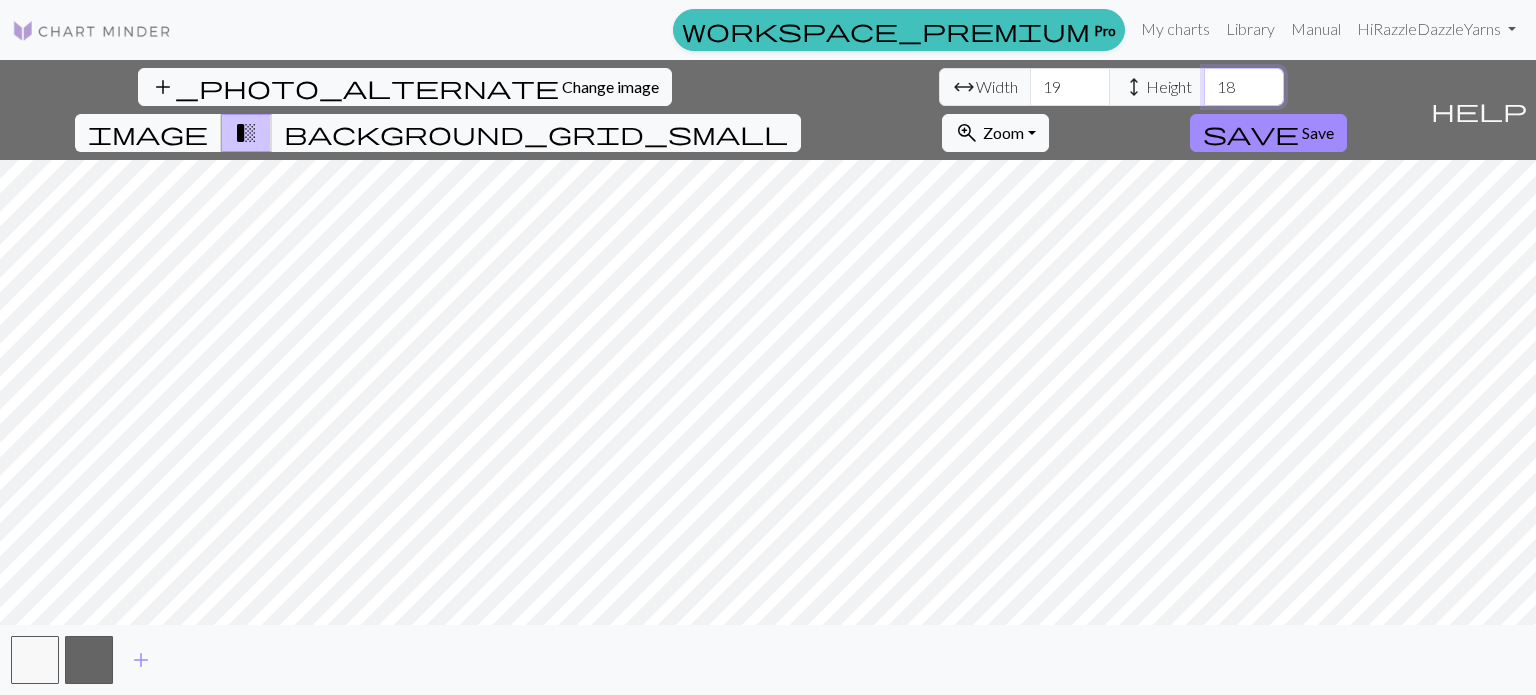 click on "18" at bounding box center (1244, 87) 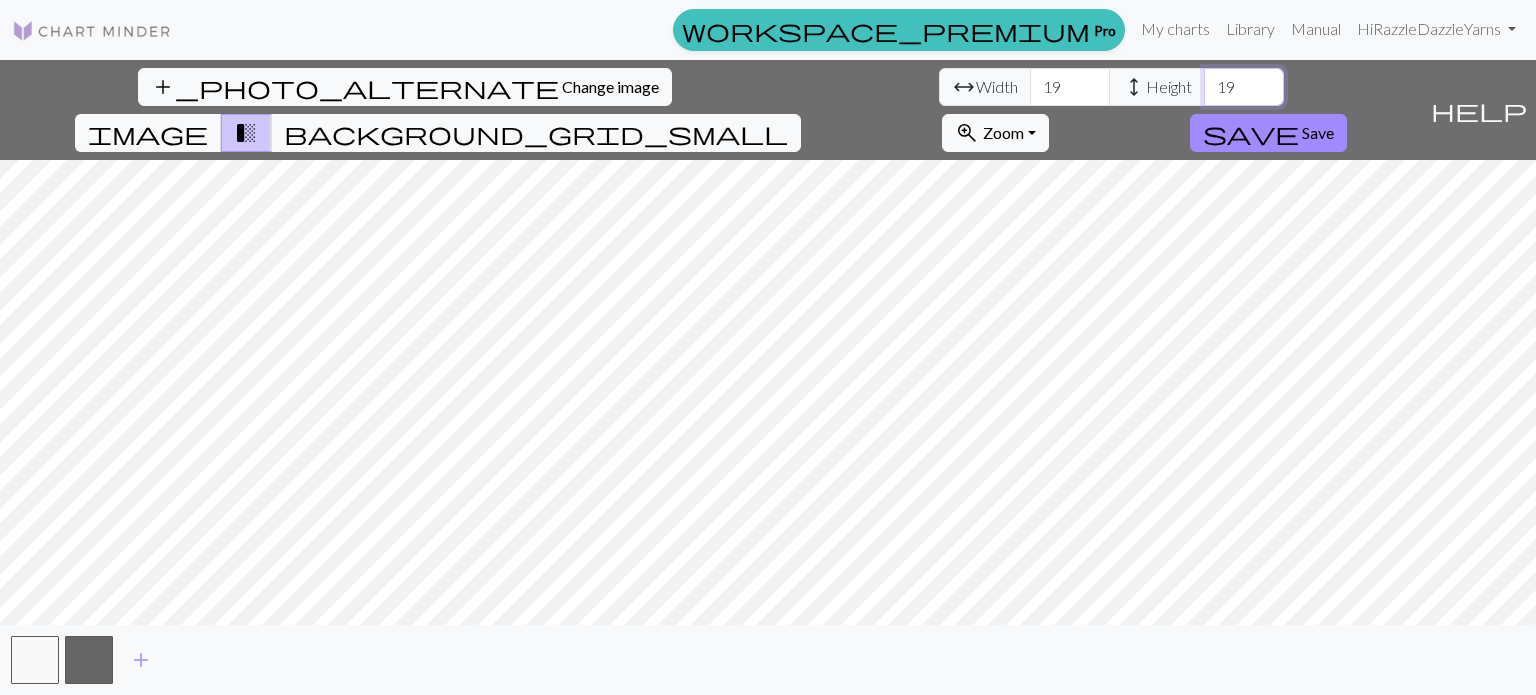 click on "19" at bounding box center [1244, 87] 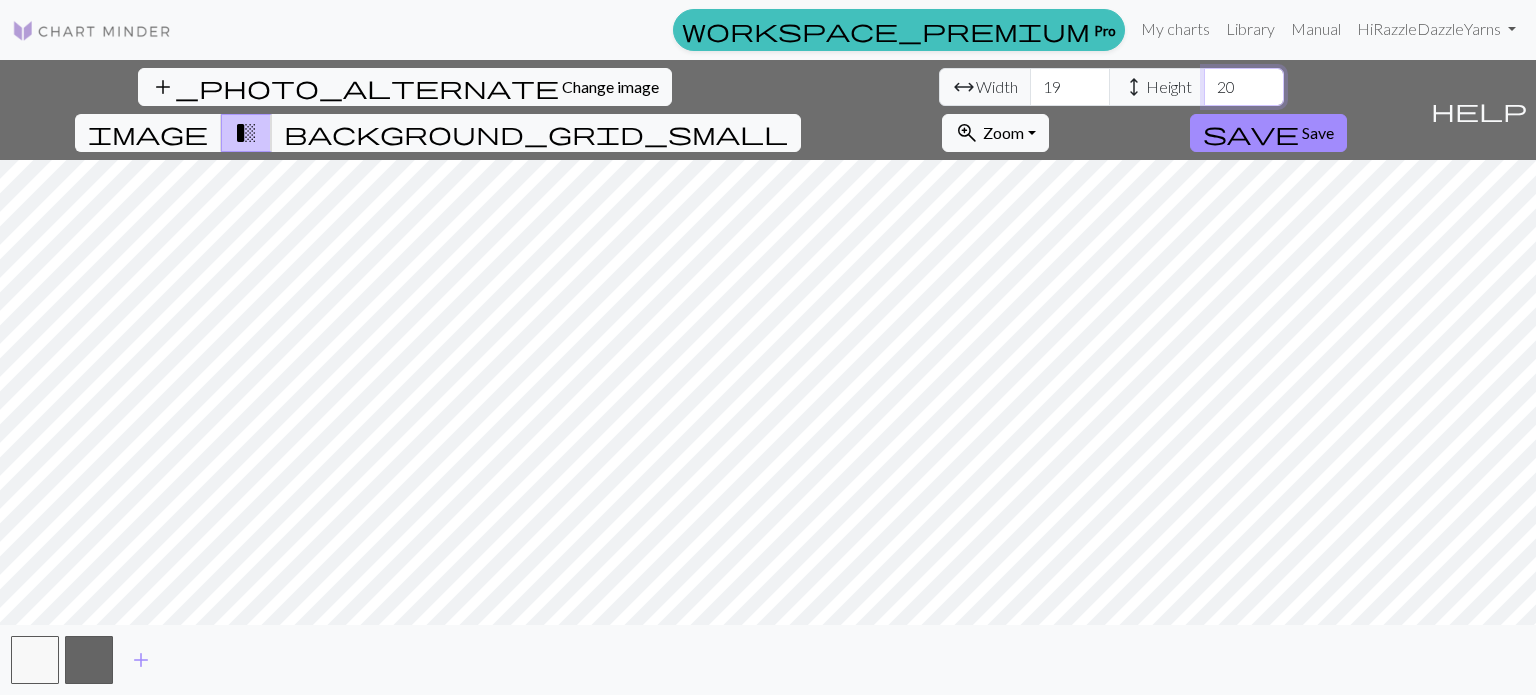 click on "20" at bounding box center [1244, 87] 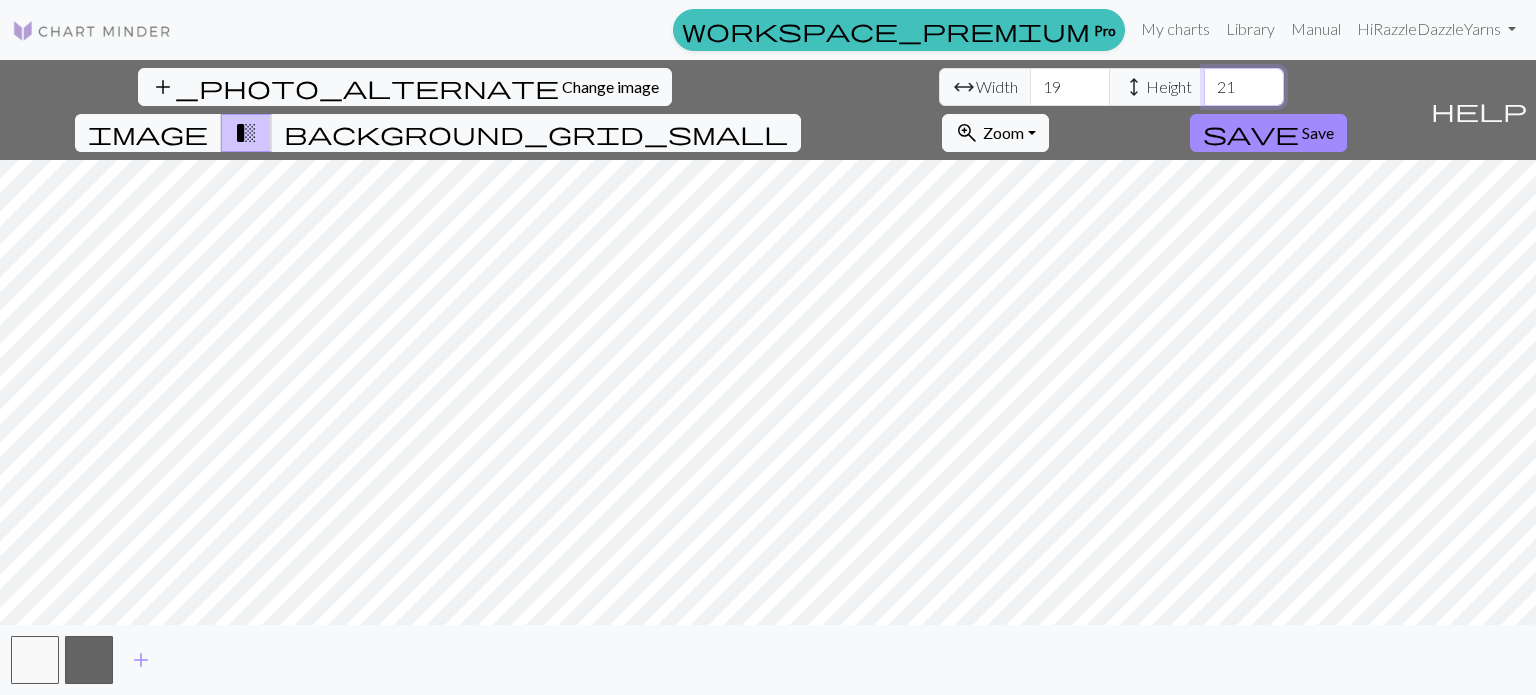 click on "21" at bounding box center [1244, 87] 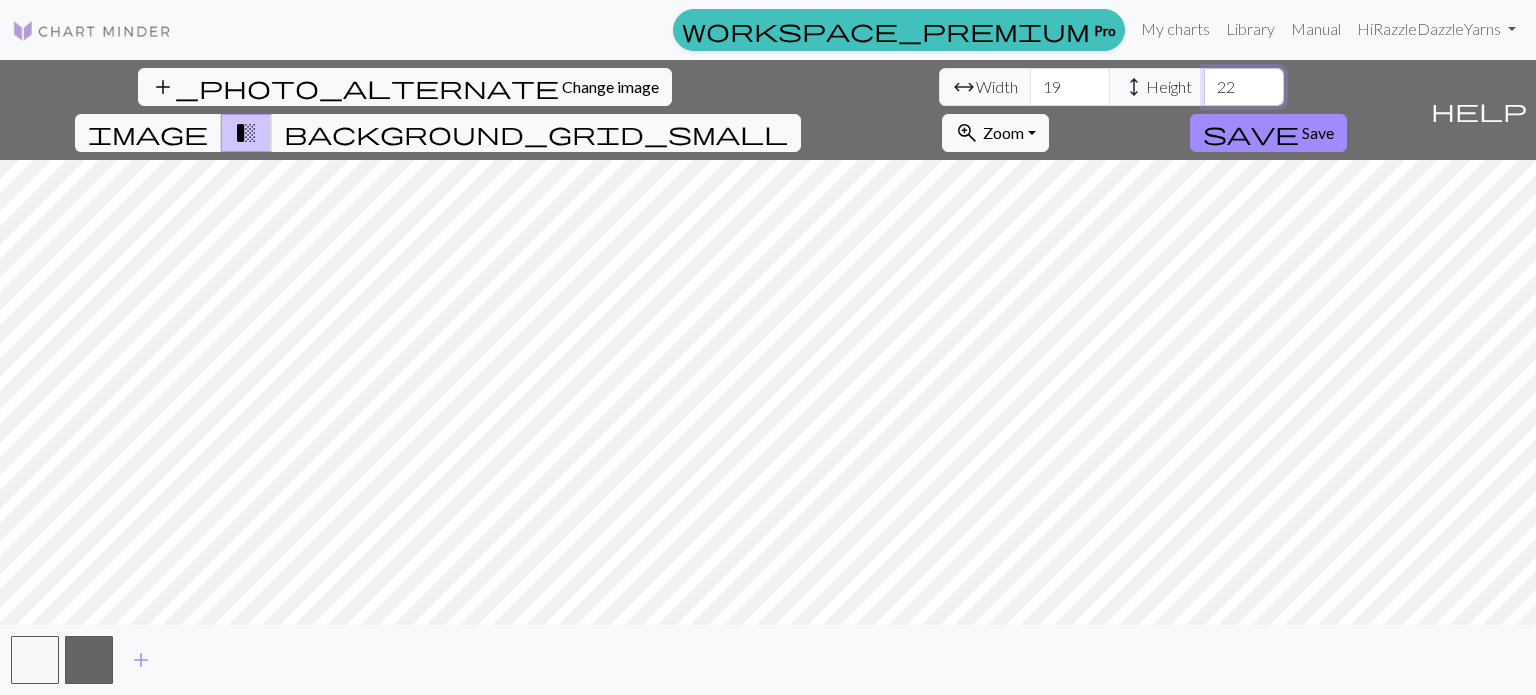click on "22" at bounding box center [1244, 87] 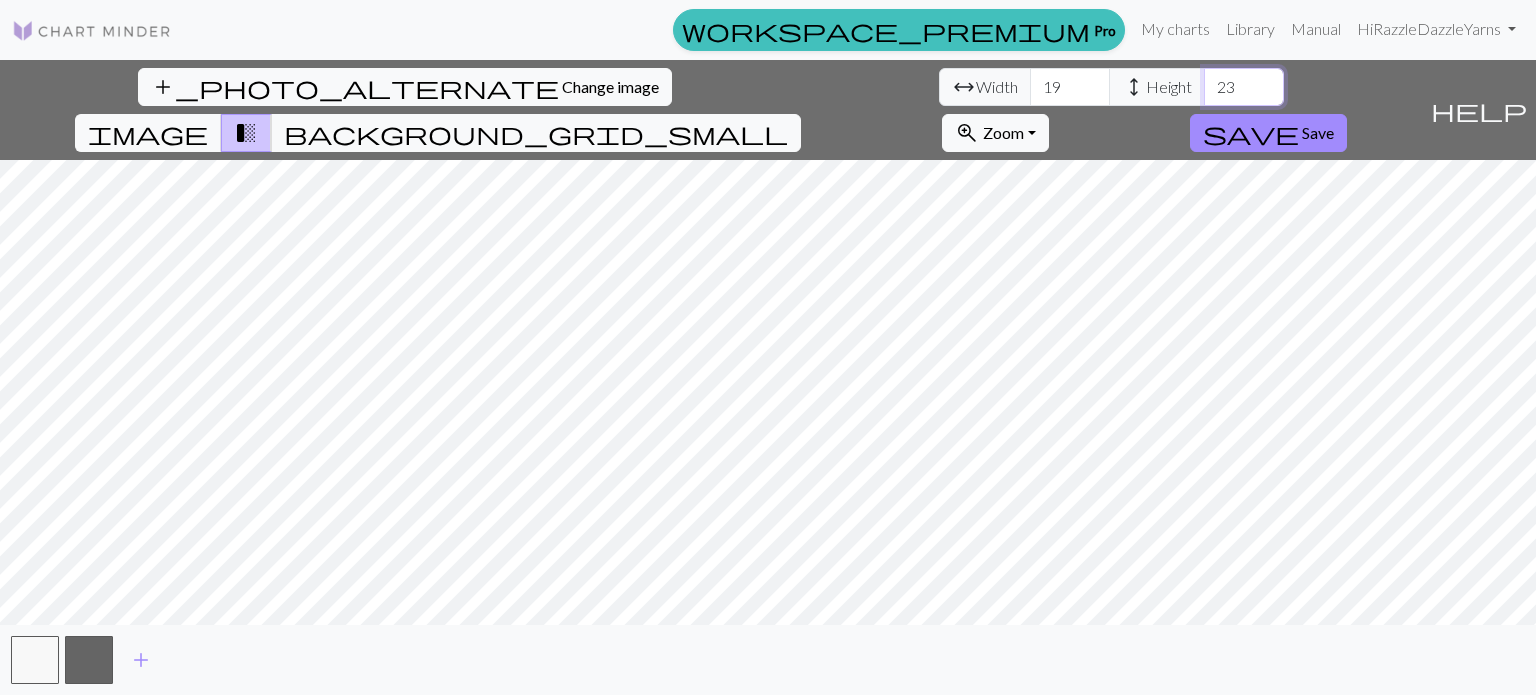 type on "23" 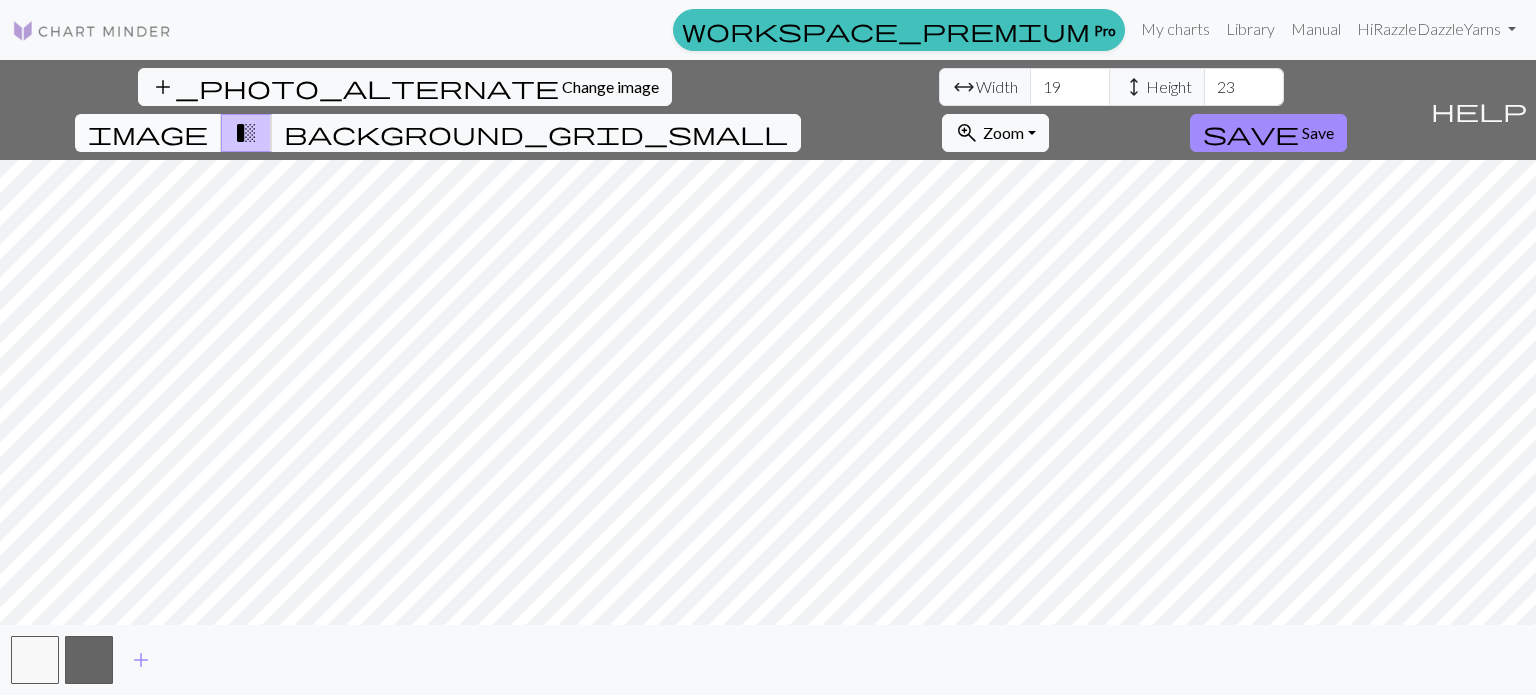 click on "image" at bounding box center [148, 133] 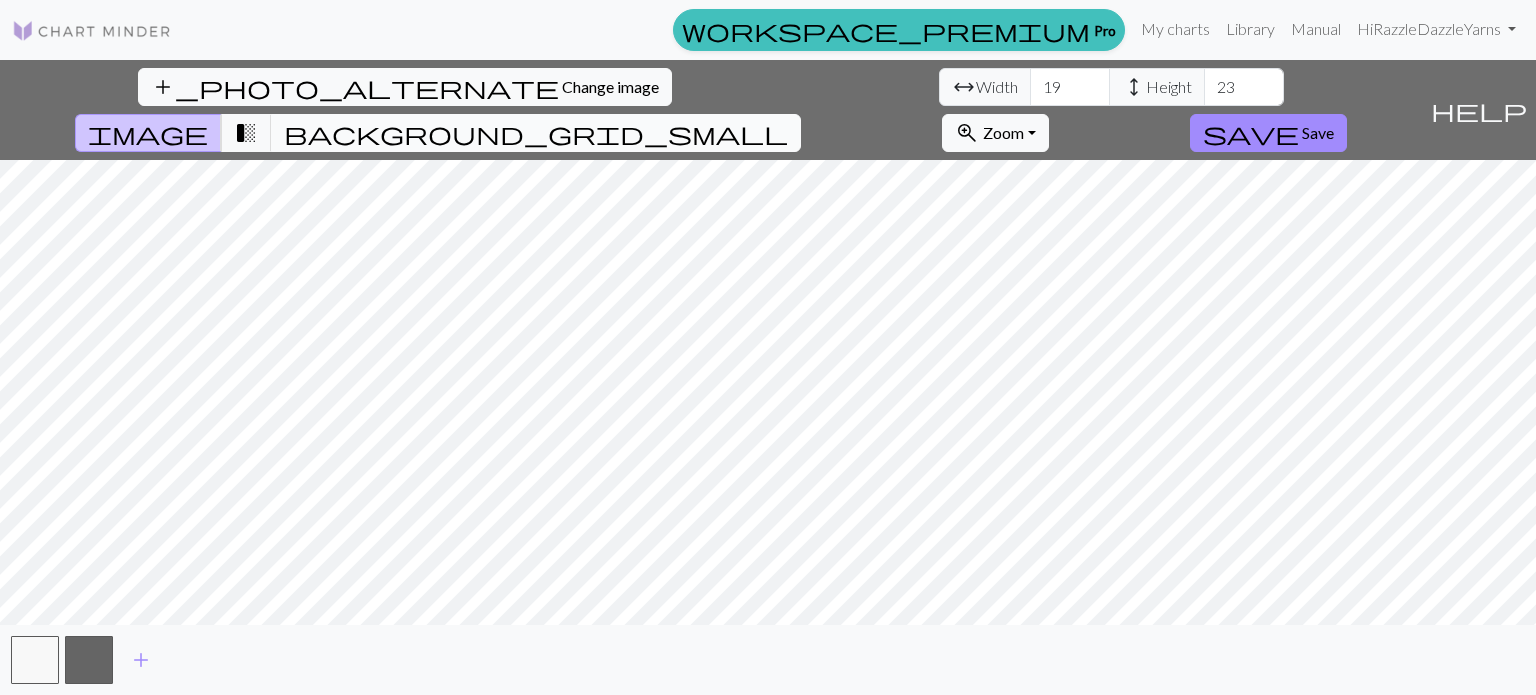 click on "background_grid_small" at bounding box center [536, 133] 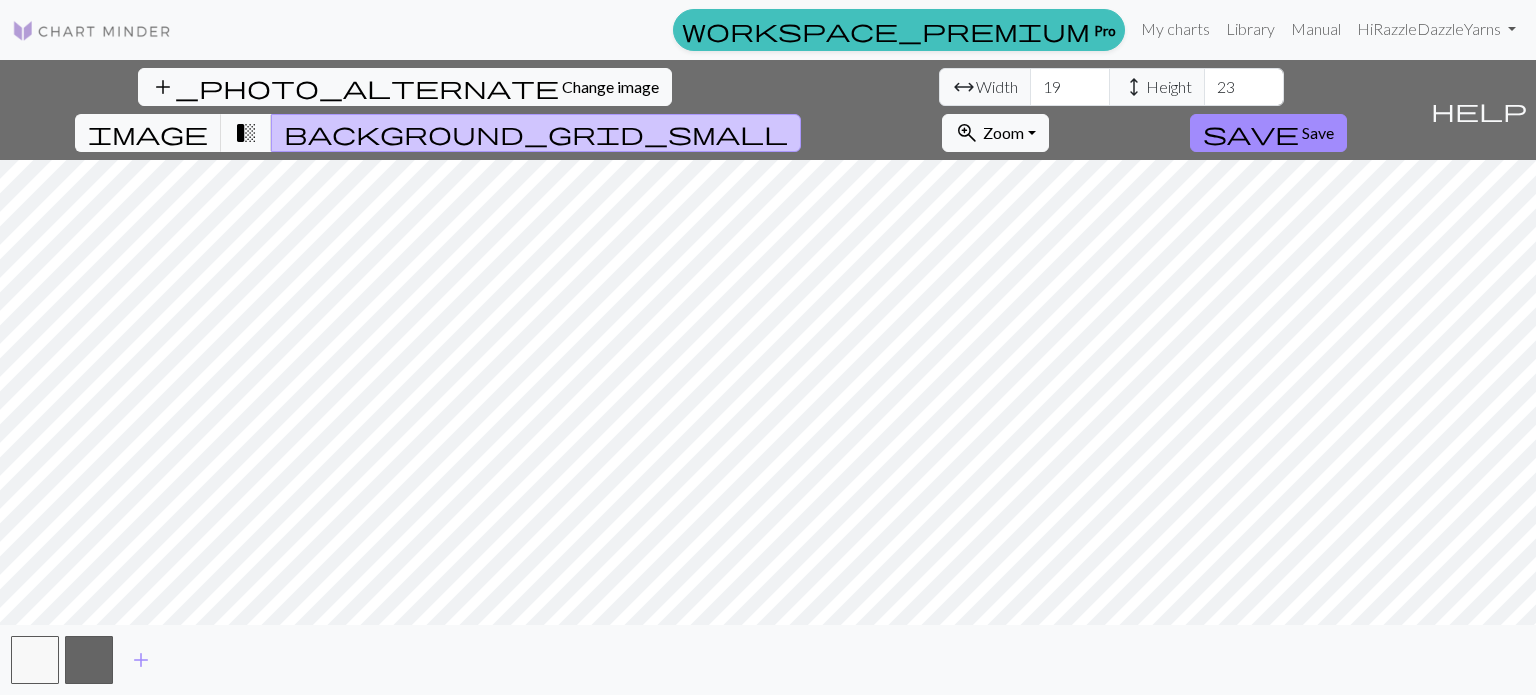 click on "transition_fade" at bounding box center [246, 133] 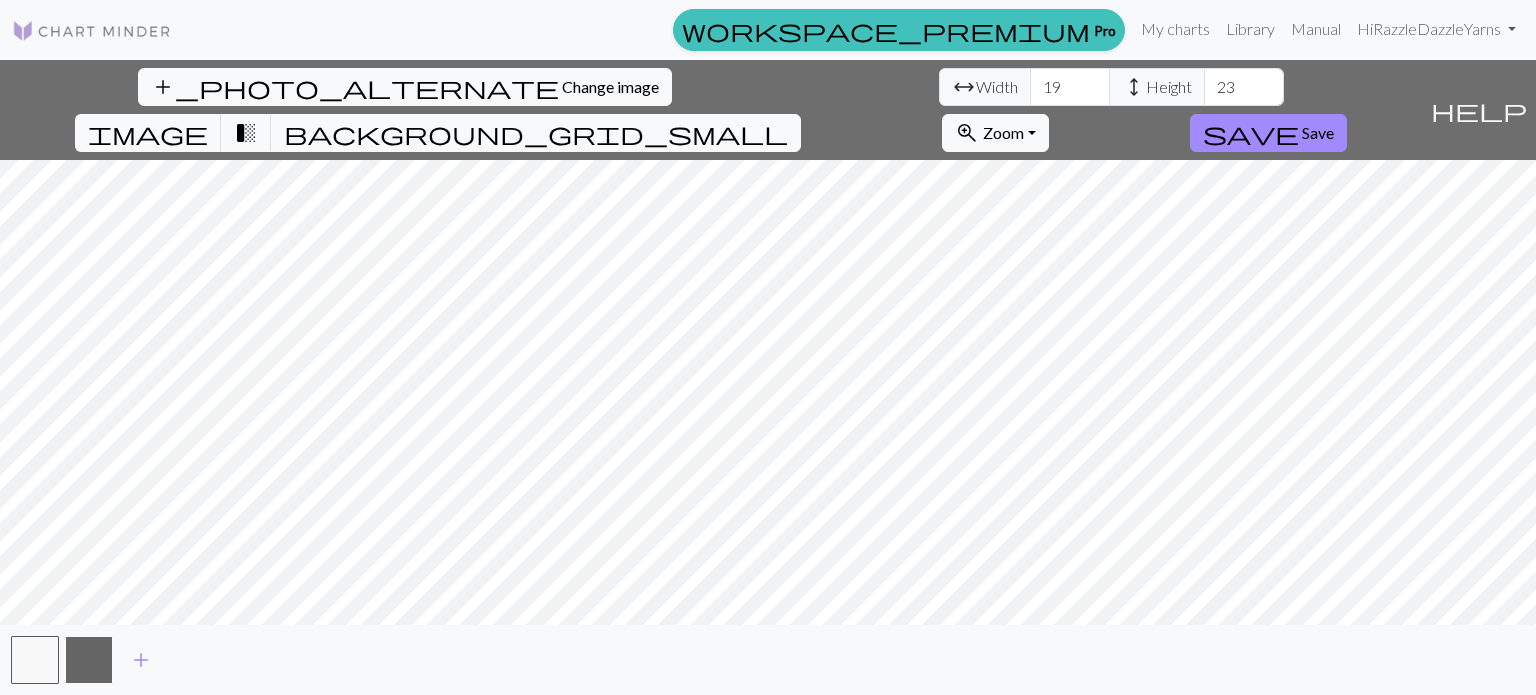 click at bounding box center (89, 660) 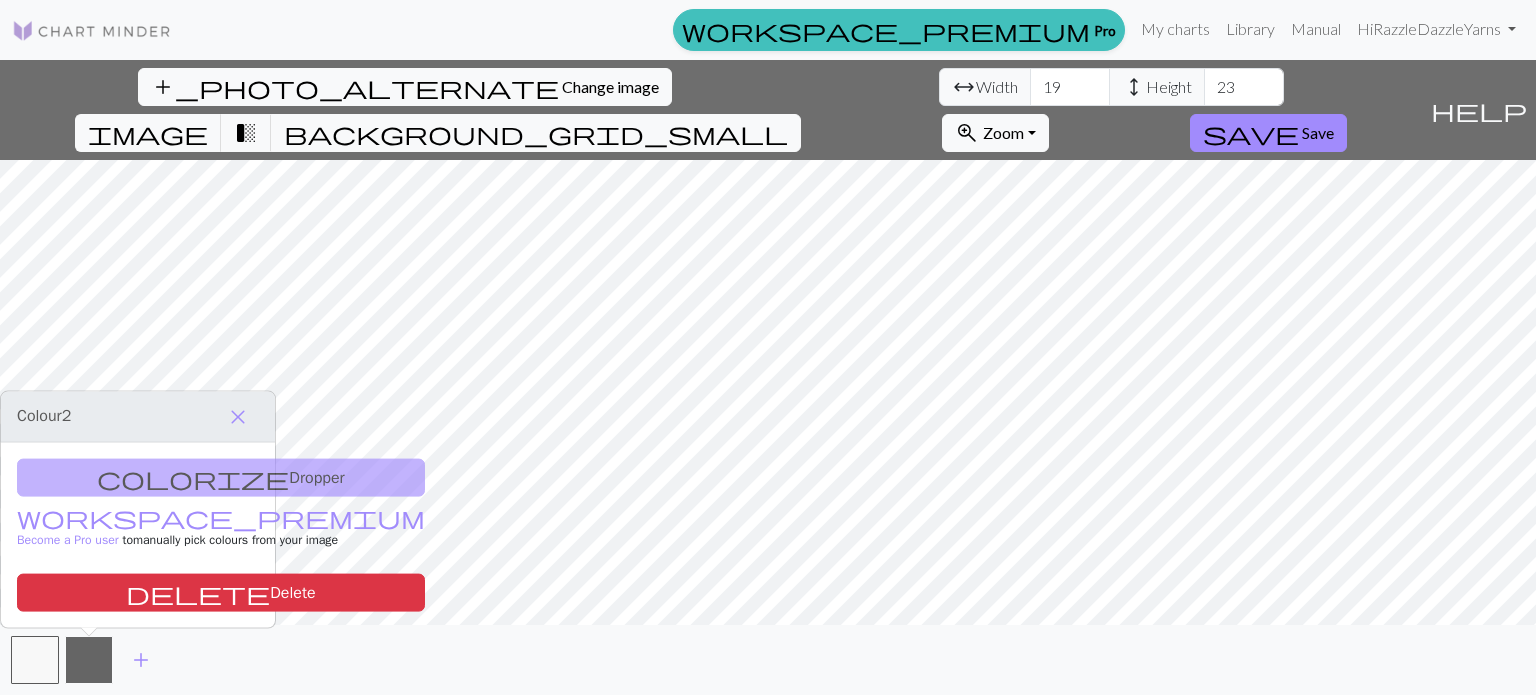 click at bounding box center [89, 660] 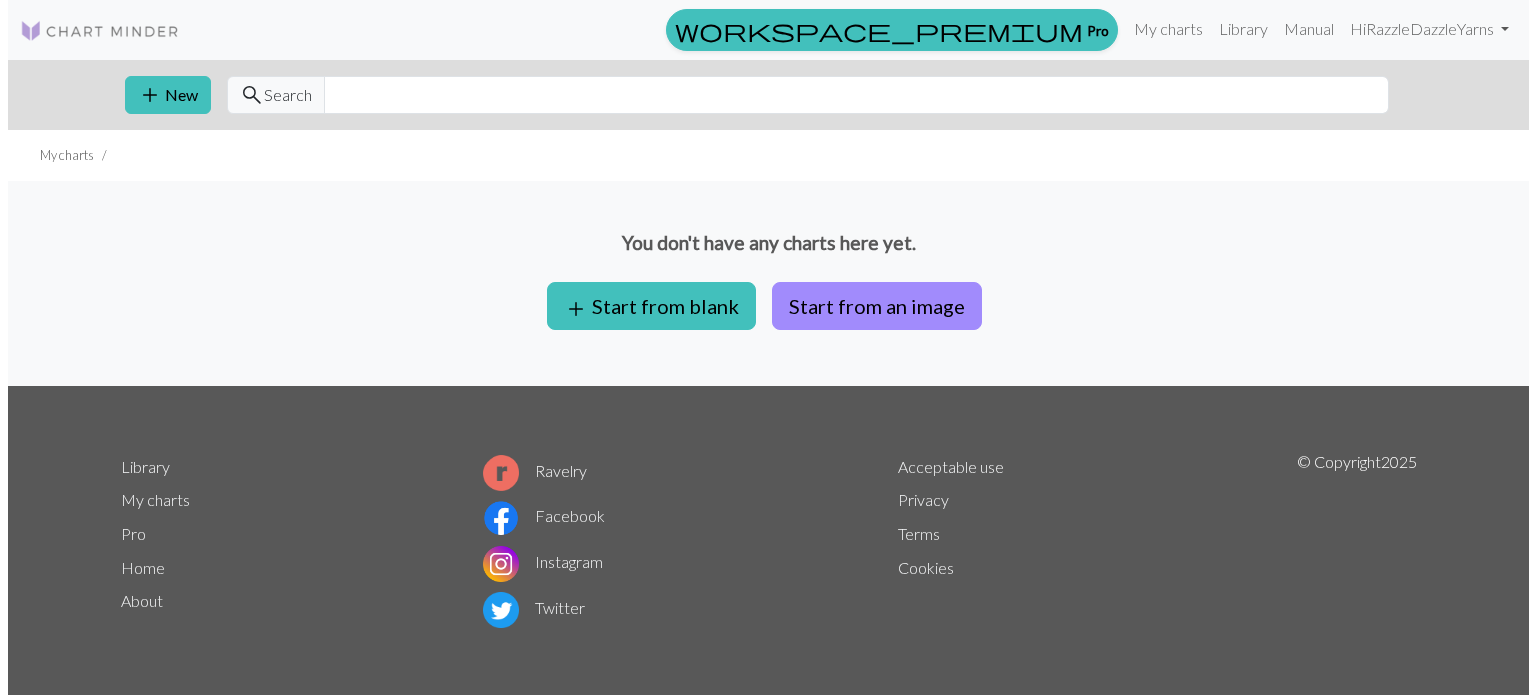 scroll, scrollTop: 0, scrollLeft: 0, axis: both 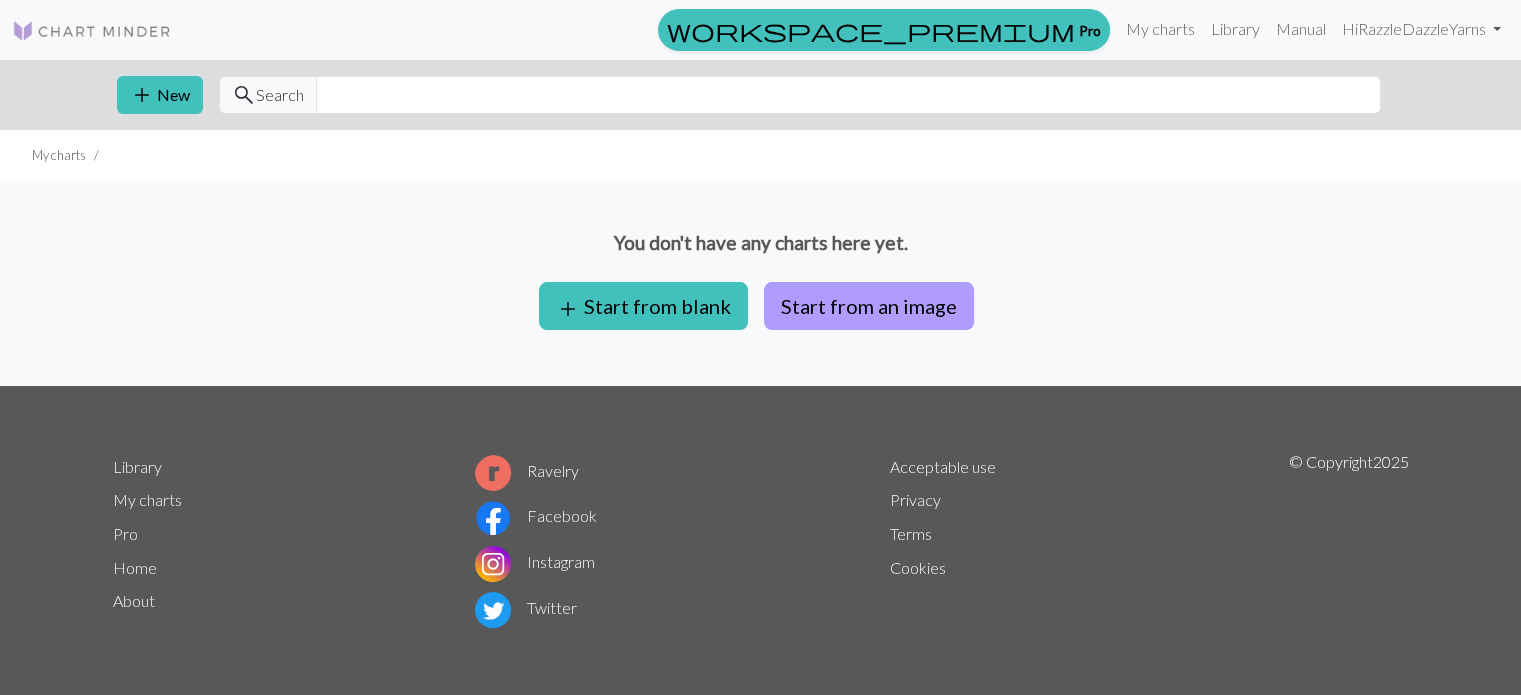 click on "Start from an image" at bounding box center (869, 306) 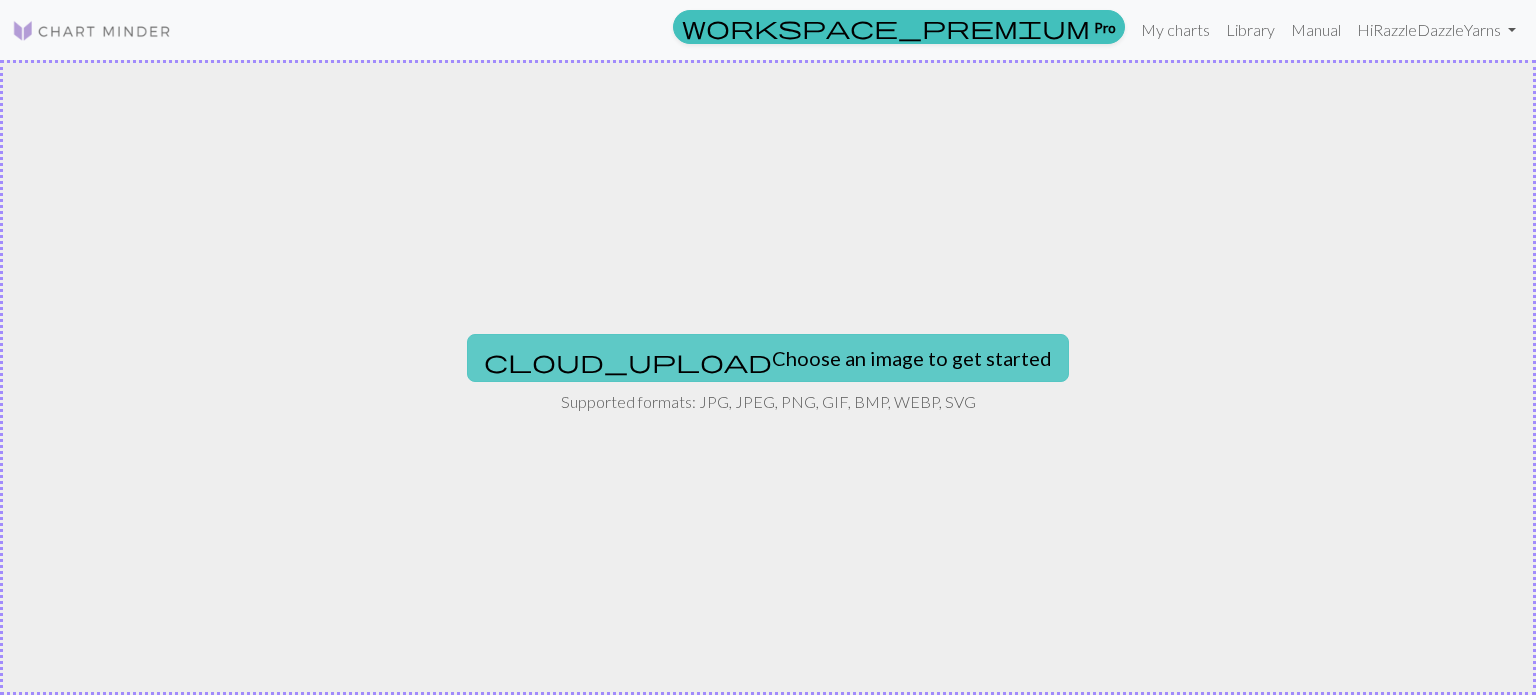 click on "cloud_upload  Choose an image to get started" at bounding box center [768, 358] 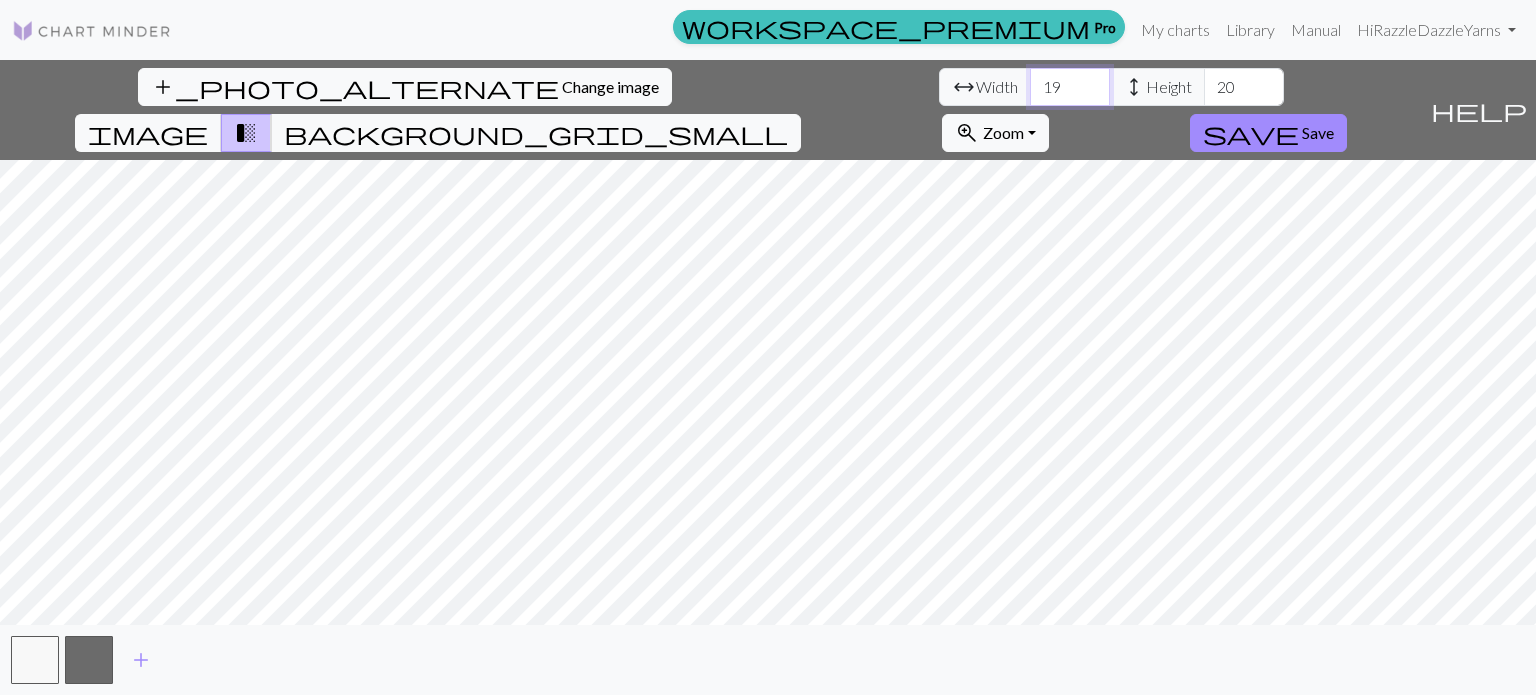 type on "19" 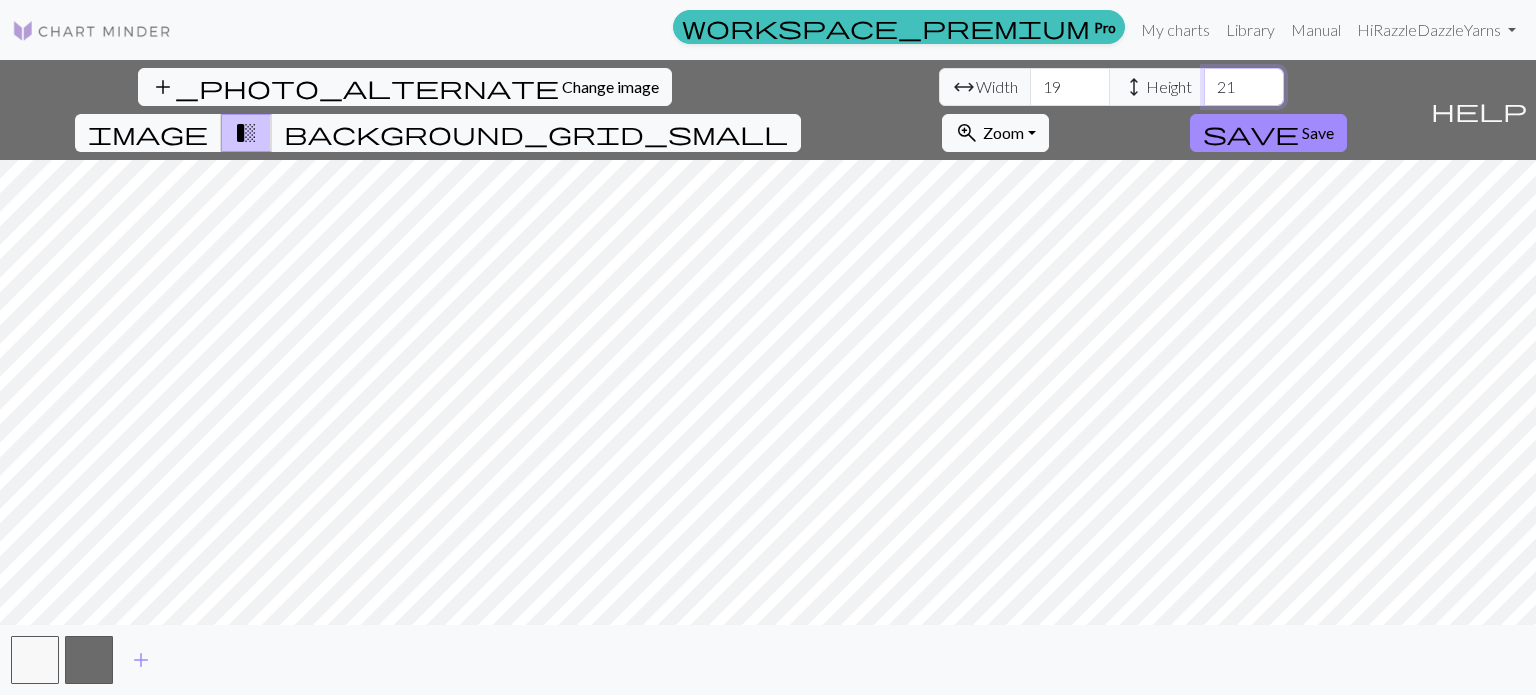 click on "21" at bounding box center [1244, 87] 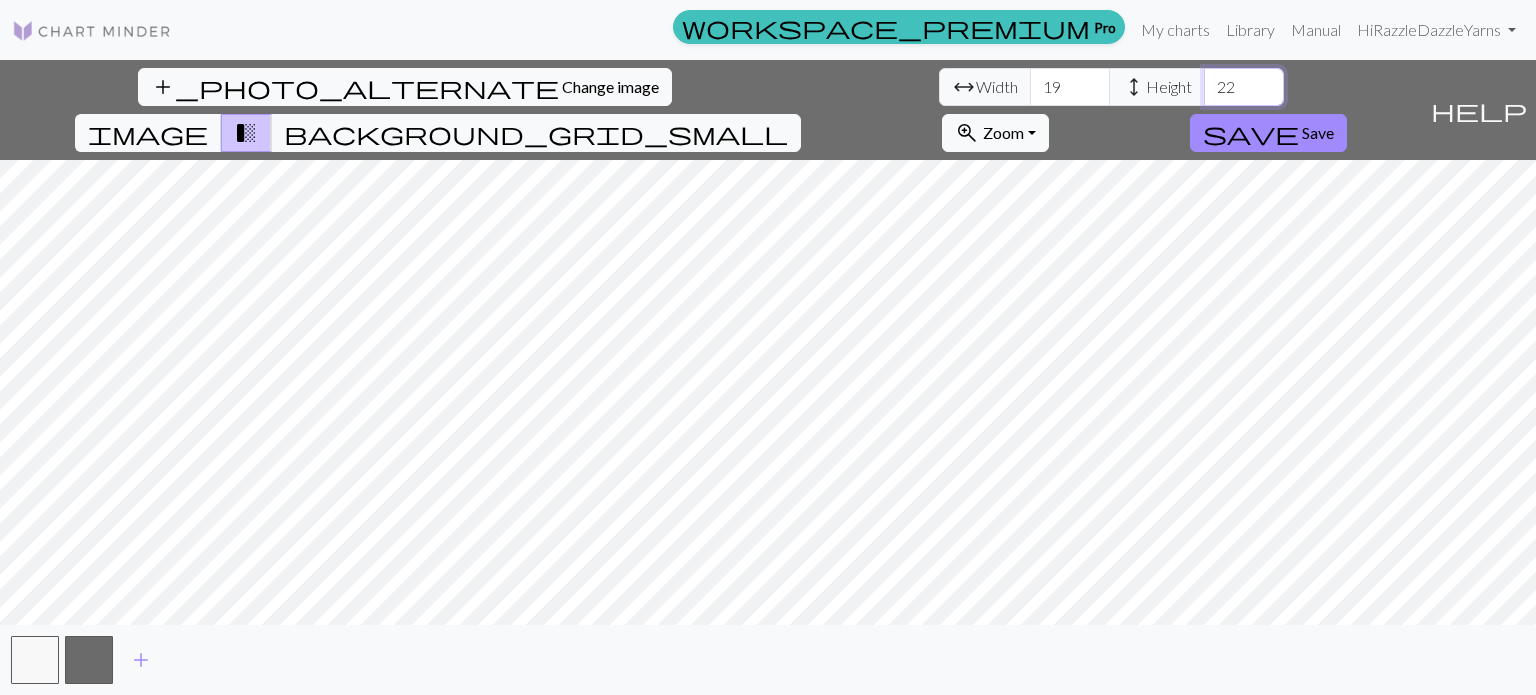 click on "22" at bounding box center [1244, 87] 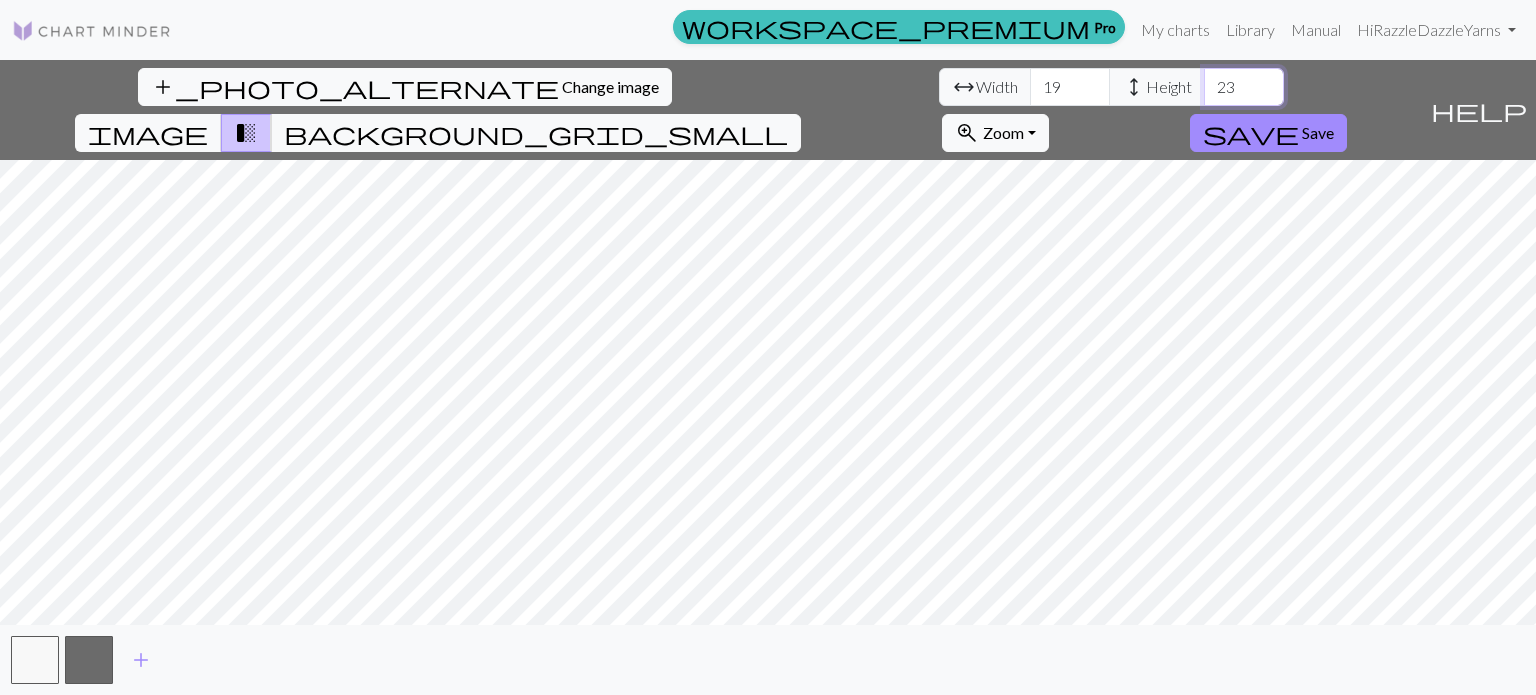 type on "23" 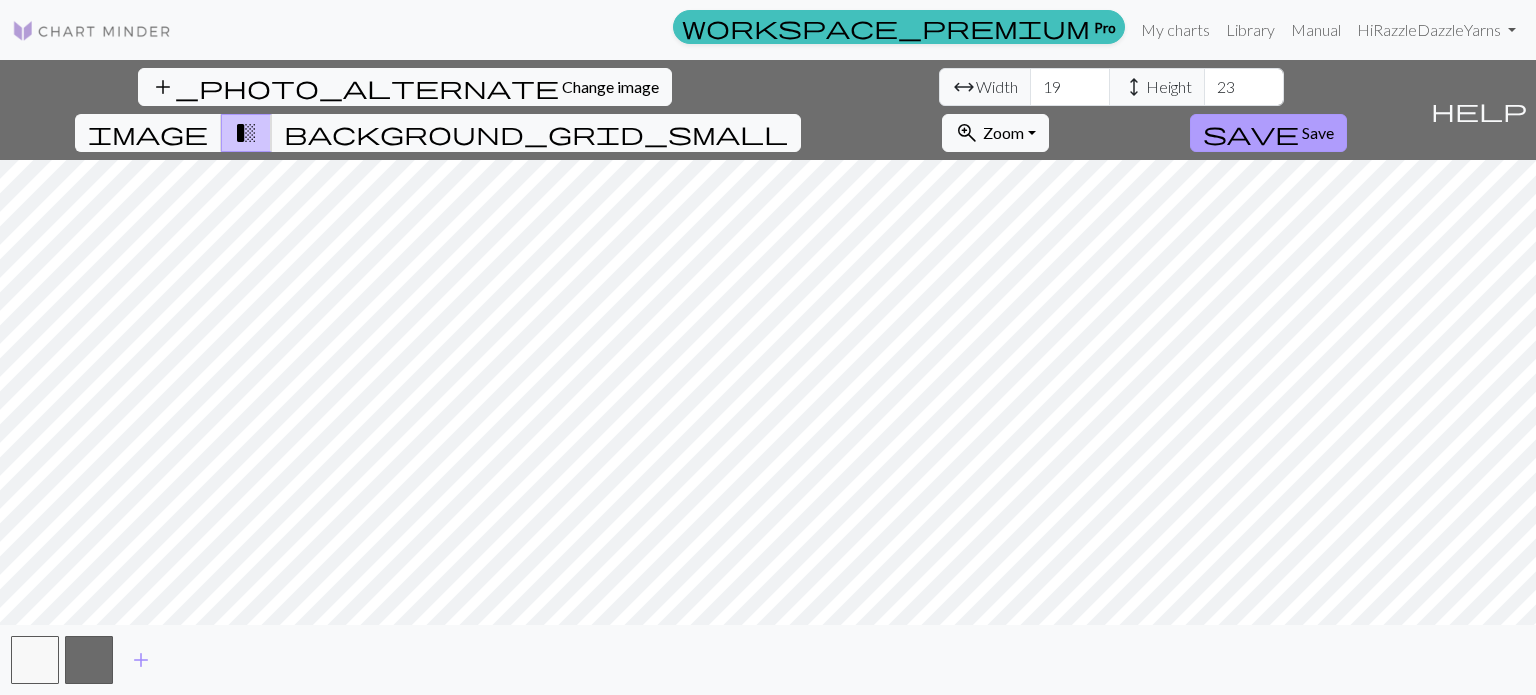 click on "Save" at bounding box center (1318, 132) 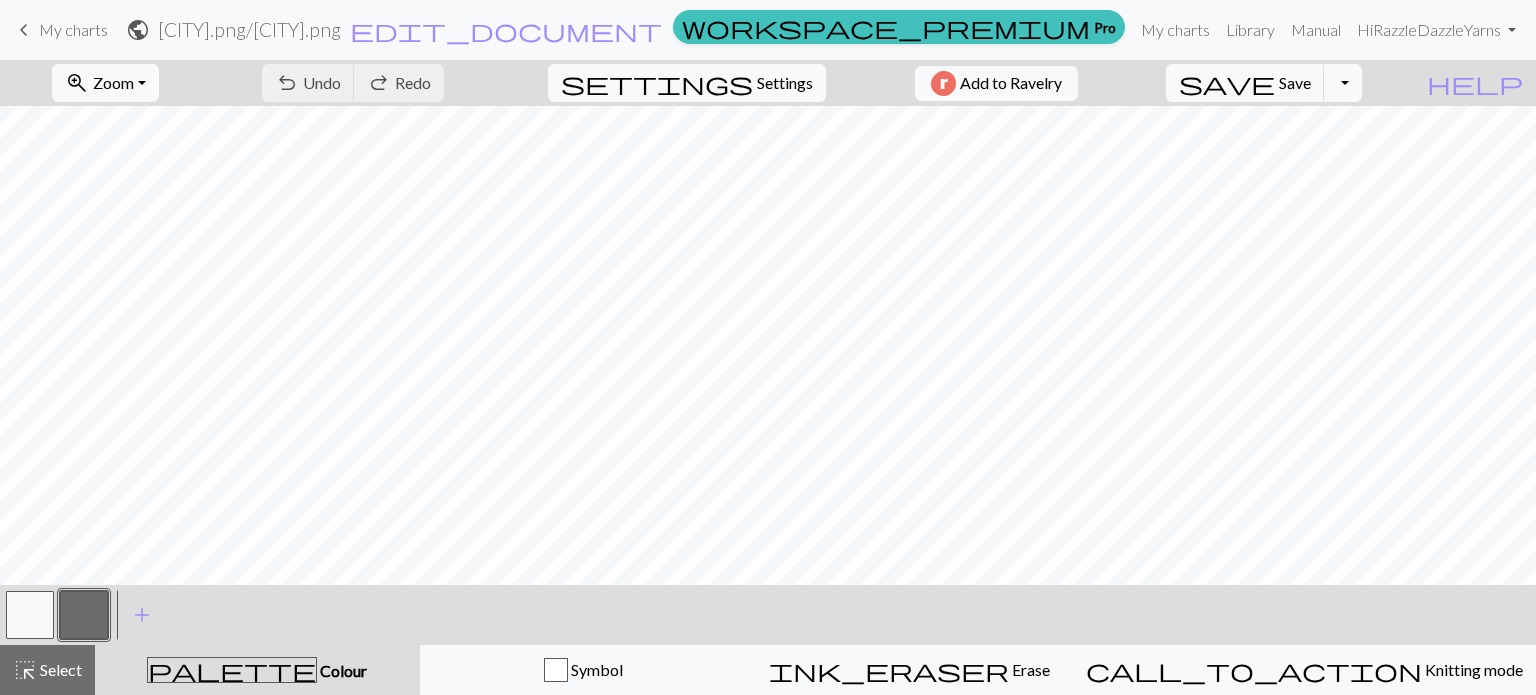 click at bounding box center (84, 615) 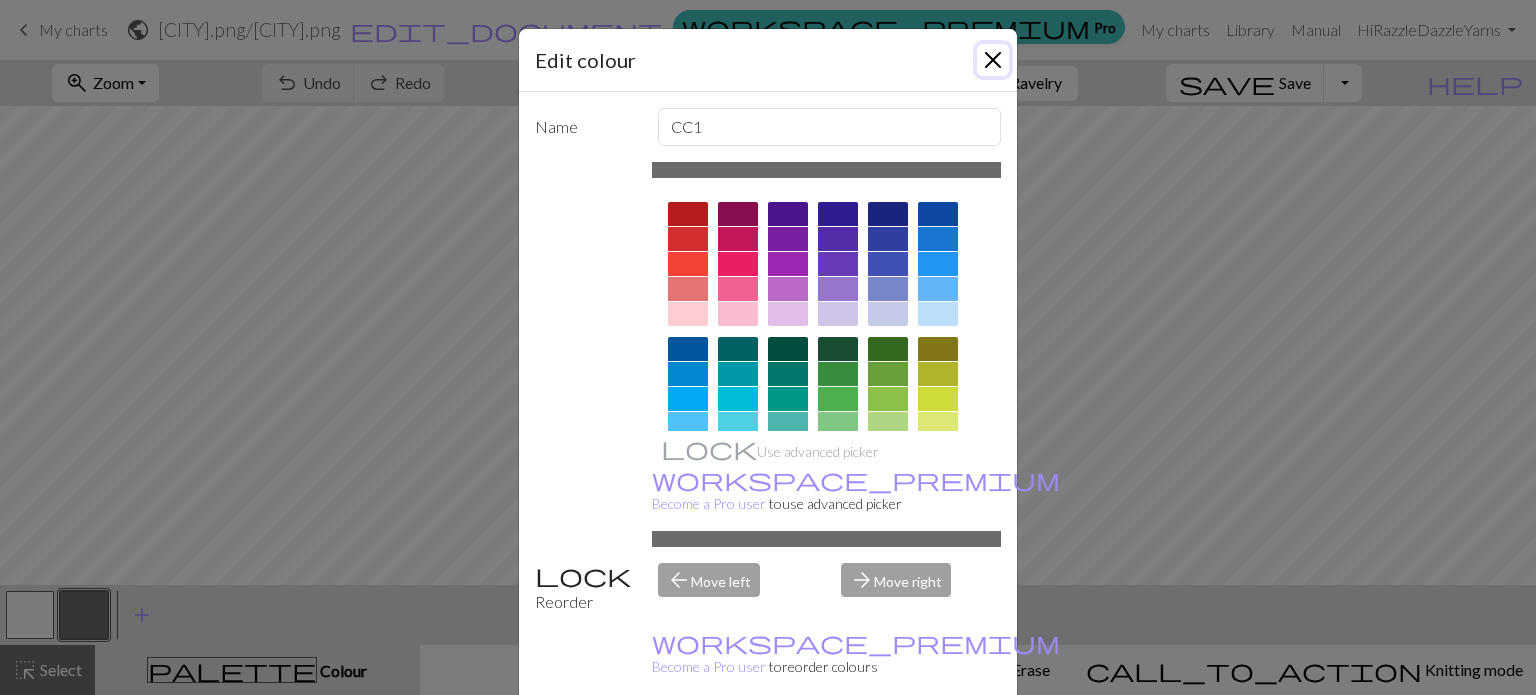 click at bounding box center [993, 60] 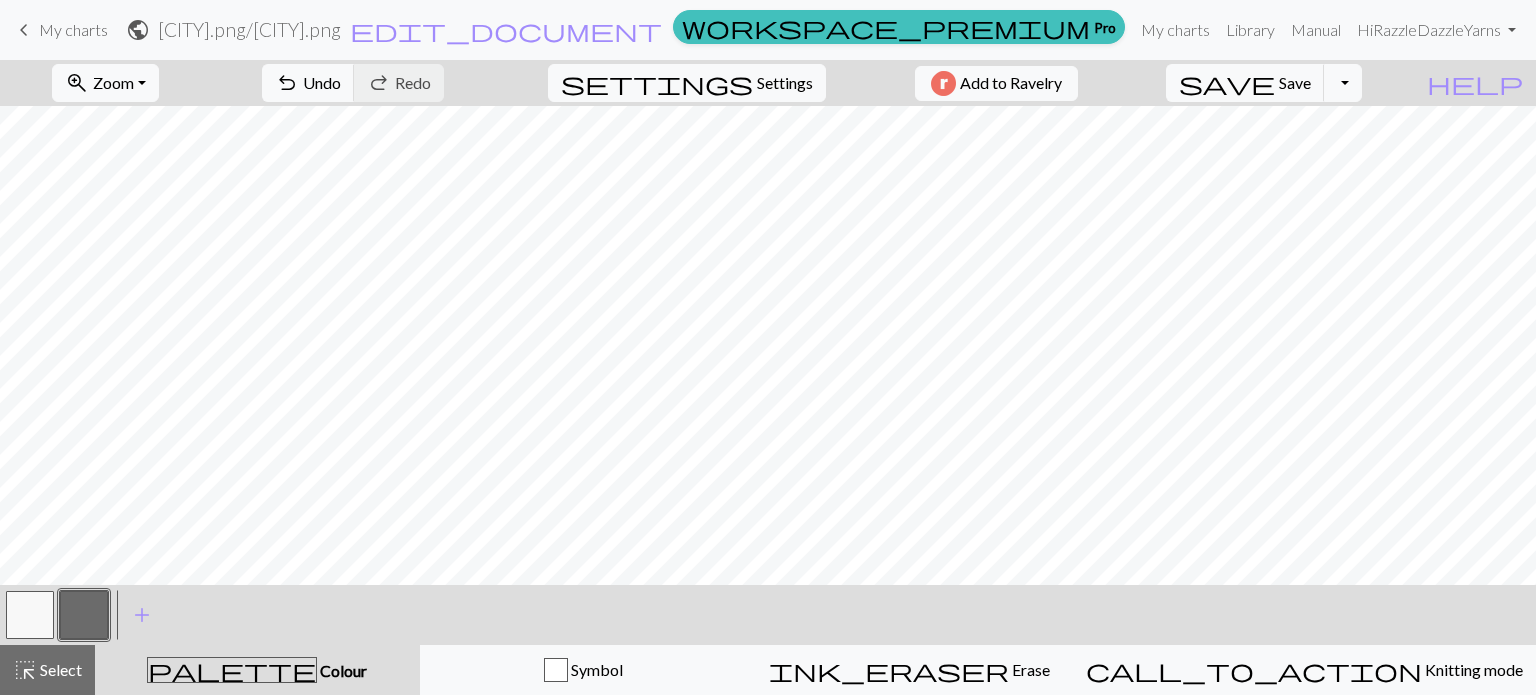 click at bounding box center (30, 615) 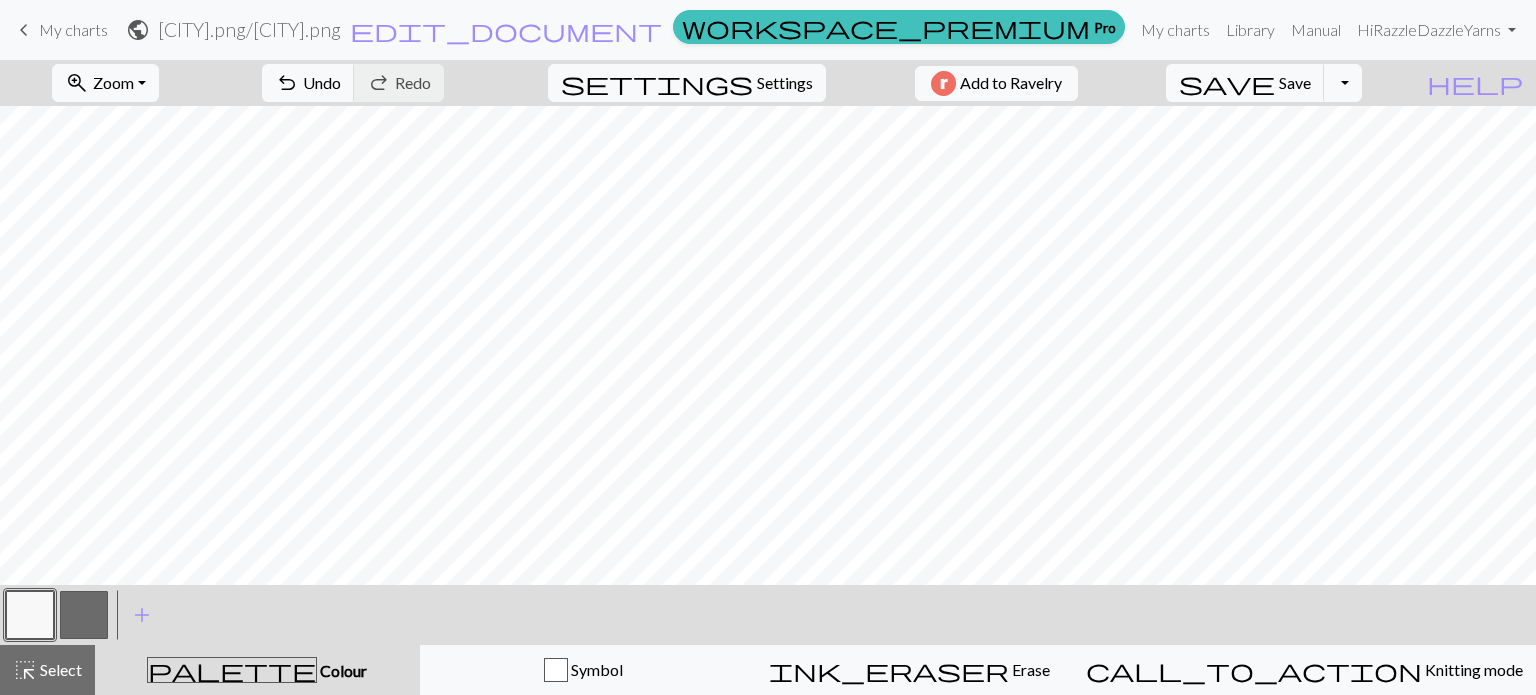 click at bounding box center (84, 615) 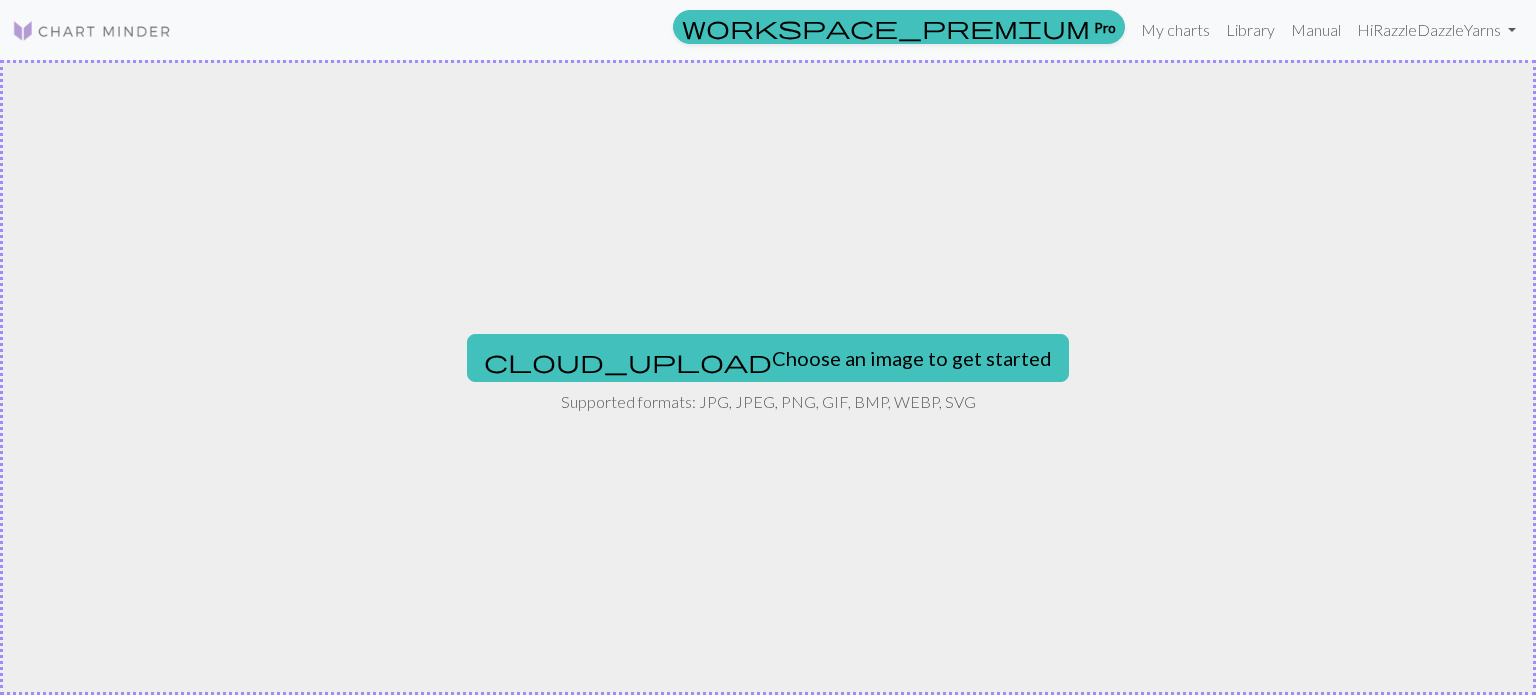 click on "cloud_upload  Choose an image to get started Supported formats: JPG, JPEG, PNG, GIF, BMP, WEBP, SVG" at bounding box center (768, 377) 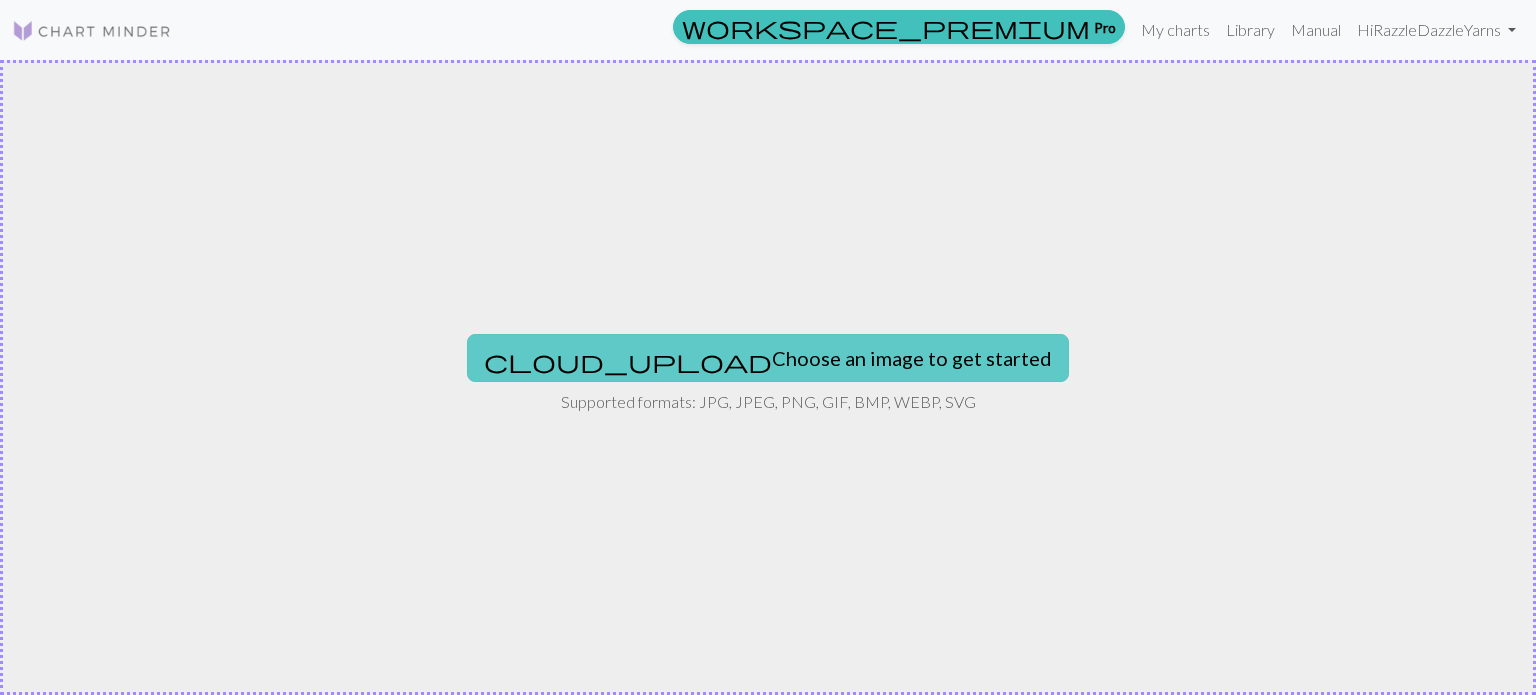 click on "cloud_upload  Choose an image to get started" at bounding box center (768, 358) 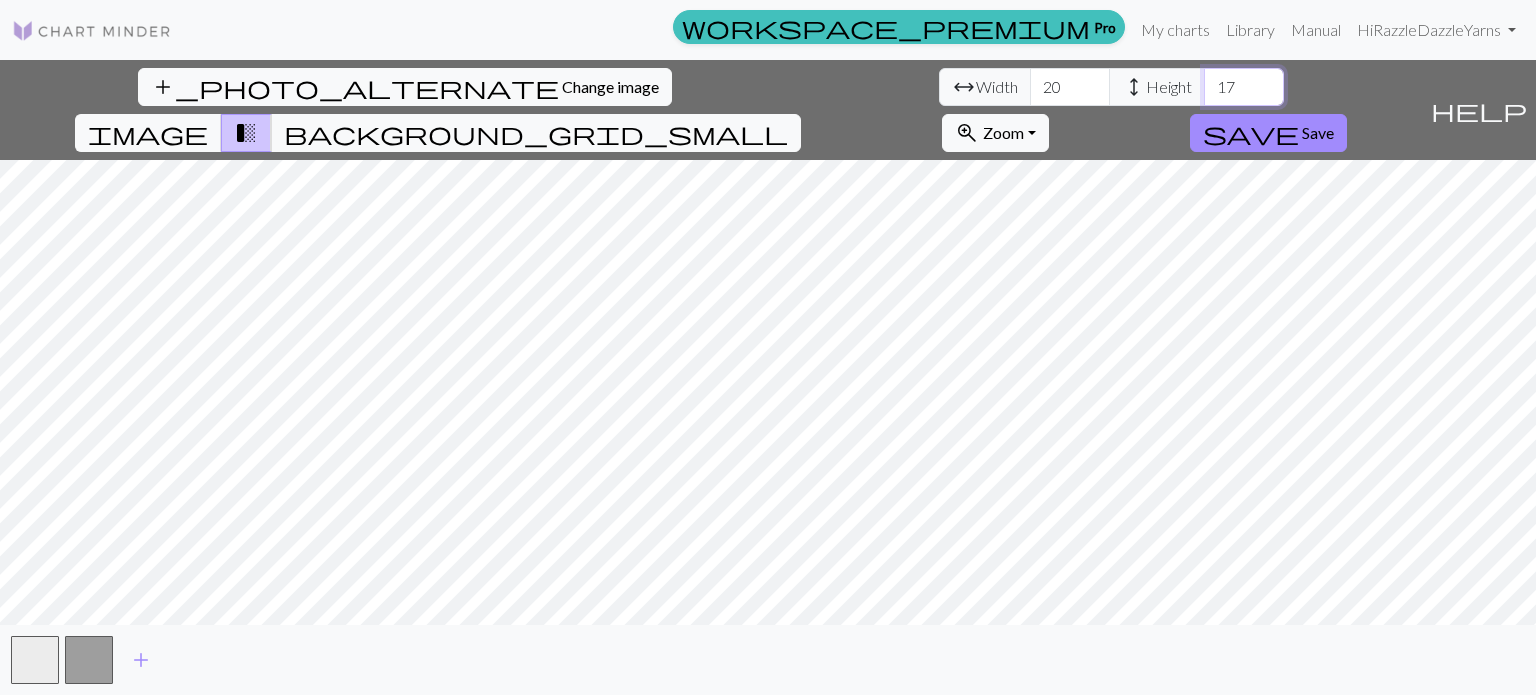 click on "17" at bounding box center [1244, 87] 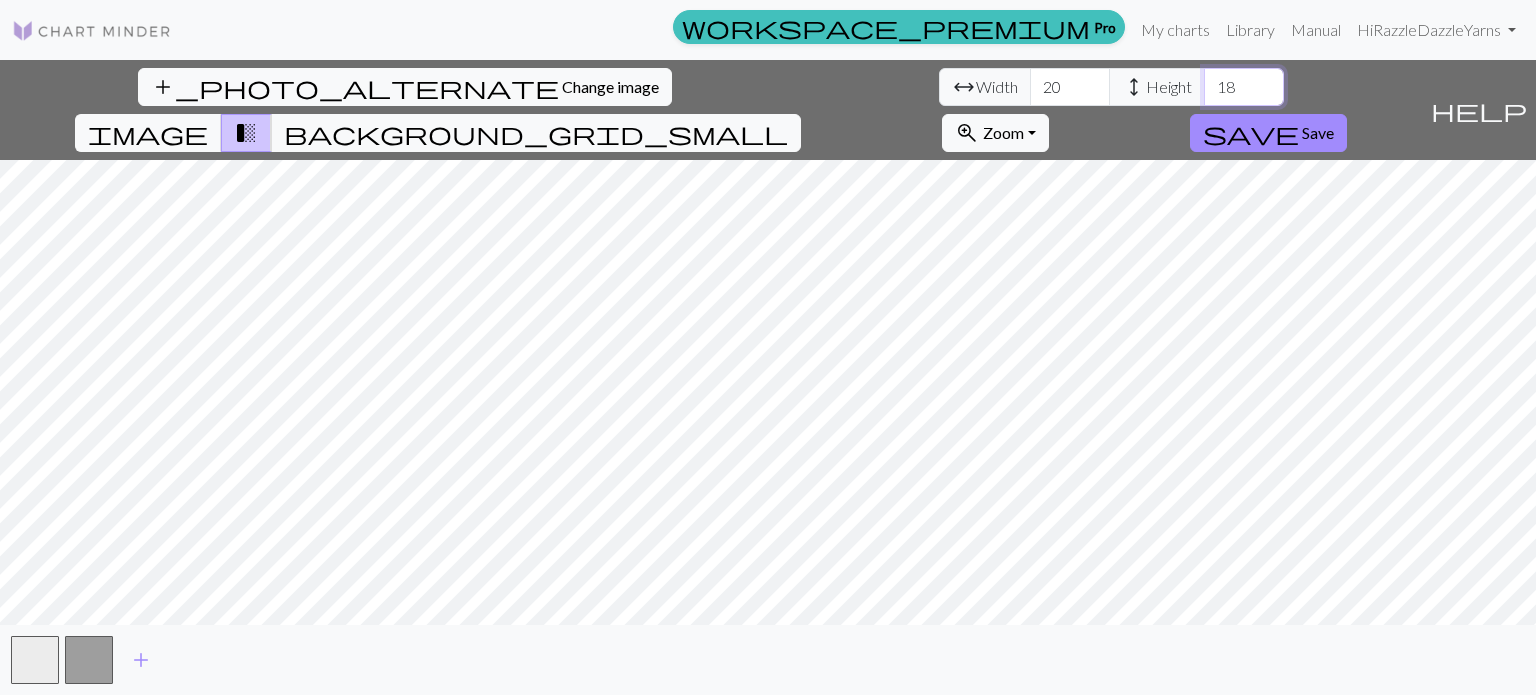 click on "18" at bounding box center (1244, 87) 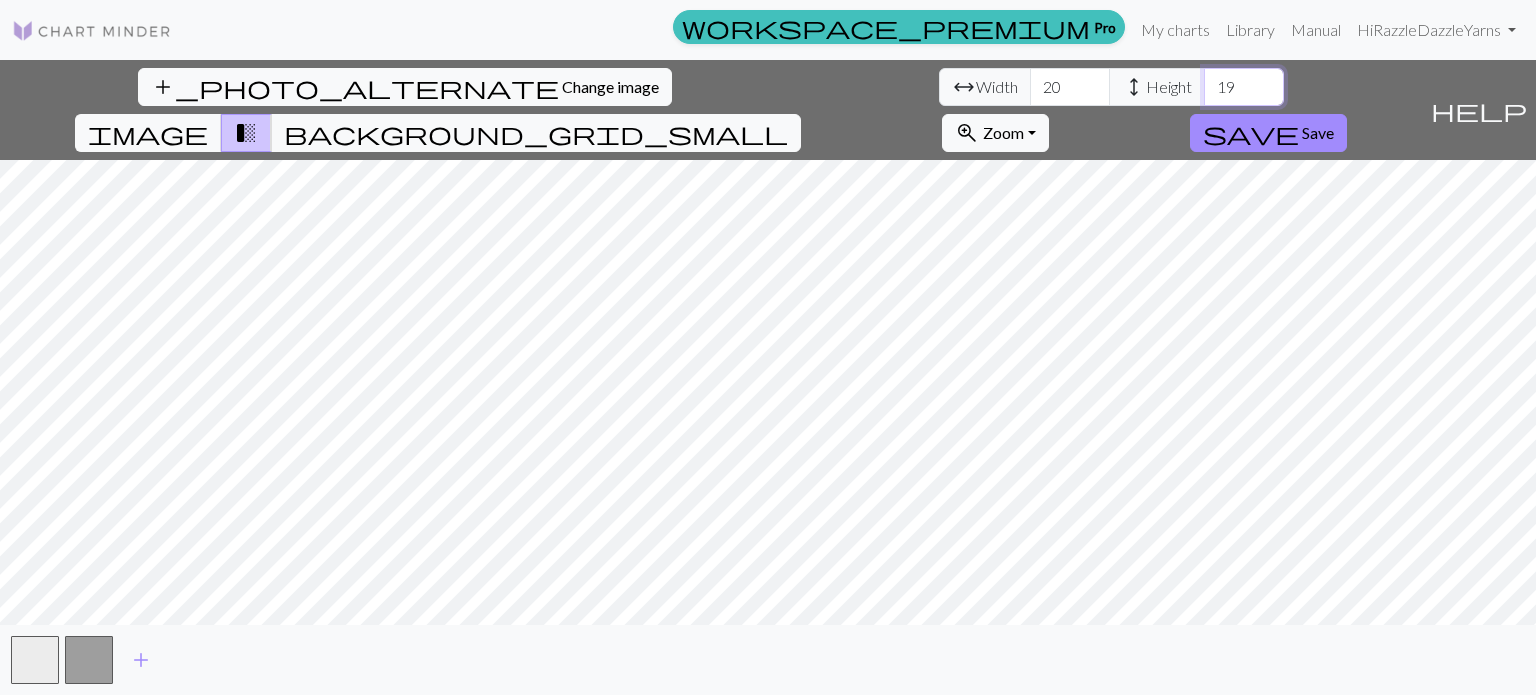 click on "19" at bounding box center [1244, 87] 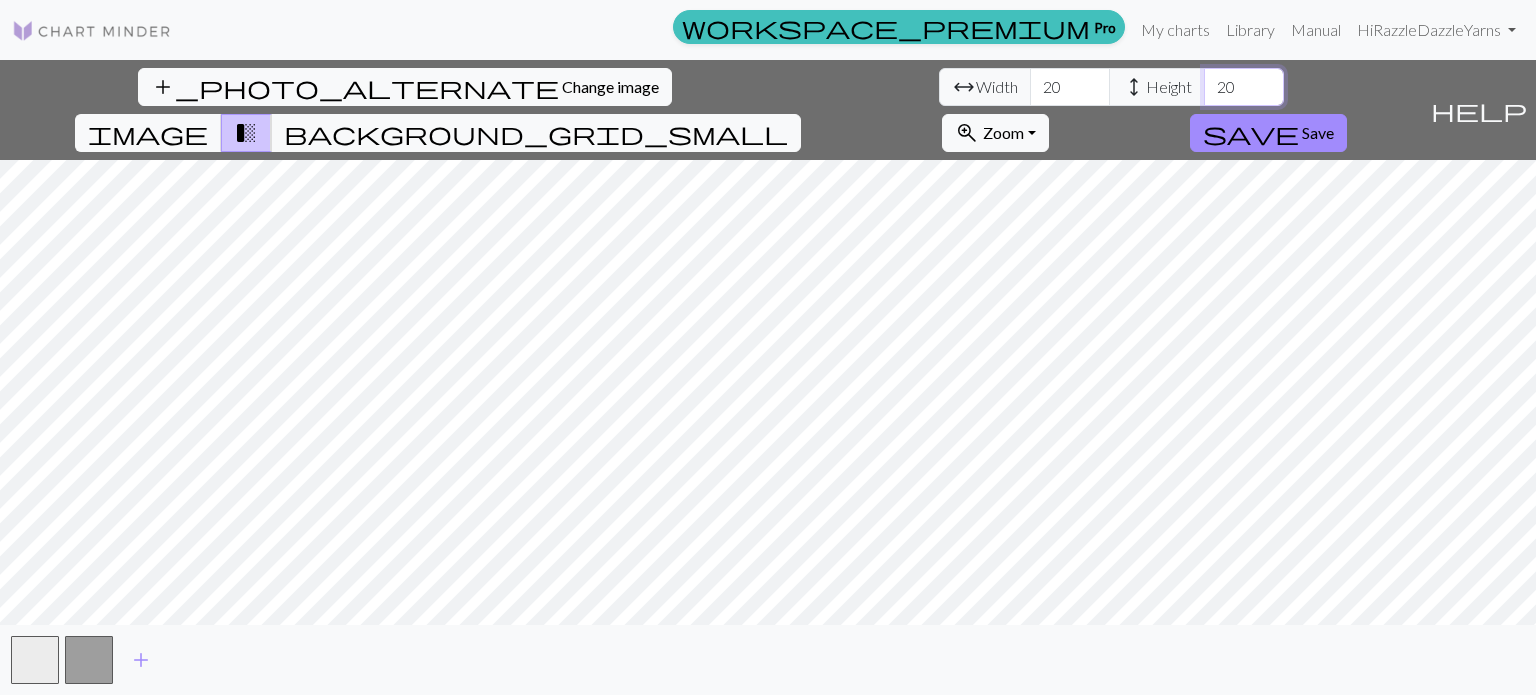 click on "20" at bounding box center [1244, 87] 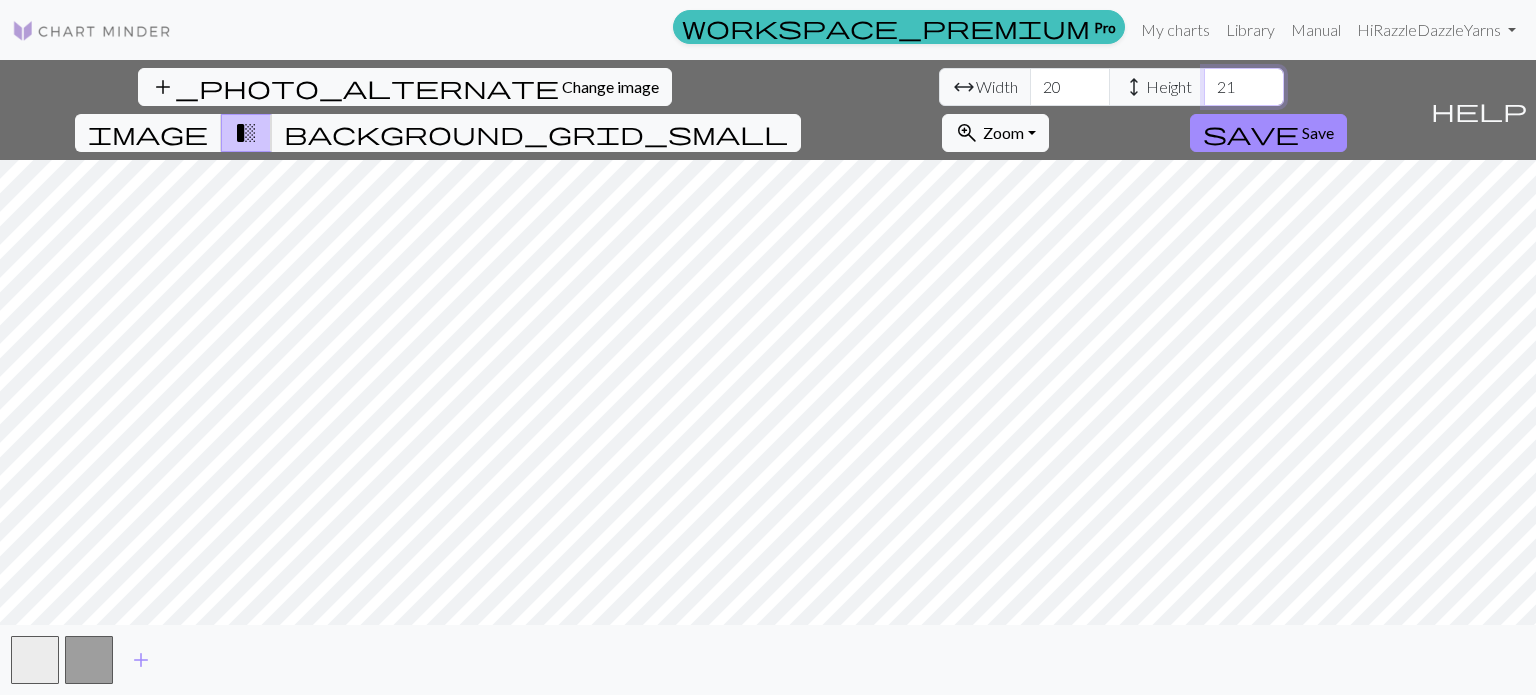 click on "21" at bounding box center [1244, 87] 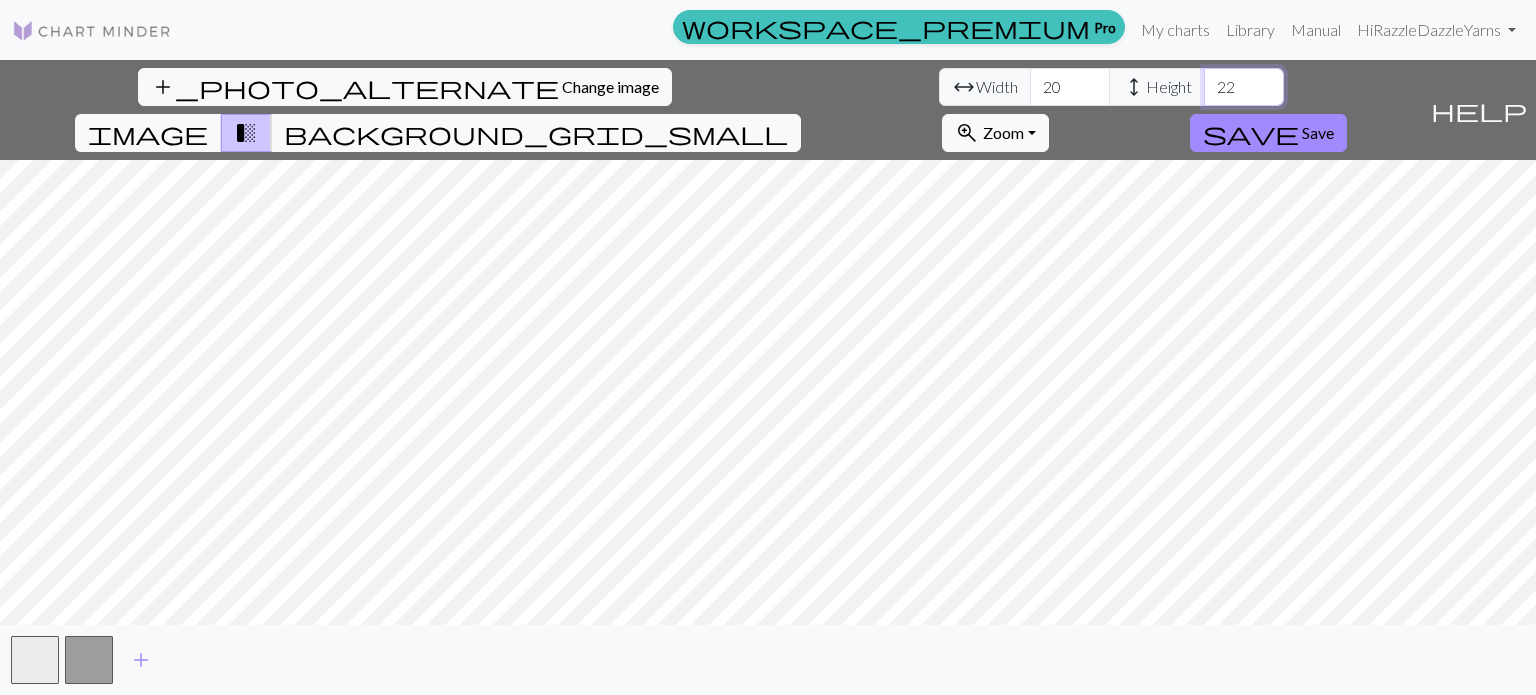 click on "22" at bounding box center [1244, 87] 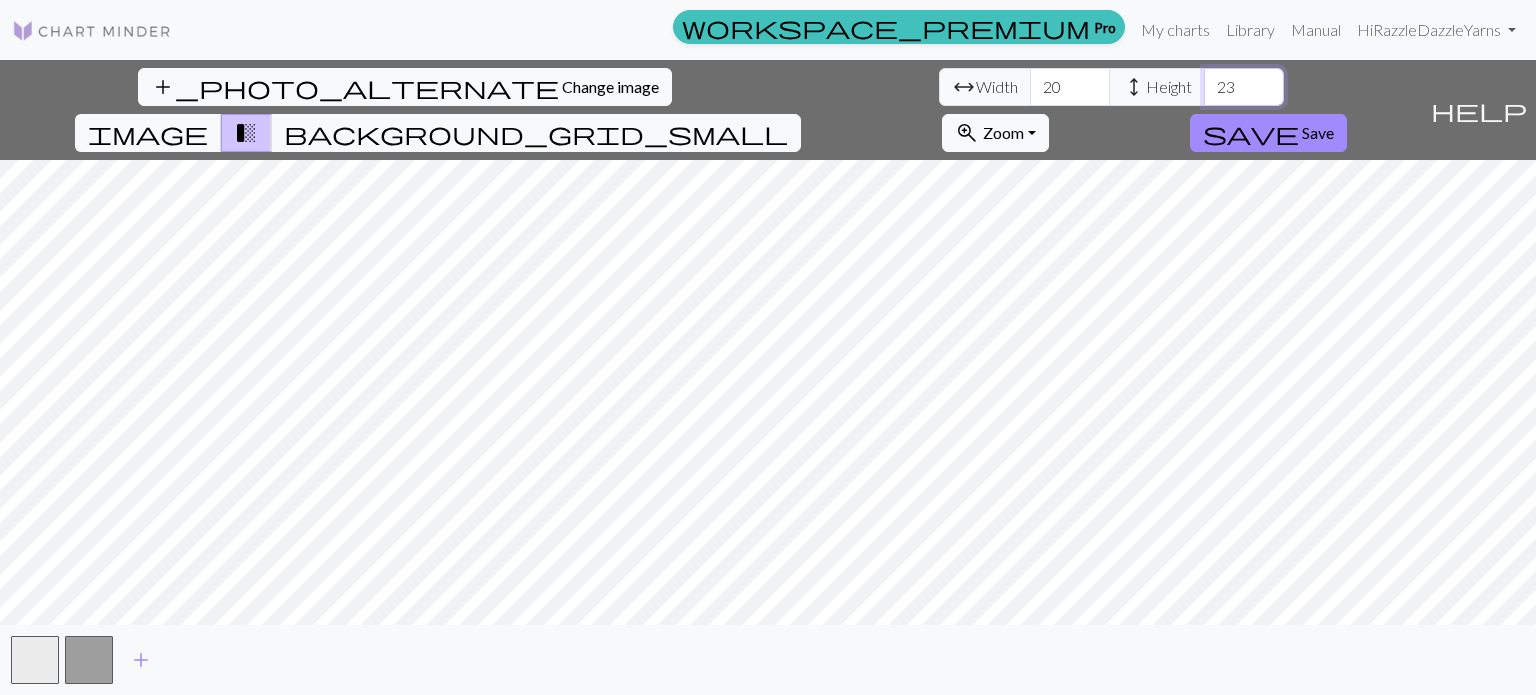 type on "23" 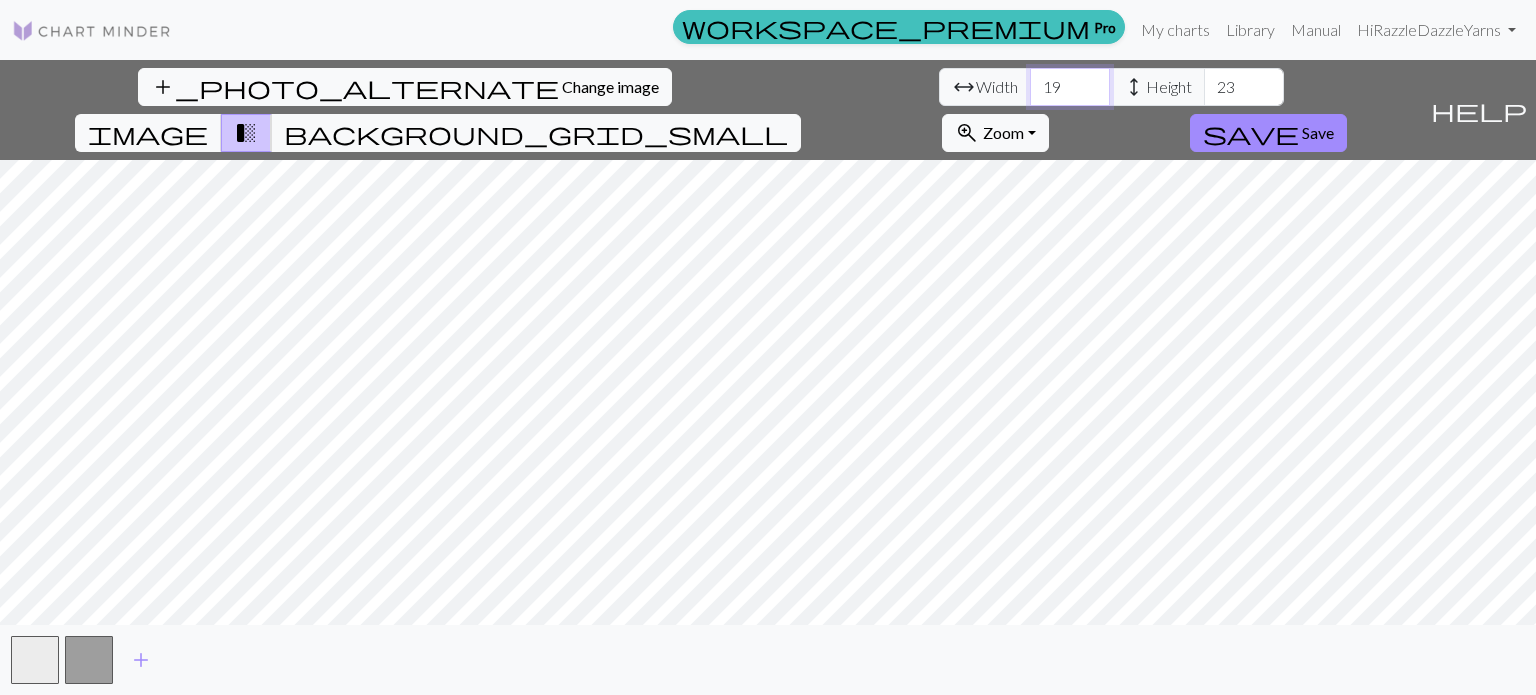 type on "19" 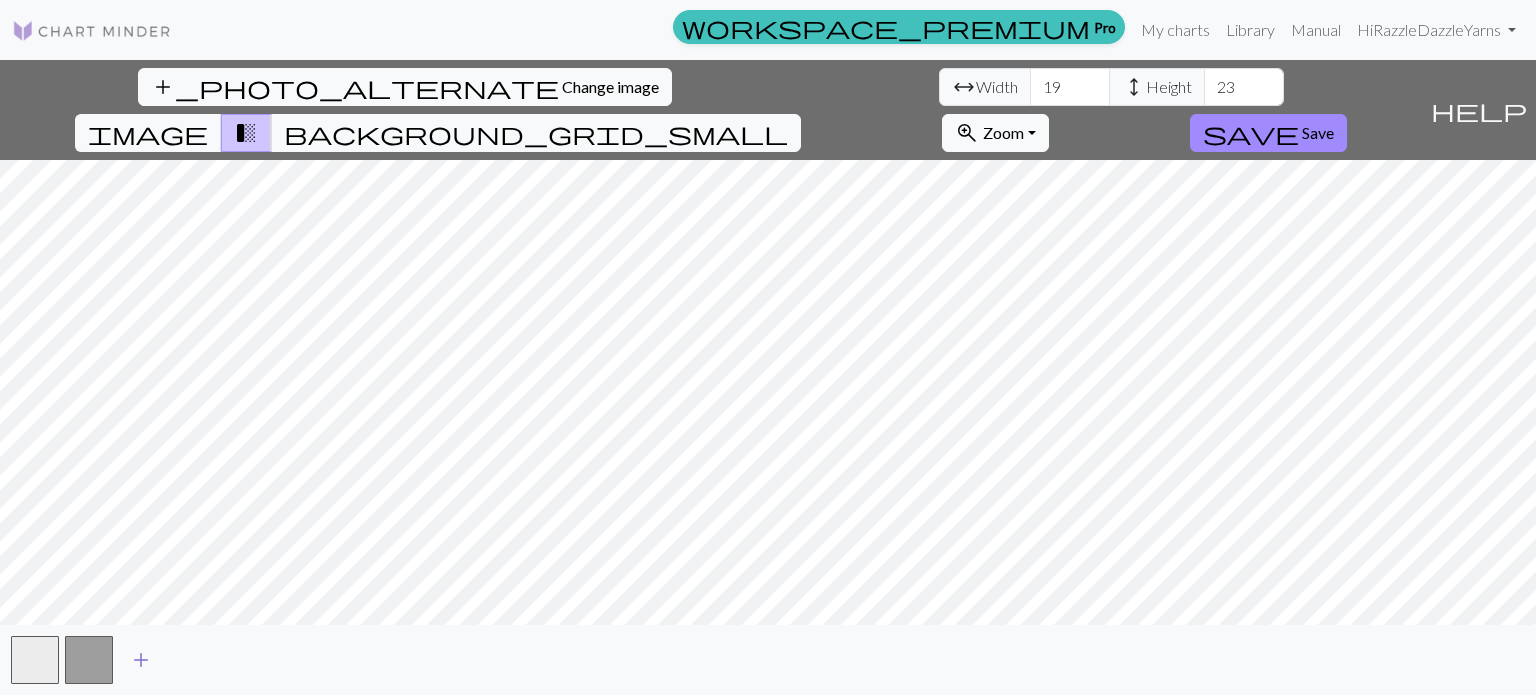 click on "add" at bounding box center [141, 660] 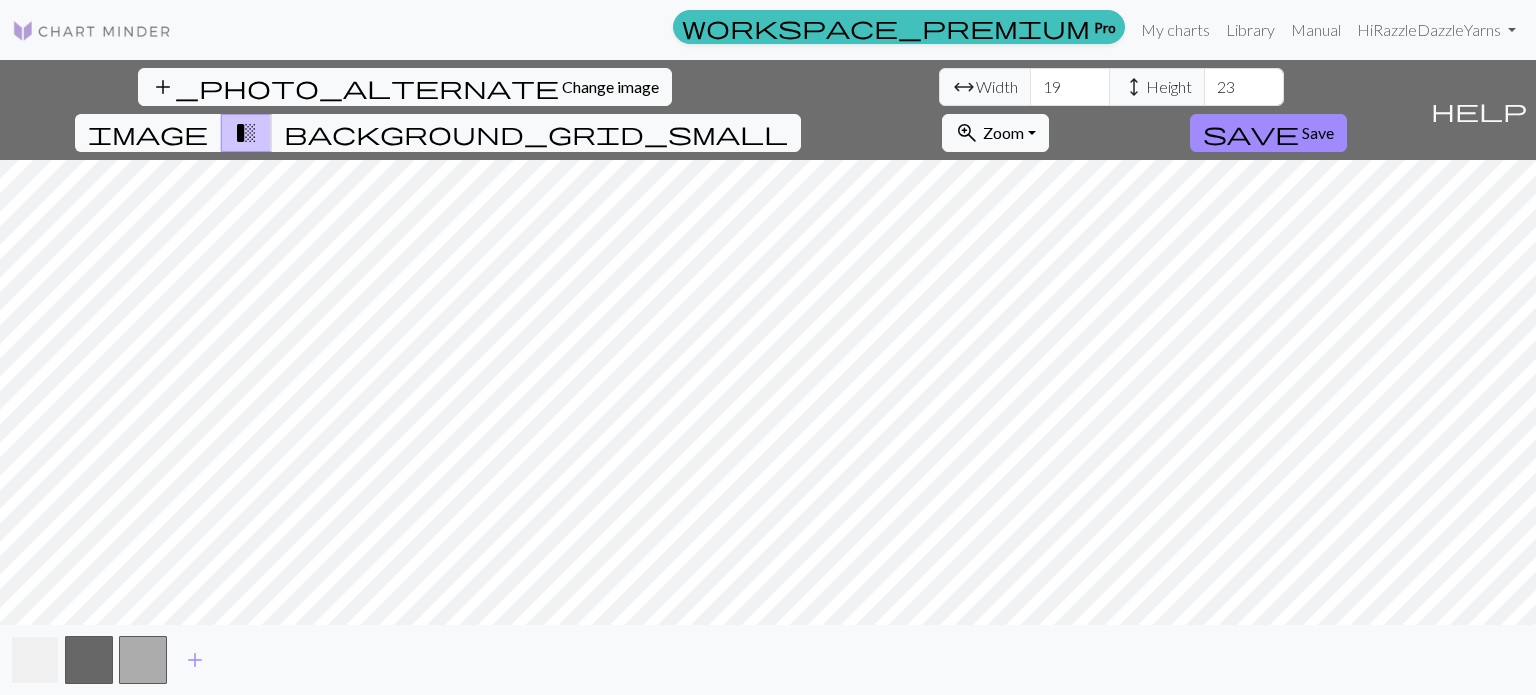 click at bounding box center [35, 660] 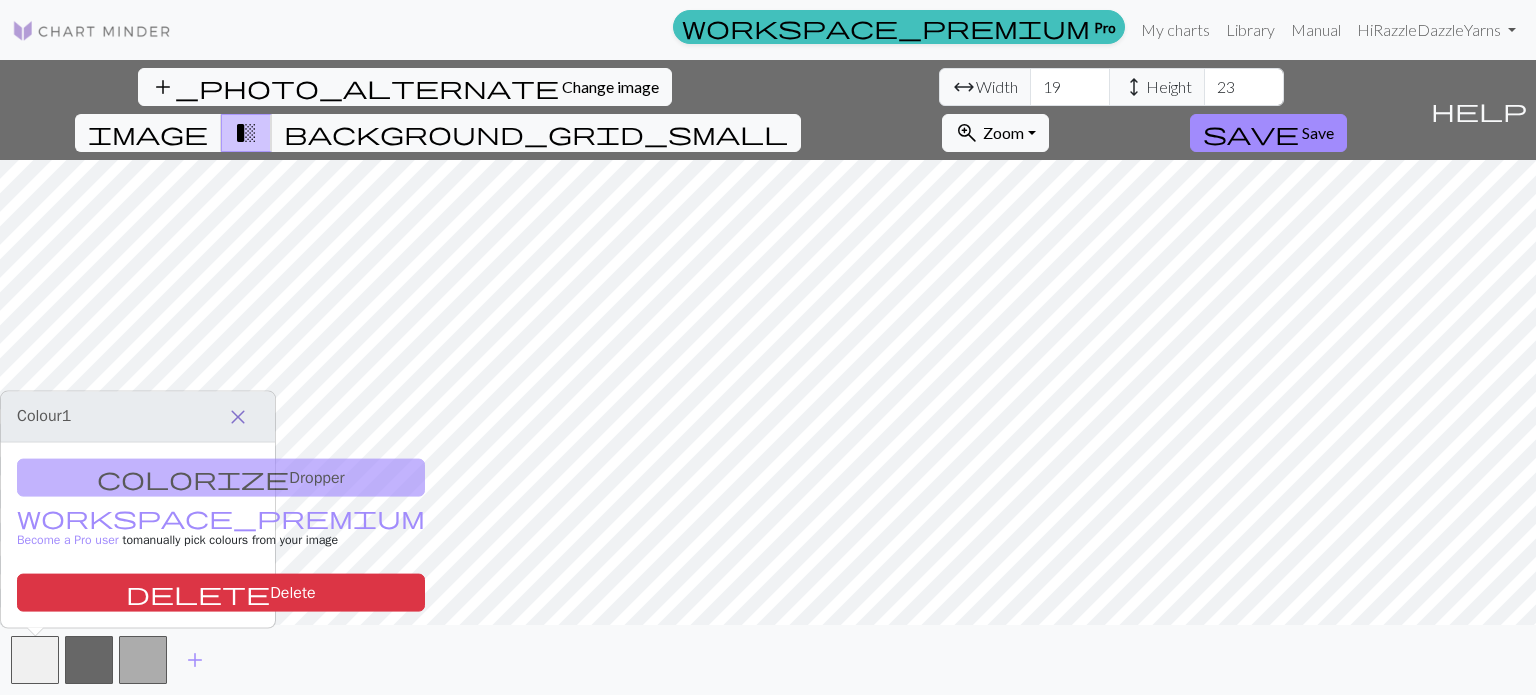 click on "close" at bounding box center (238, 417) 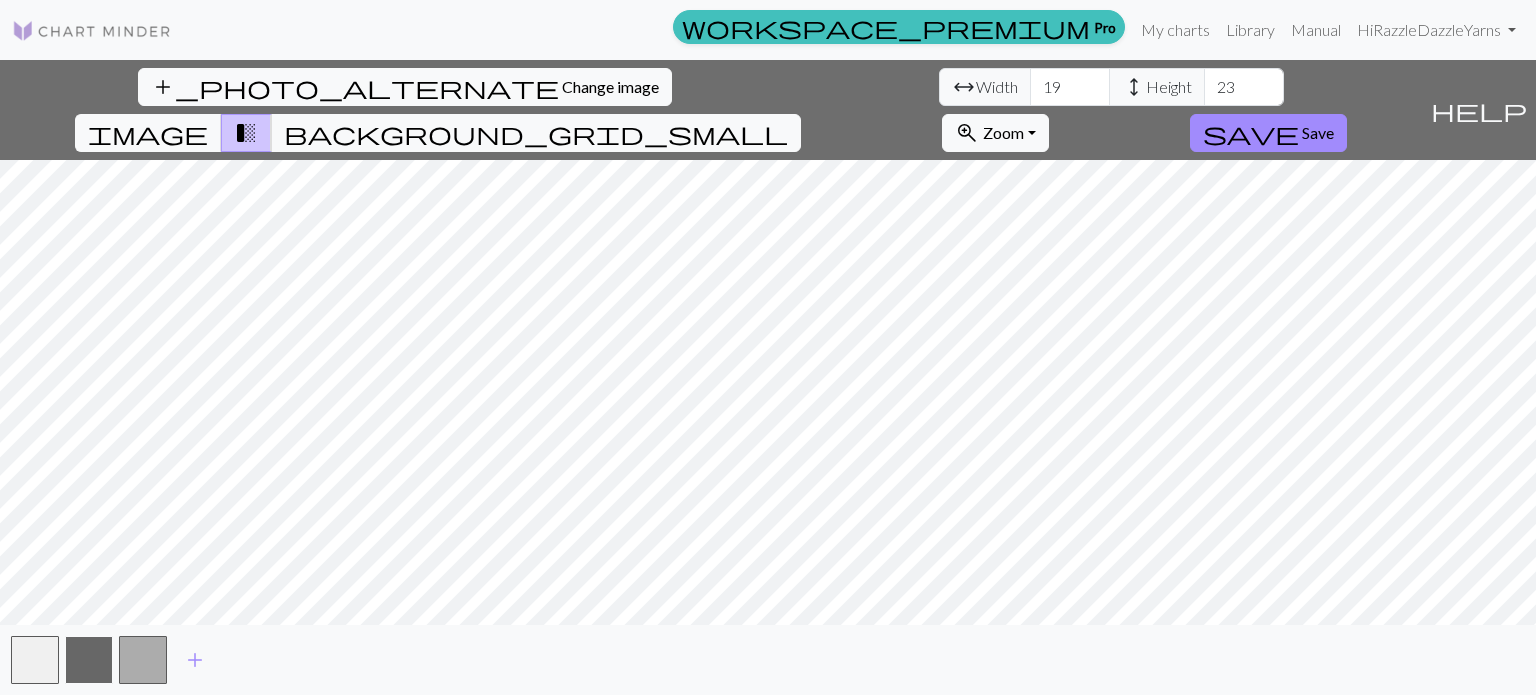 click at bounding box center (89, 660) 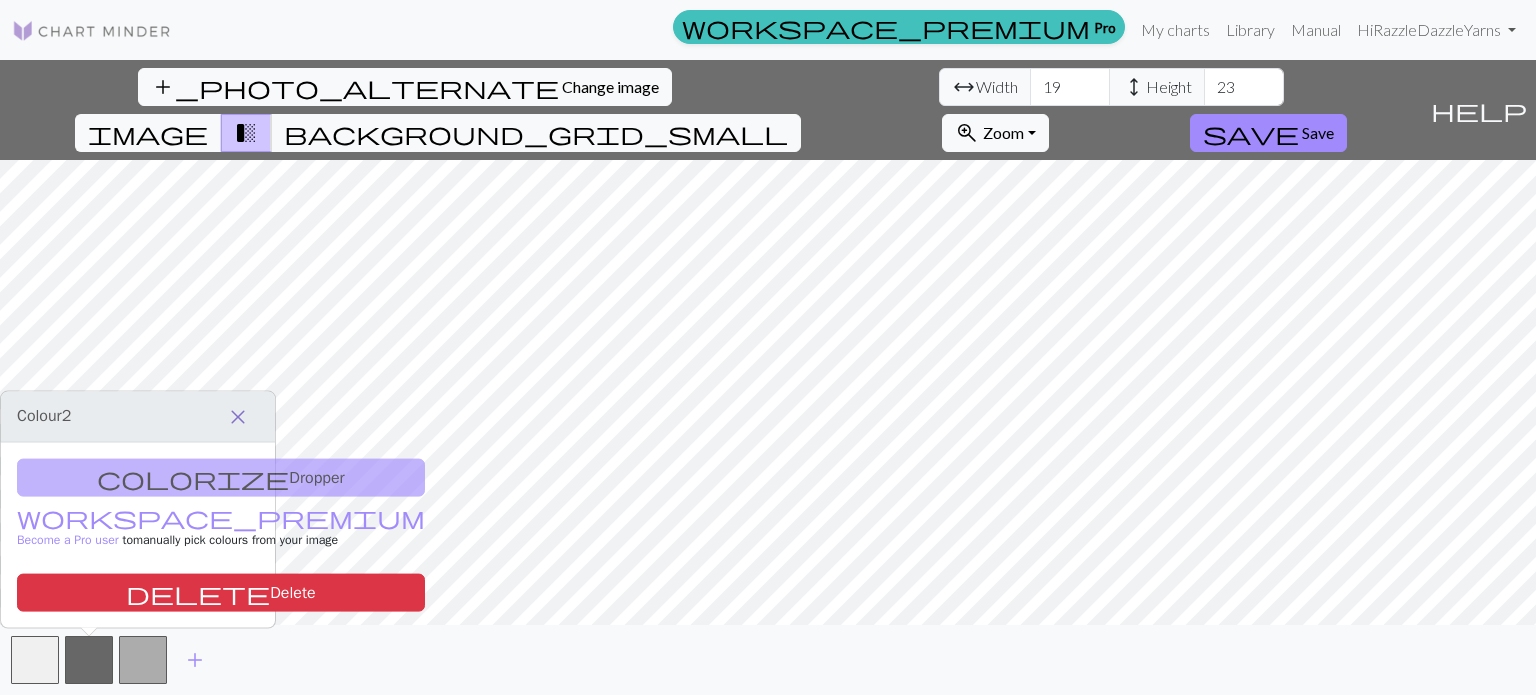click on "close" at bounding box center (238, 417) 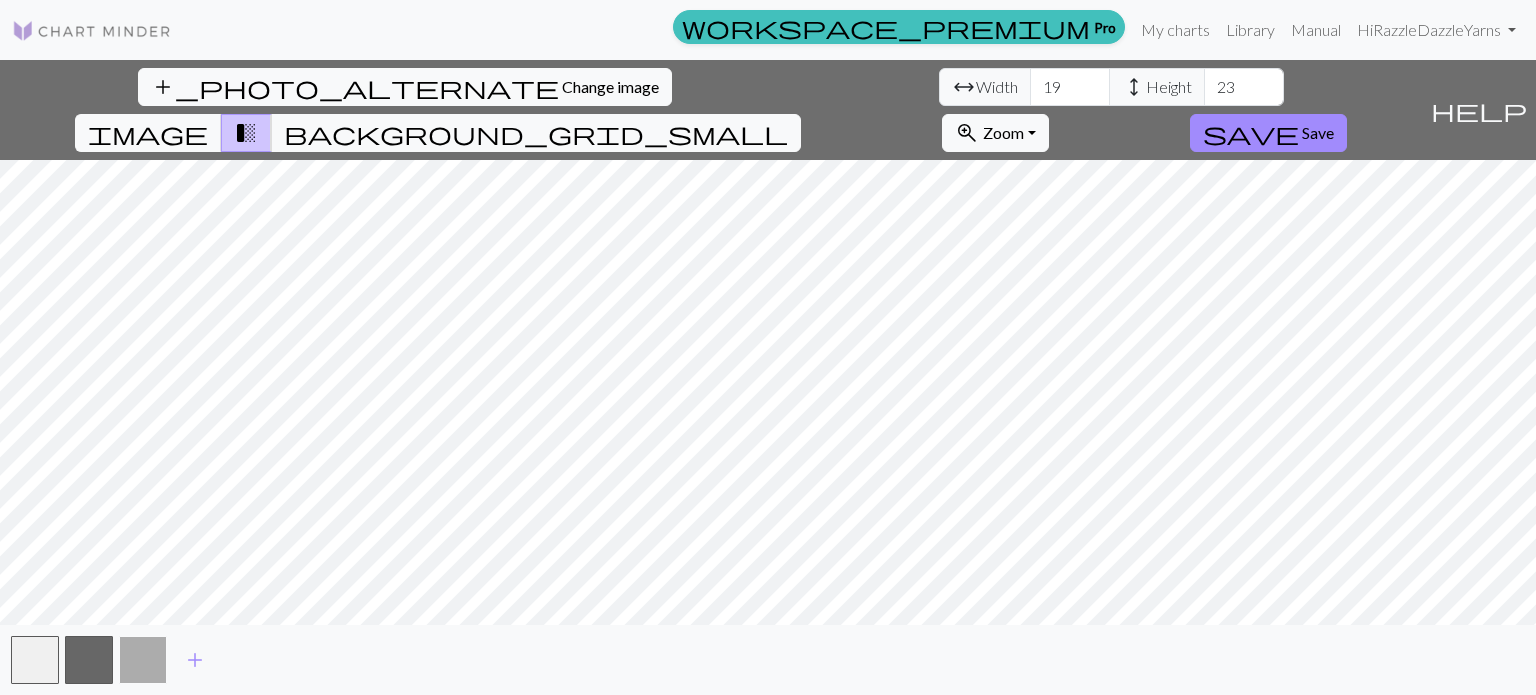 click at bounding box center (143, 660) 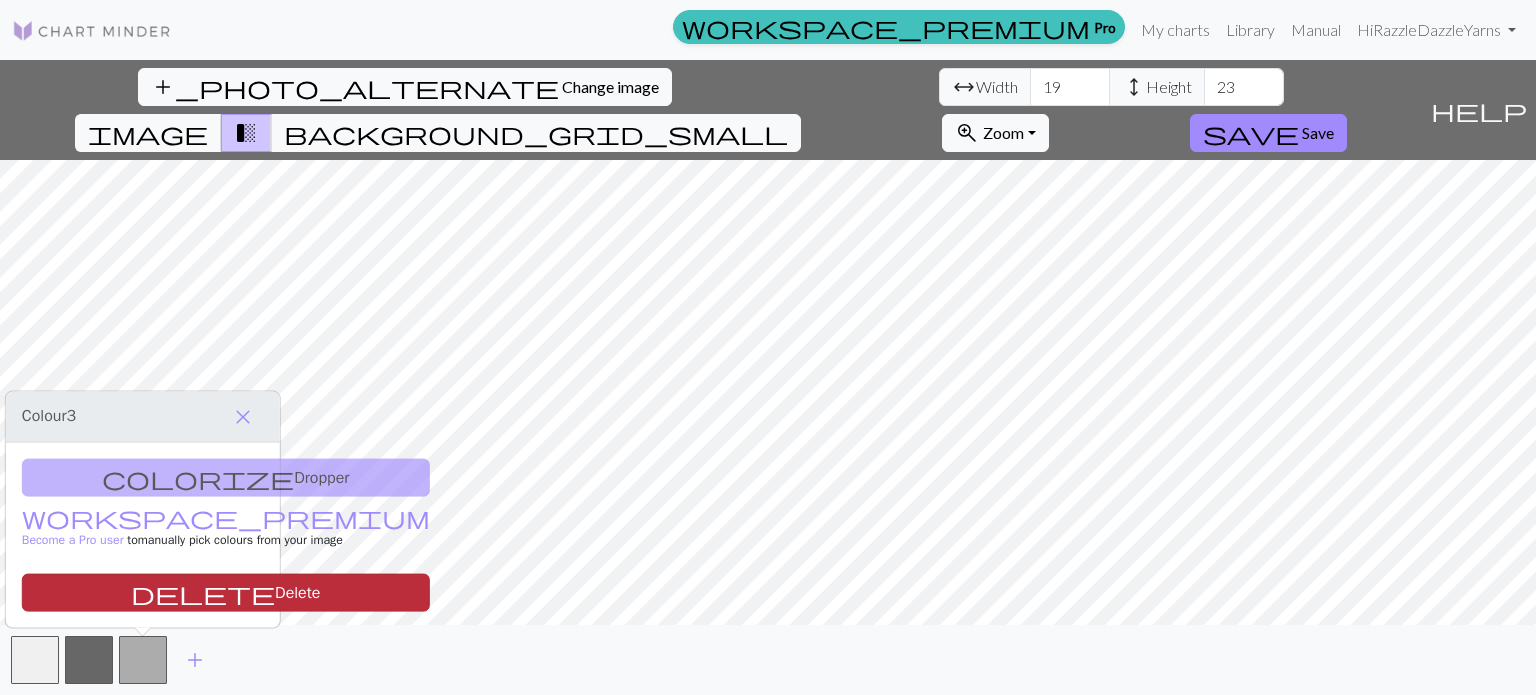 click on "delete Delete" at bounding box center (226, 593) 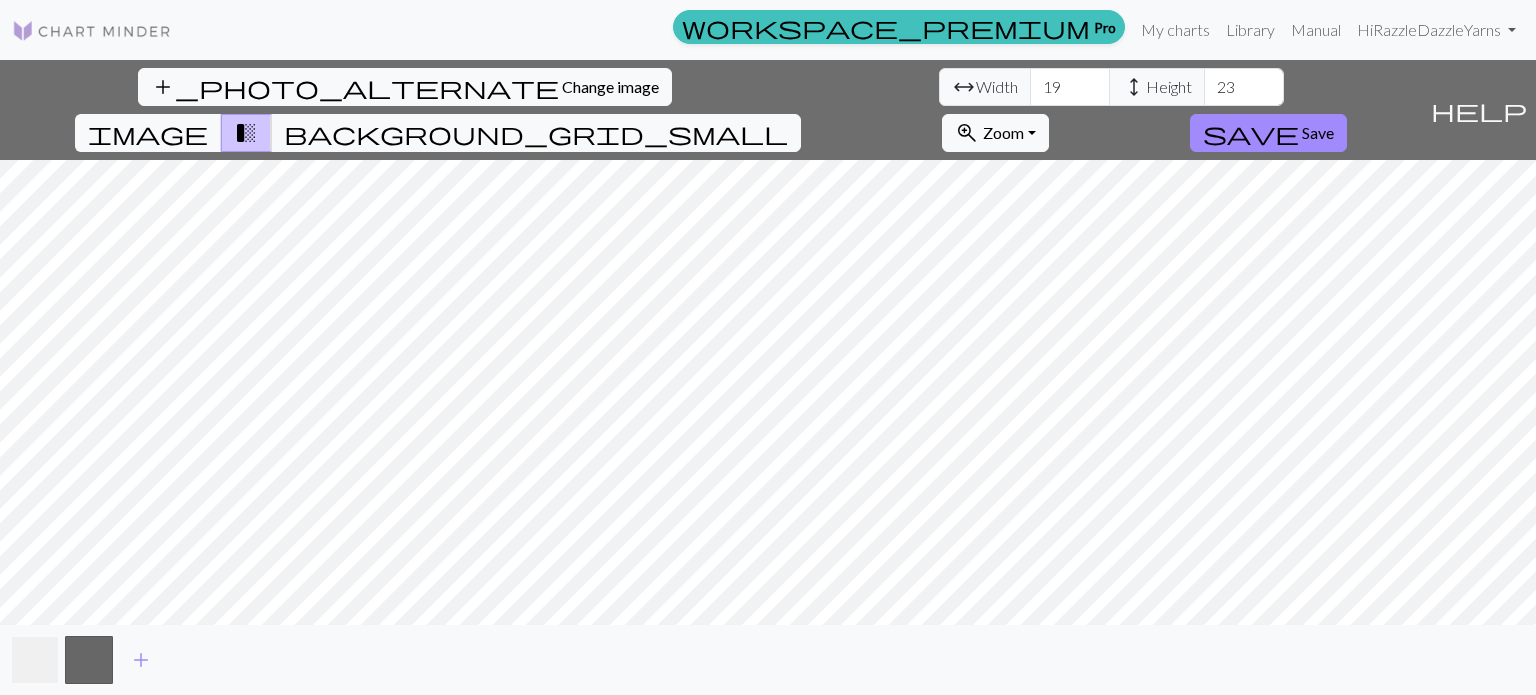 click at bounding box center [35, 660] 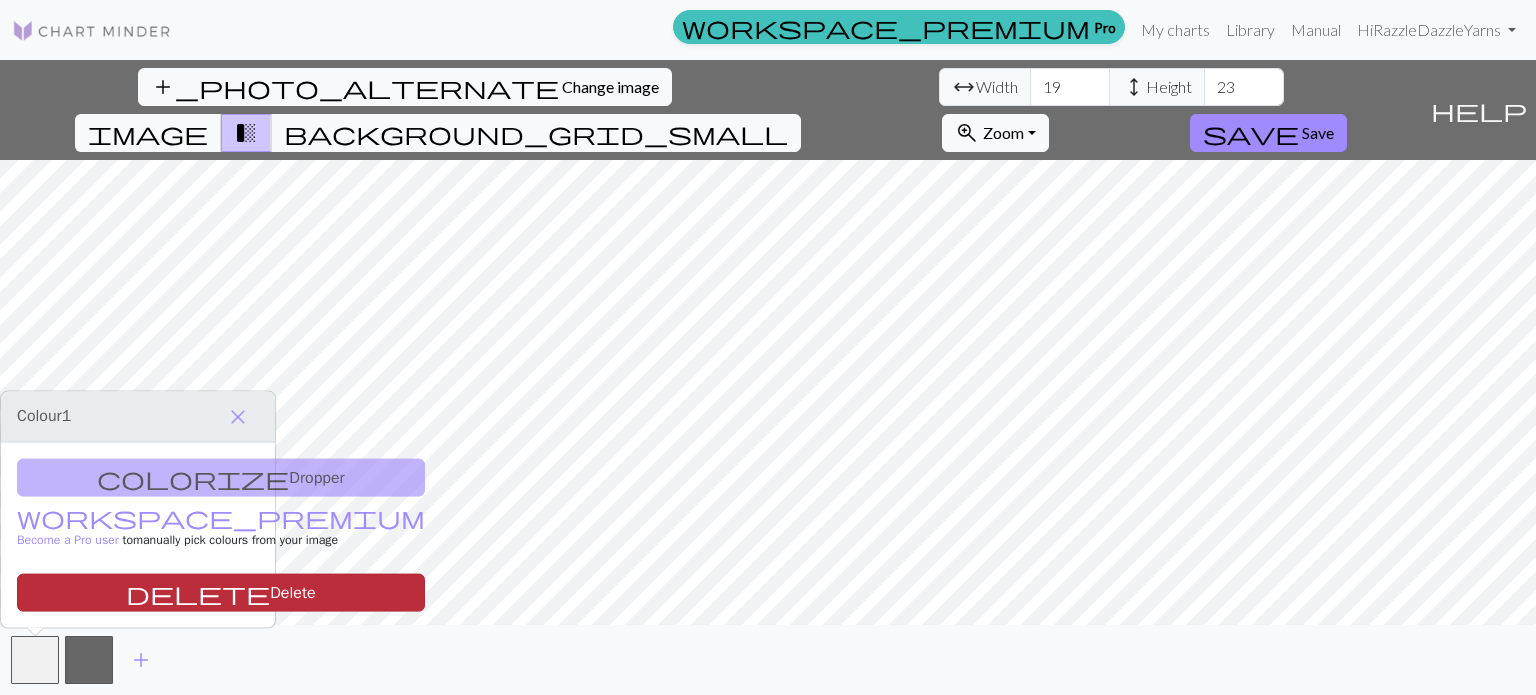 click on "delete Delete" at bounding box center (221, 593) 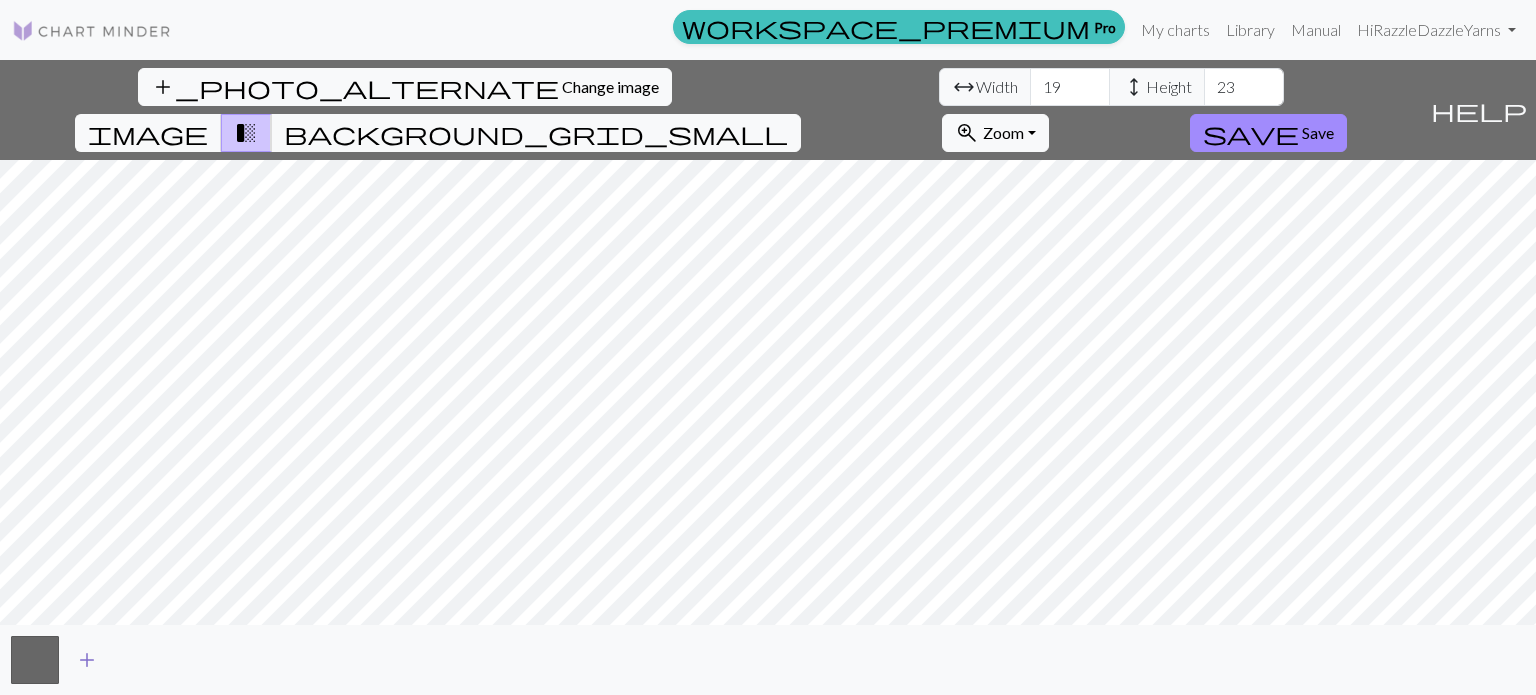 click on "add" at bounding box center [87, 660] 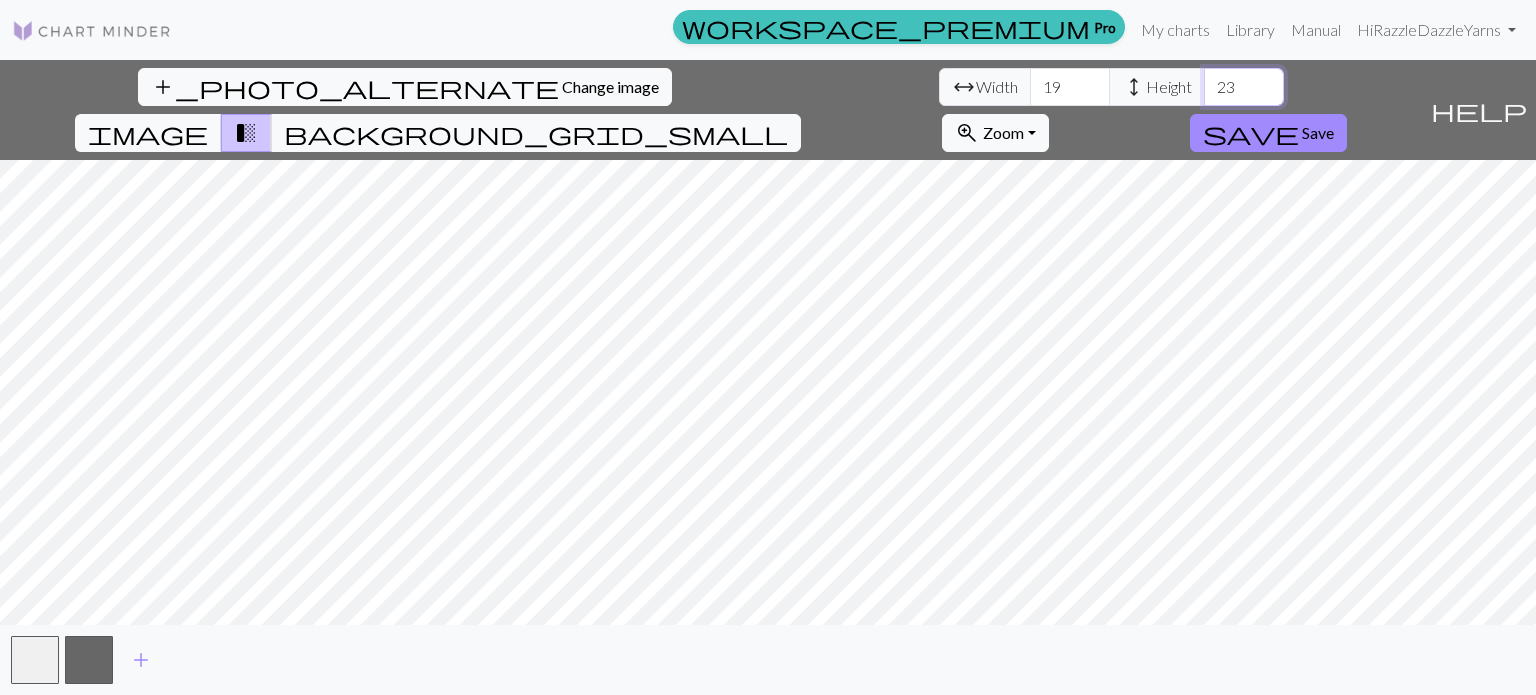 drag, startPoint x: 1436, startPoint y: 106, endPoint x: 677, endPoint y: 75, distance: 759.6328 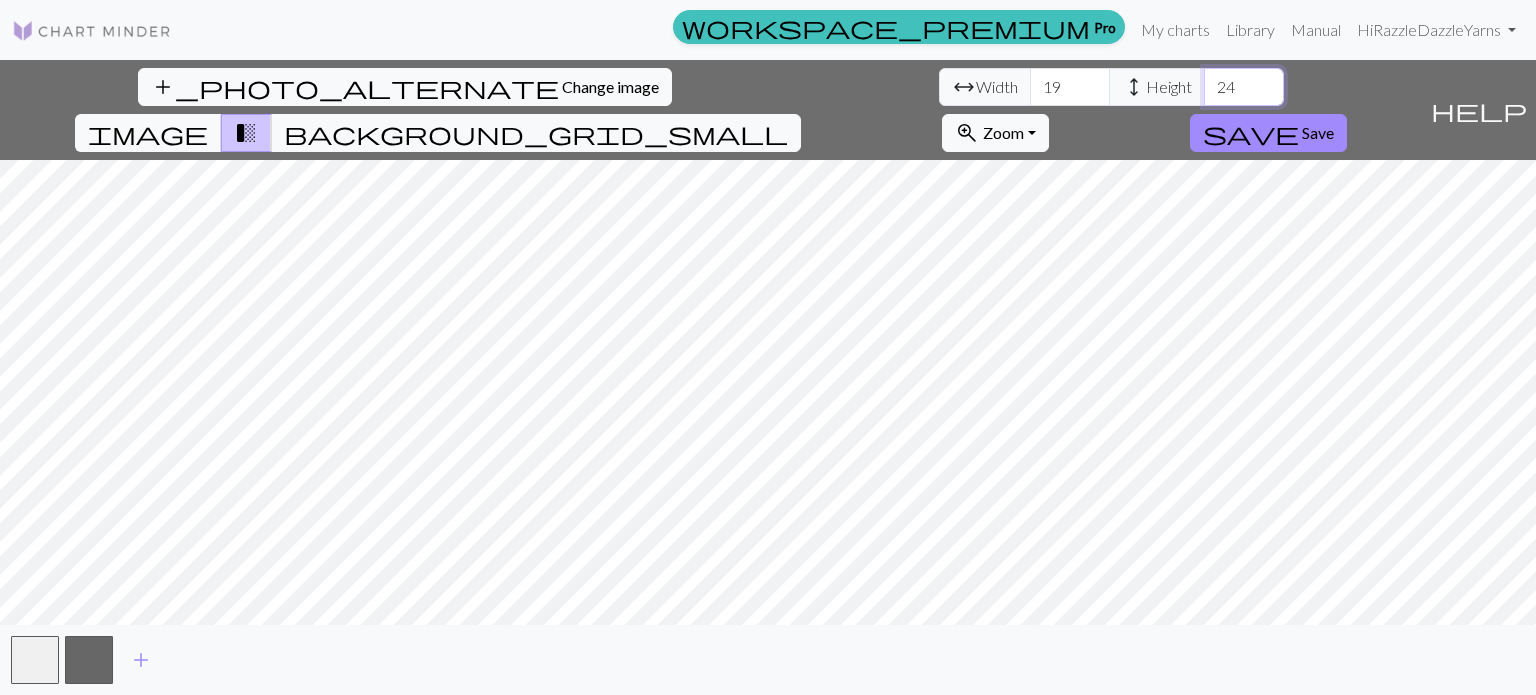 click on "24" at bounding box center (1244, 87) 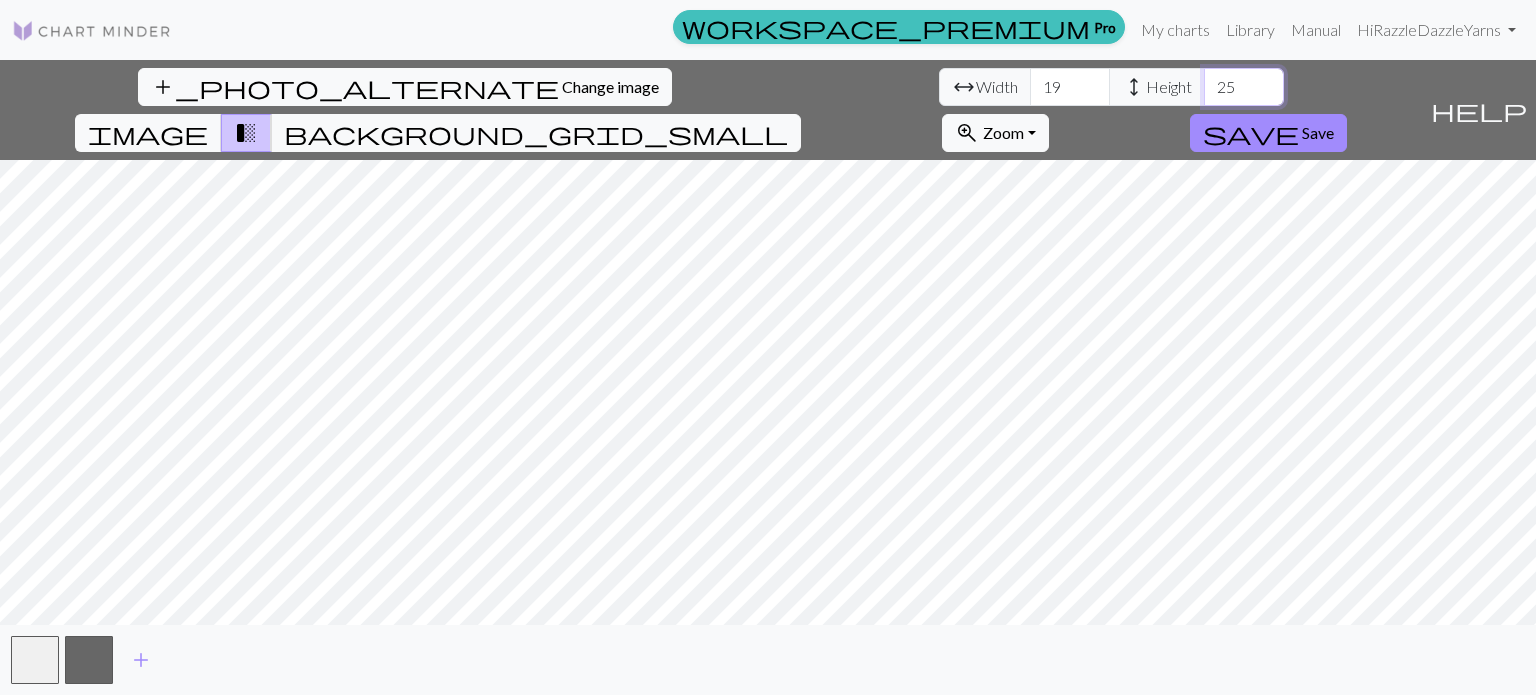 click on "25" at bounding box center (1244, 87) 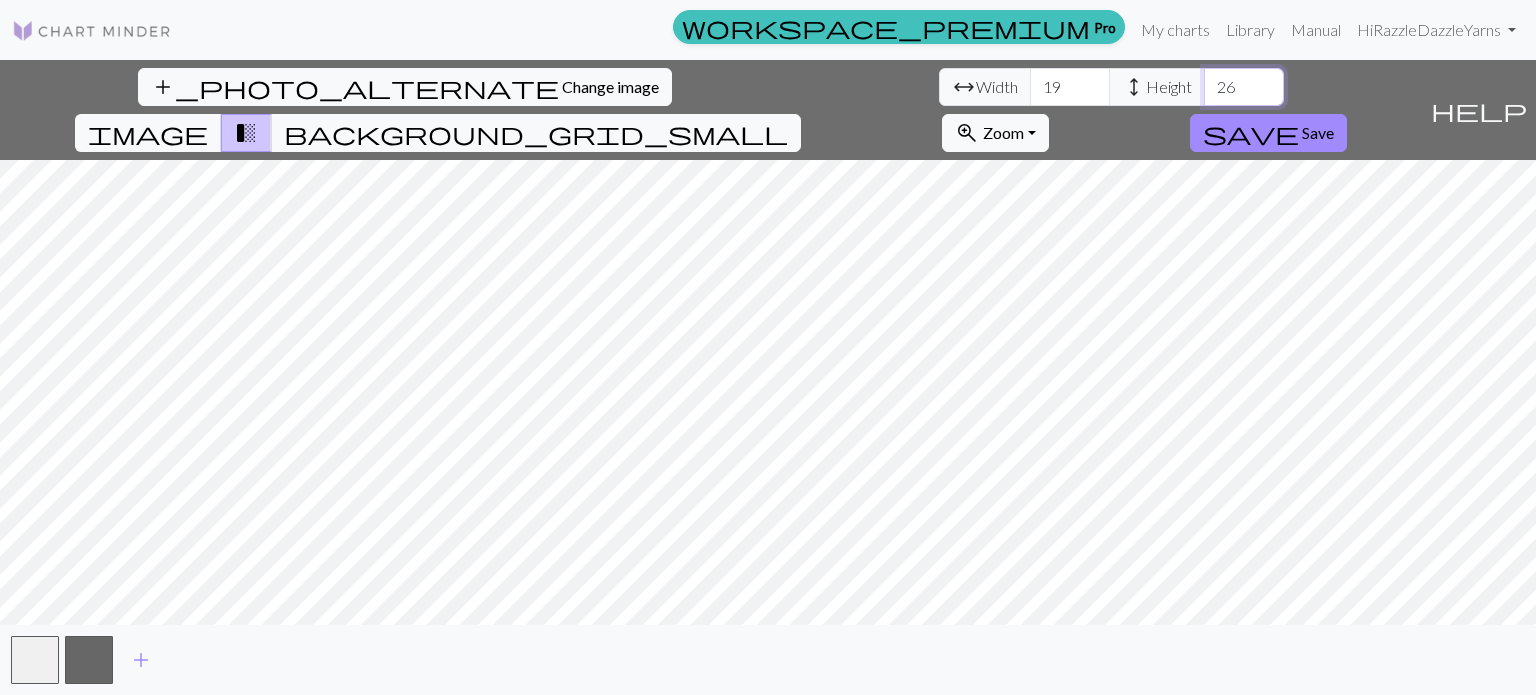 click on "26" at bounding box center (1244, 87) 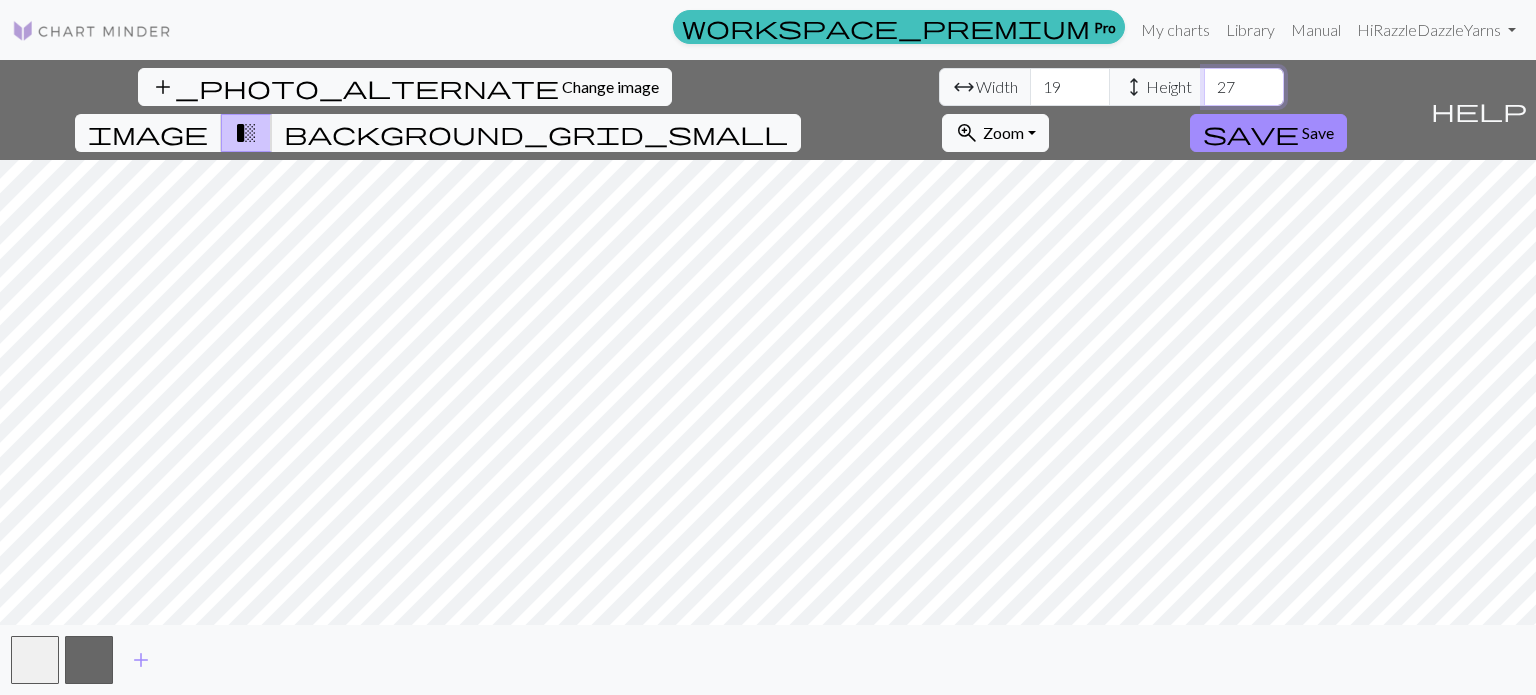 click on "27" at bounding box center (1244, 87) 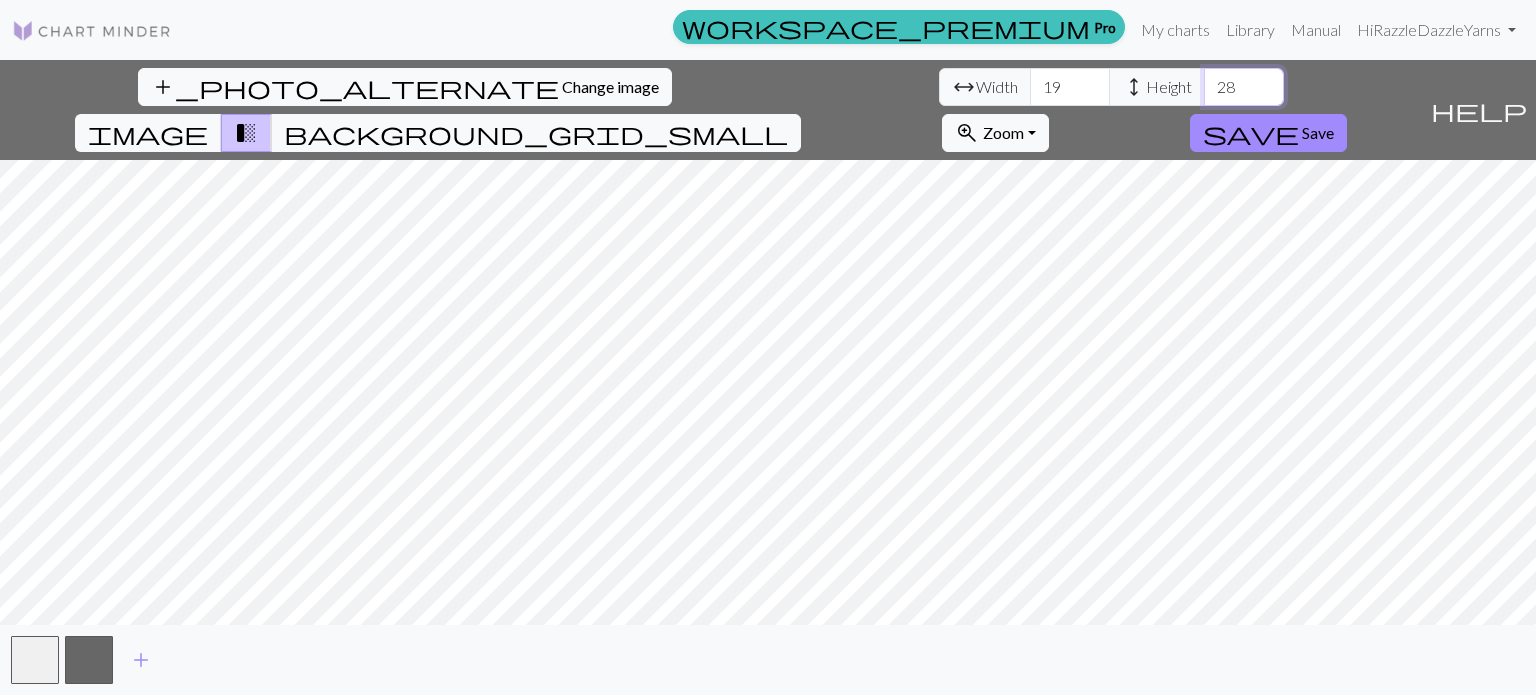 click on "28" at bounding box center (1244, 87) 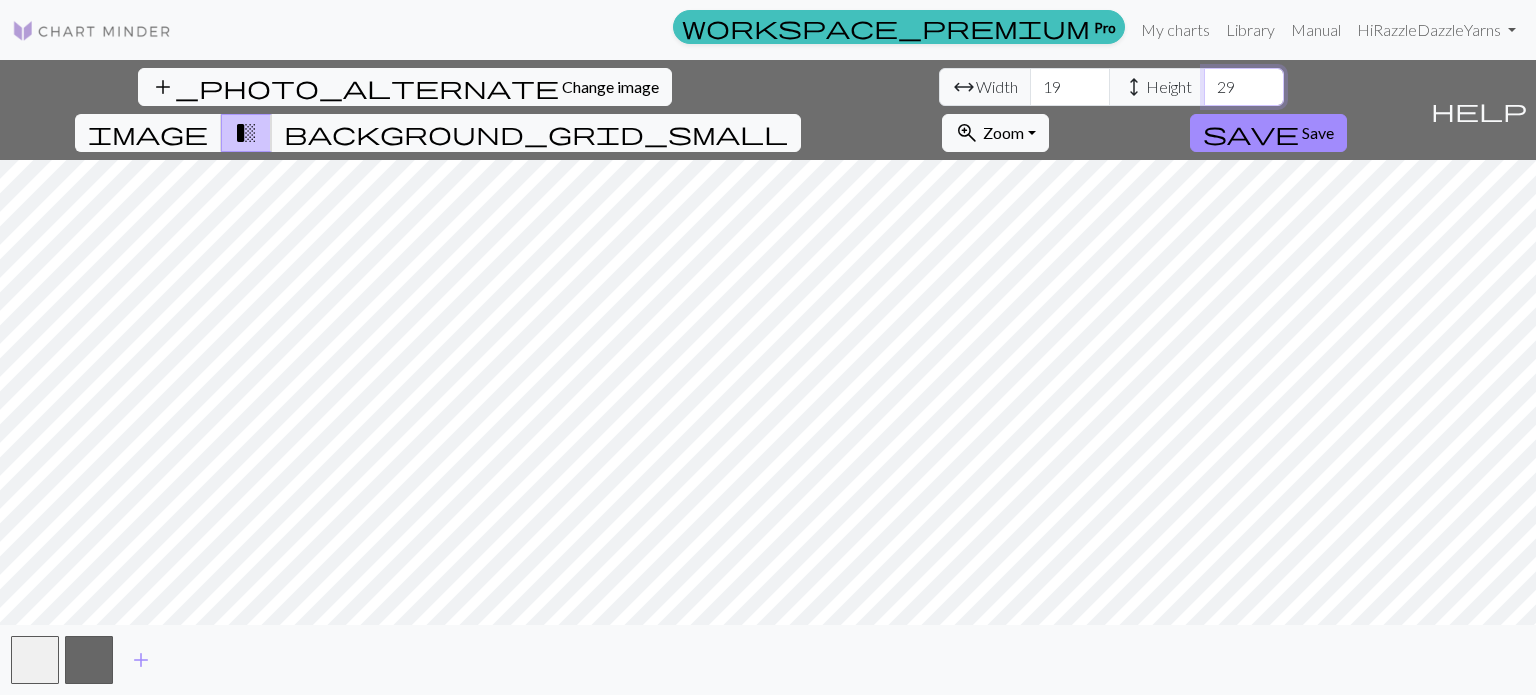 click on "29" at bounding box center (1244, 87) 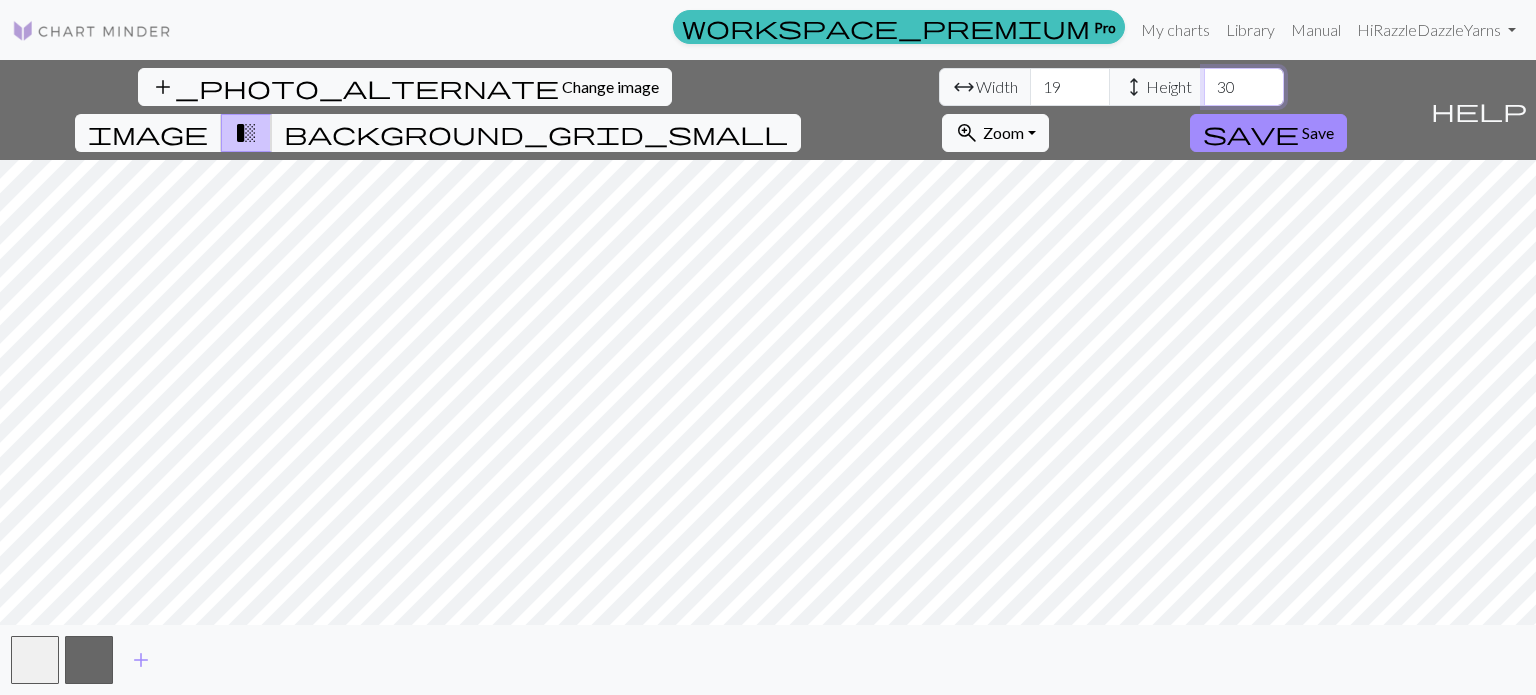 click on "30" at bounding box center [1244, 87] 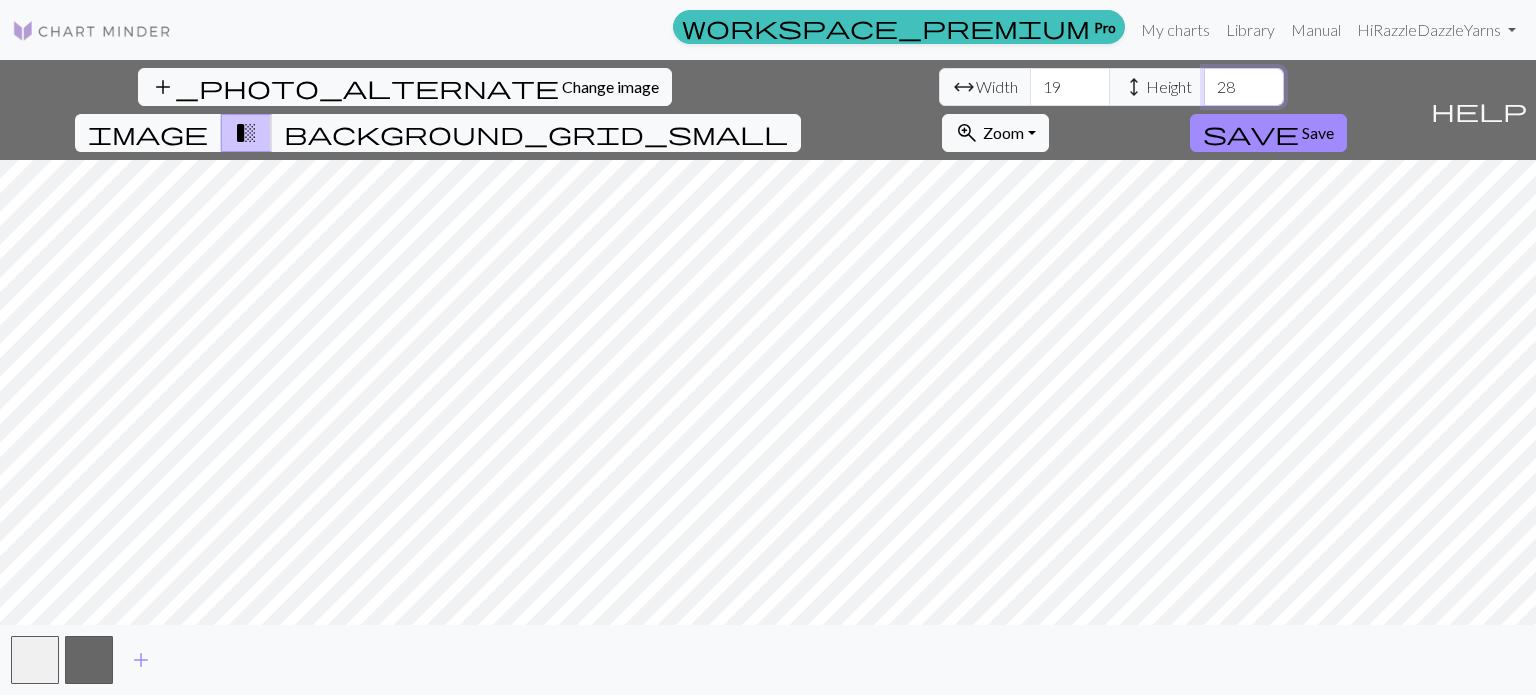 click on "28" at bounding box center [1244, 87] 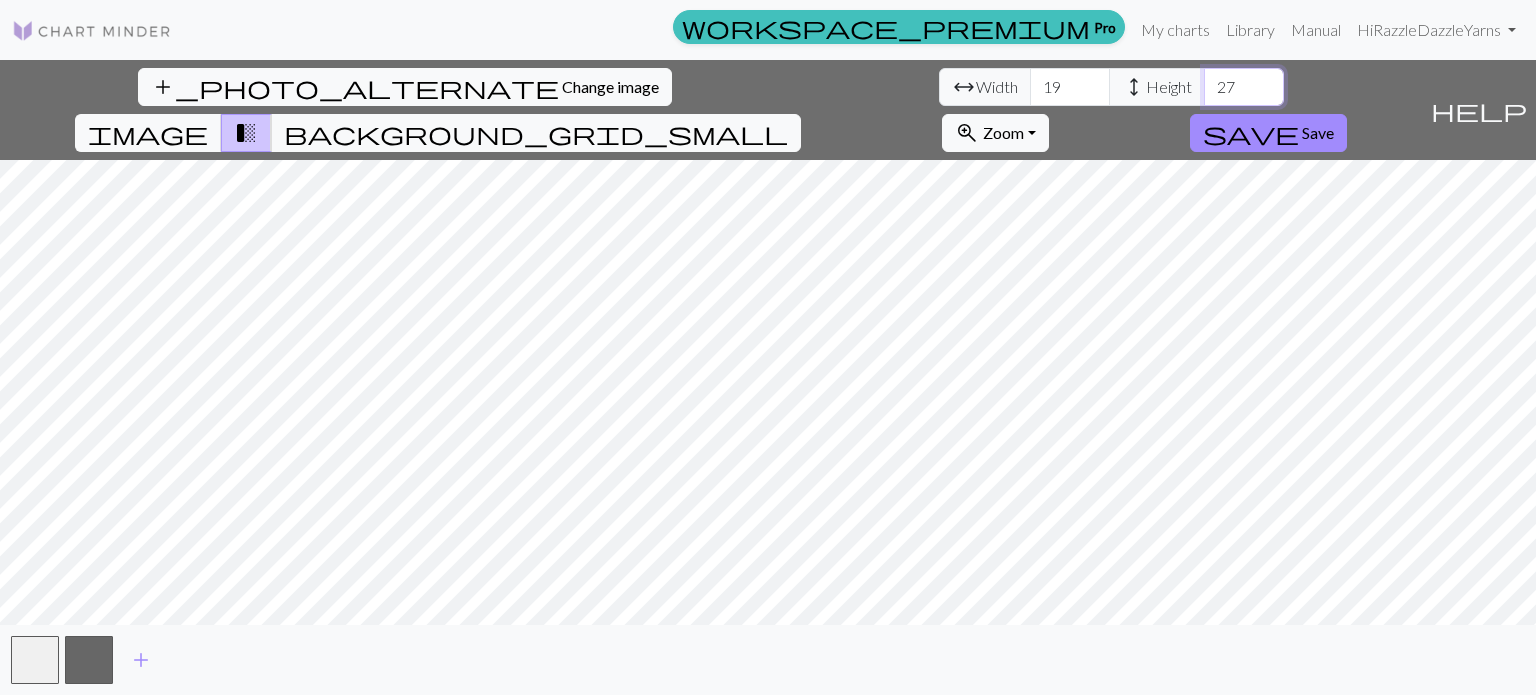 click on "27" at bounding box center [1244, 87] 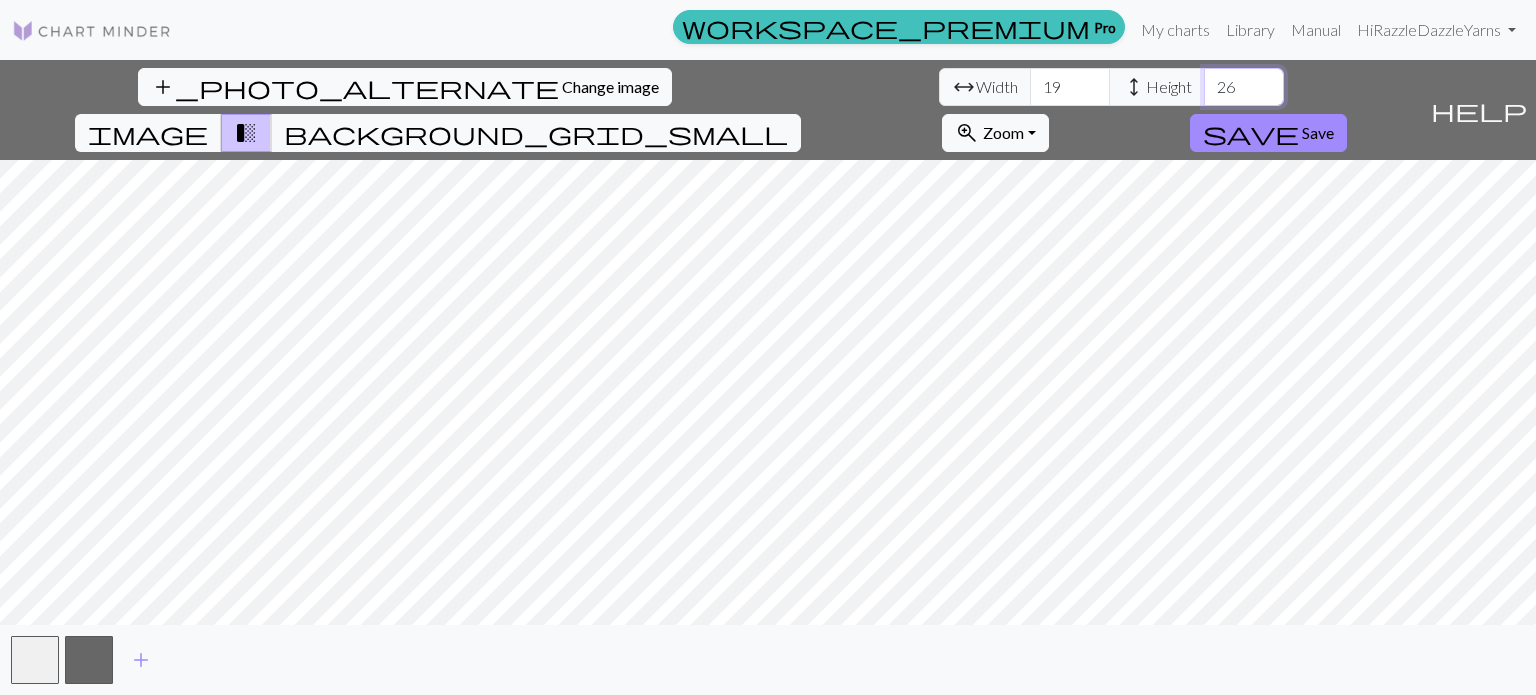 click on "26" at bounding box center [1244, 87] 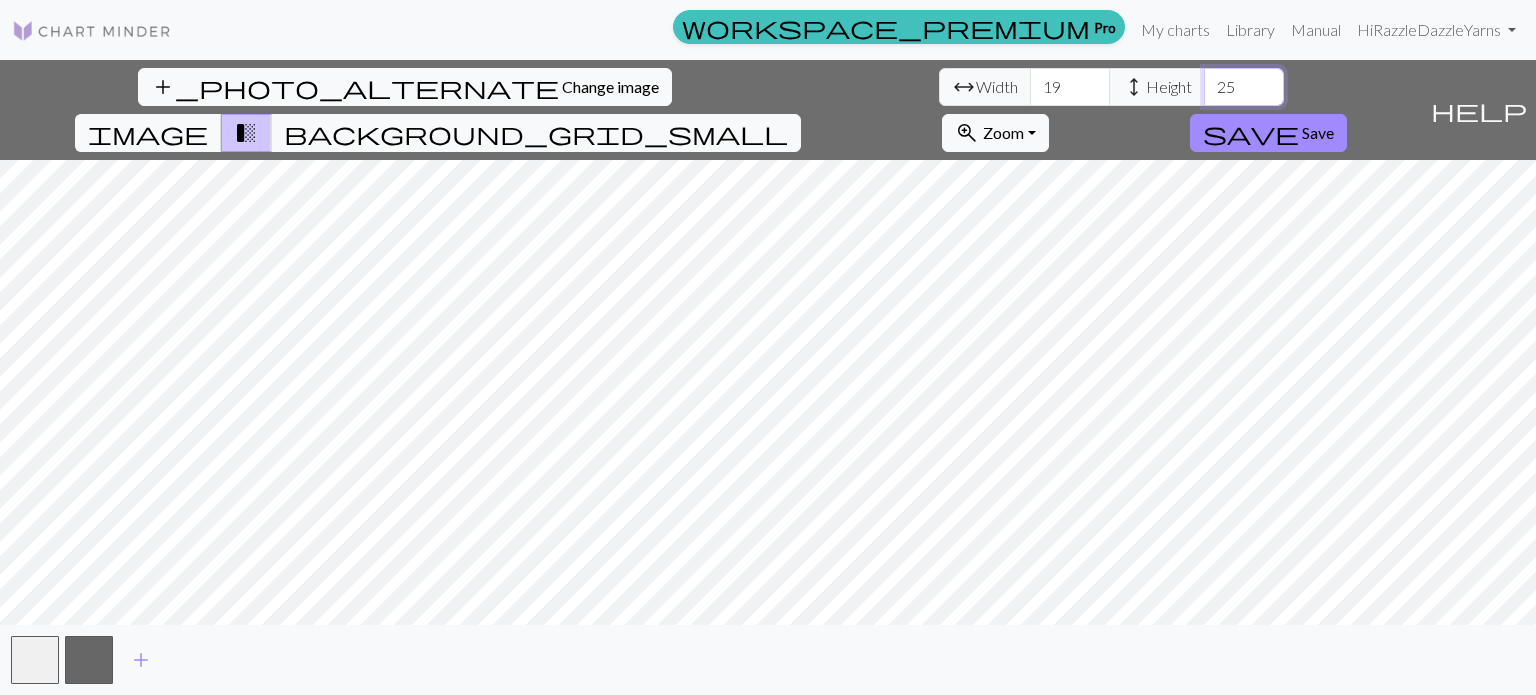 click on "25" at bounding box center [1244, 87] 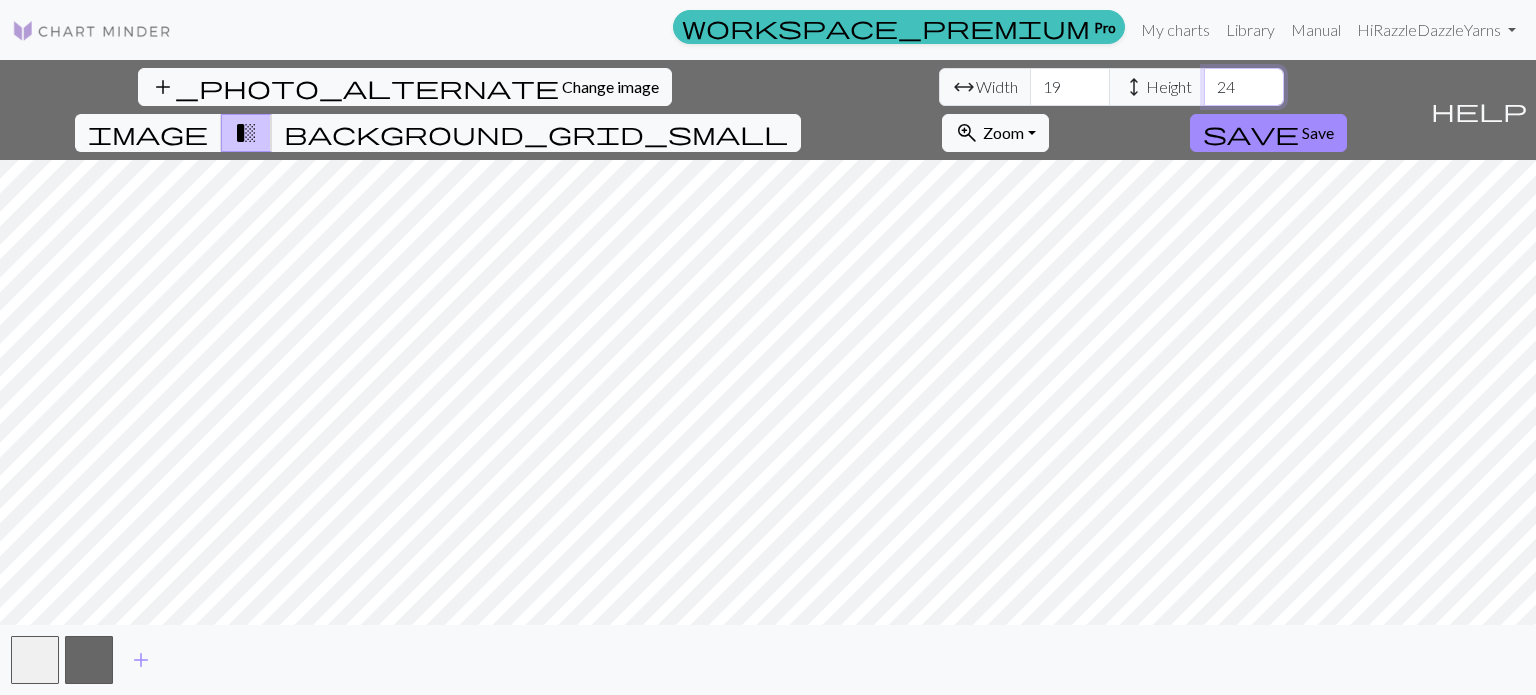 click on "24" at bounding box center (1244, 87) 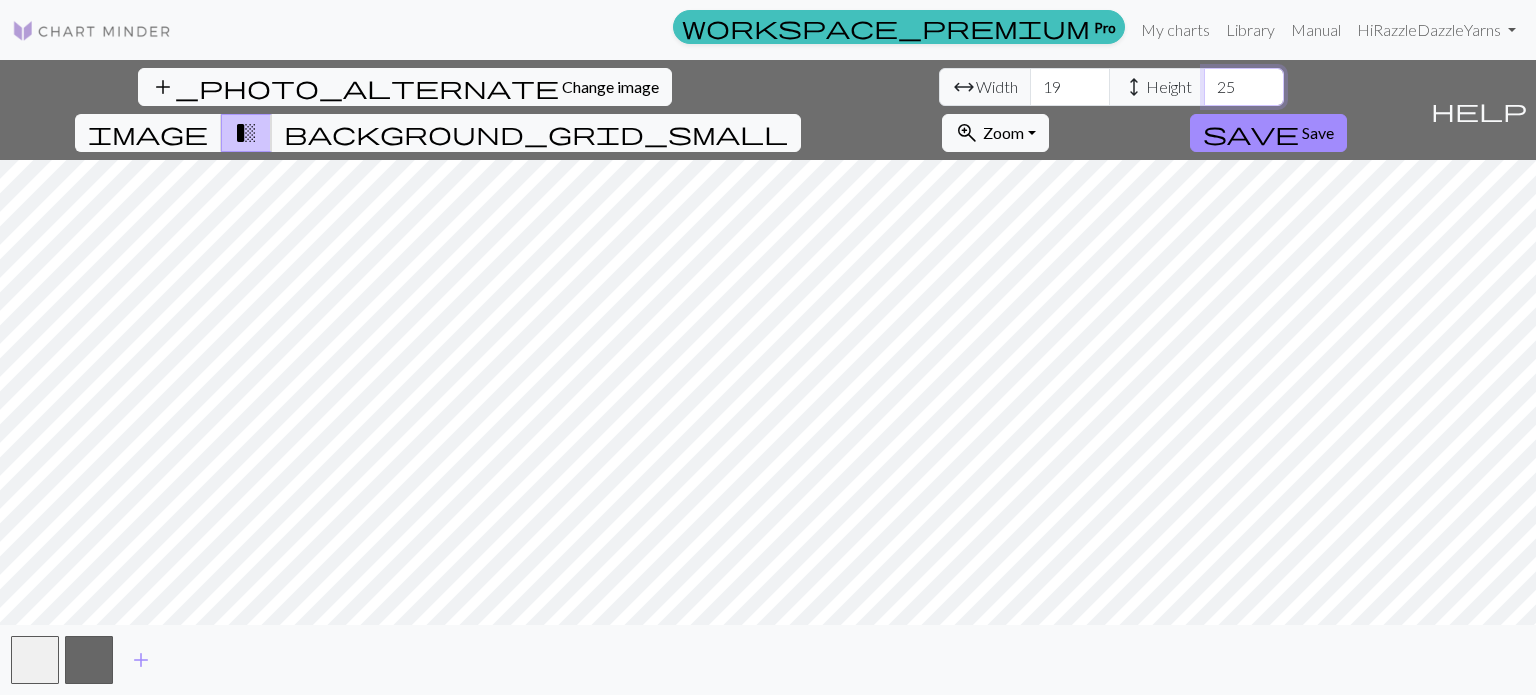type on "25" 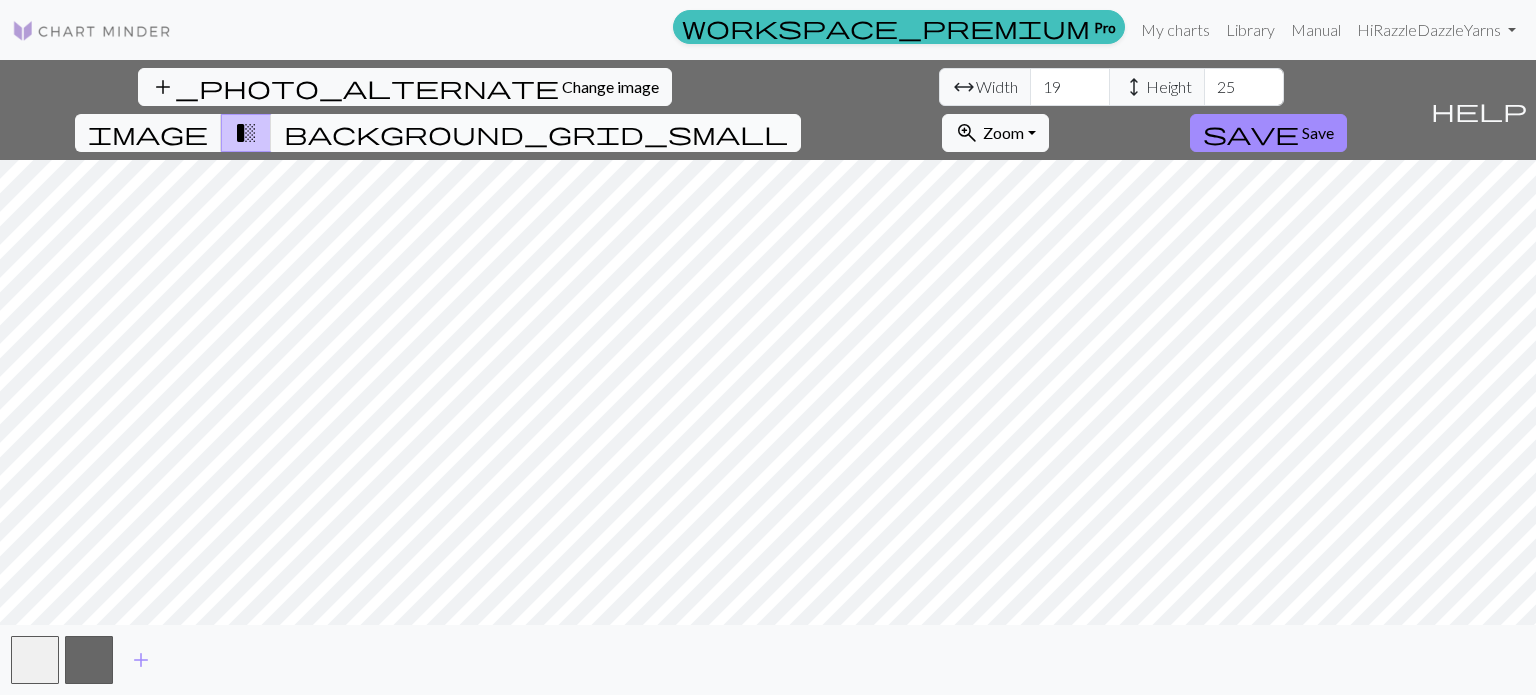 click on "background_grid_small" at bounding box center (536, 133) 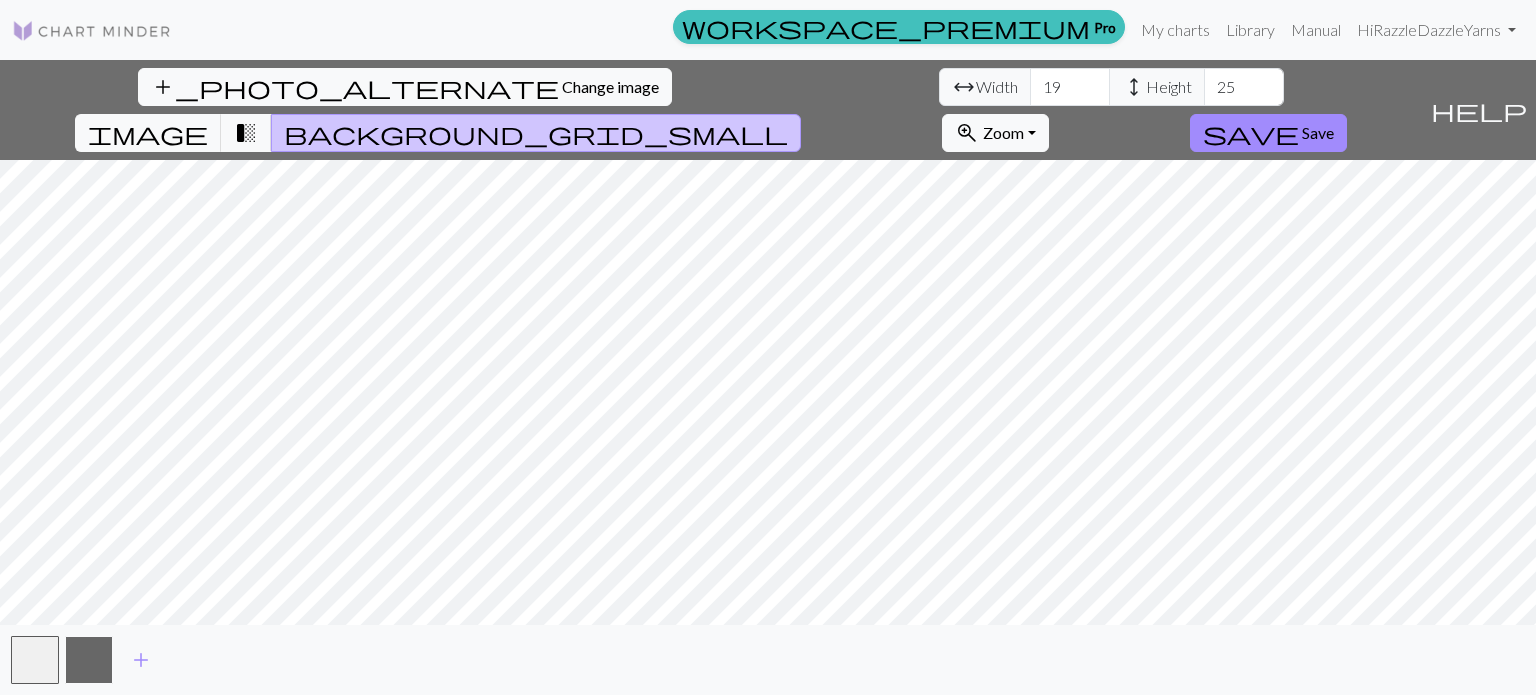 click at bounding box center [89, 660] 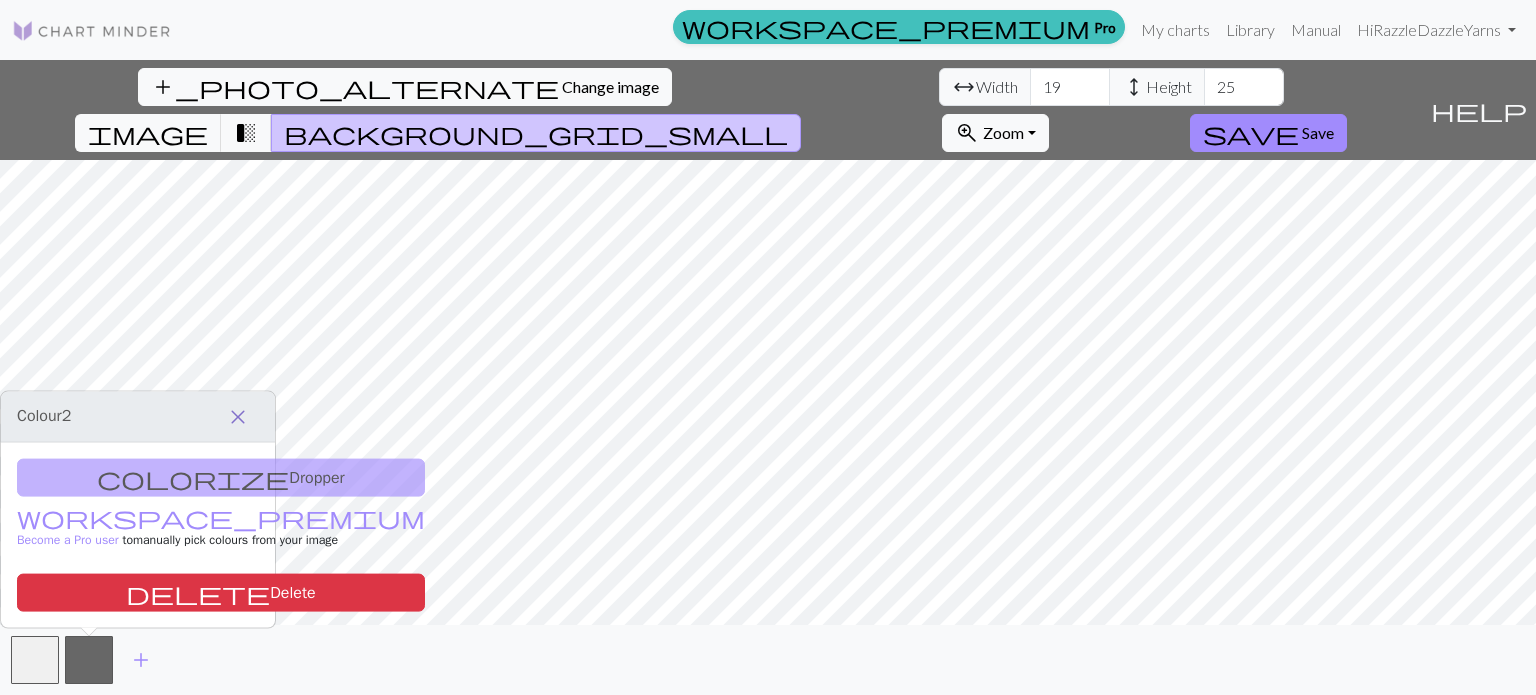 click on "close" at bounding box center (238, 417) 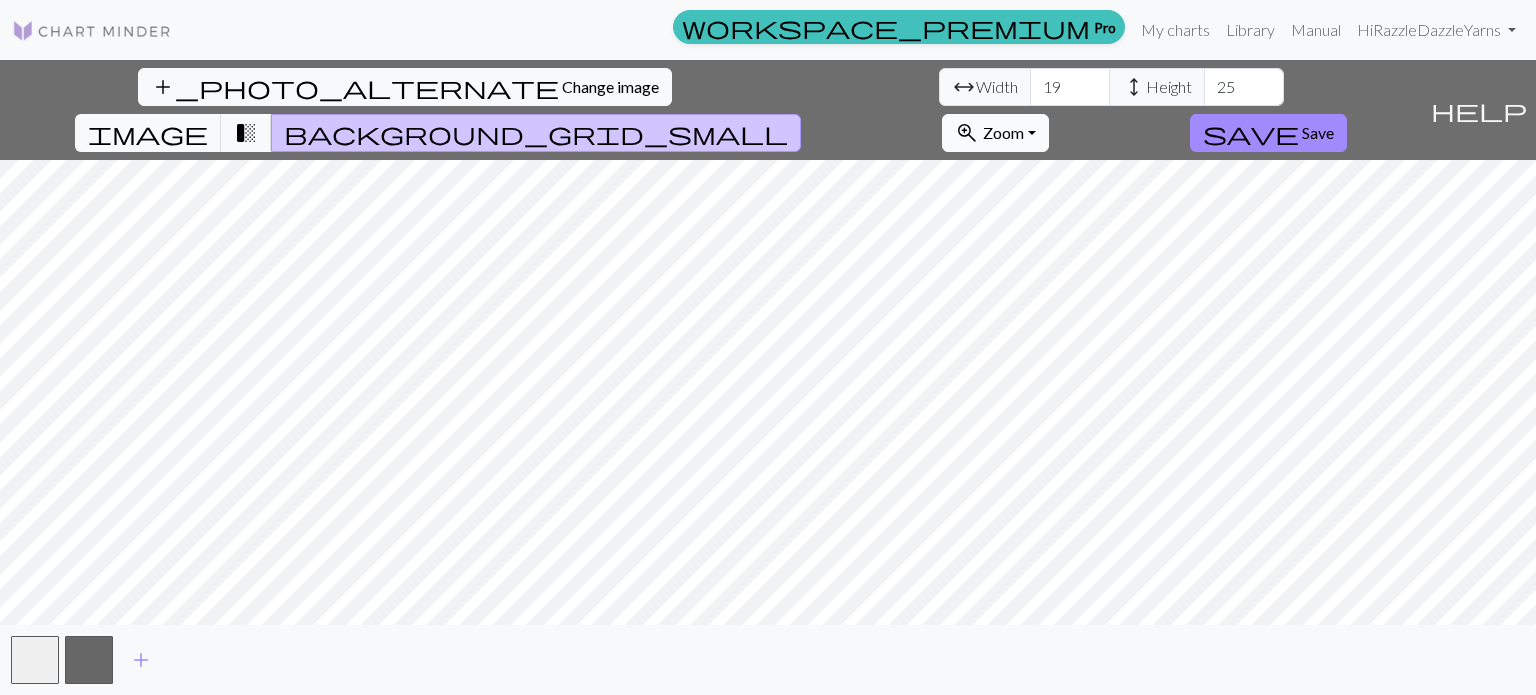 click on "zoom_in Zoom Zoom" at bounding box center (995, 133) 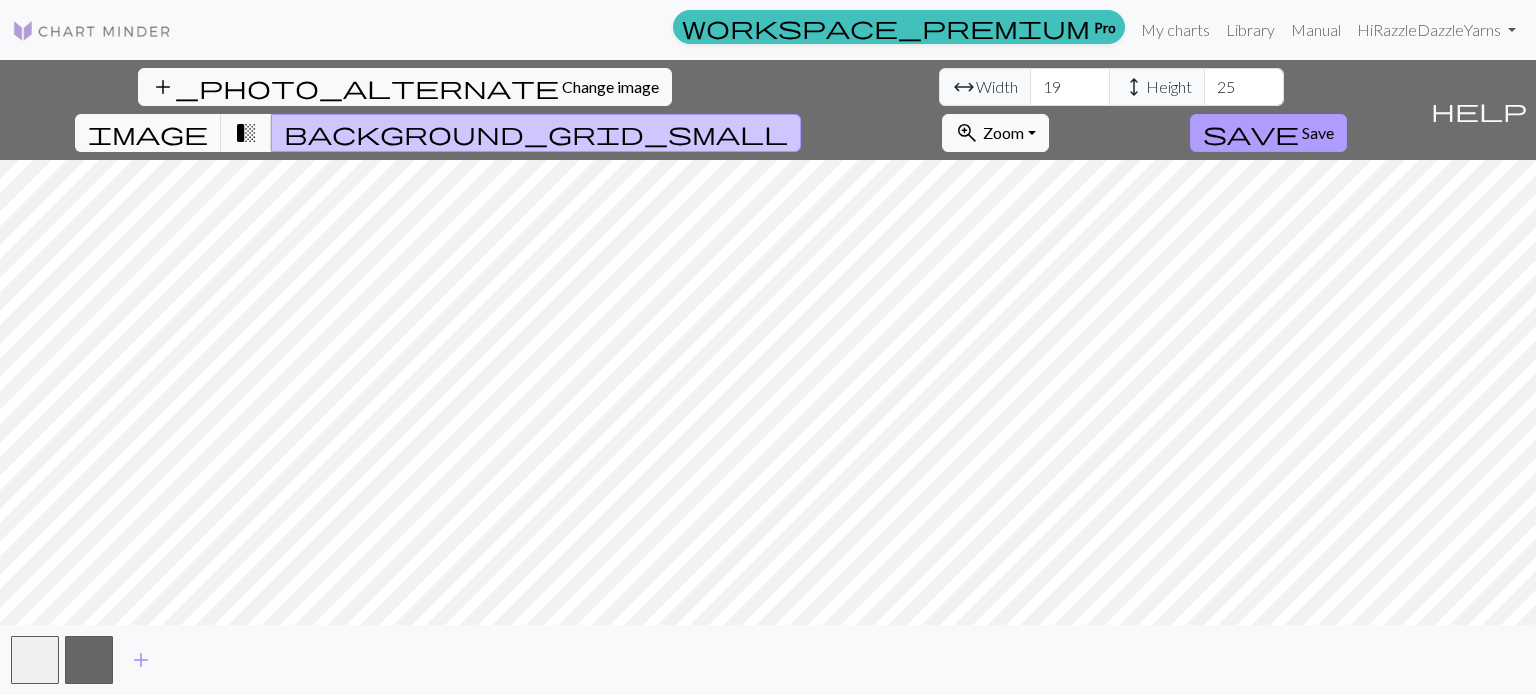 click on "Save" at bounding box center (1318, 132) 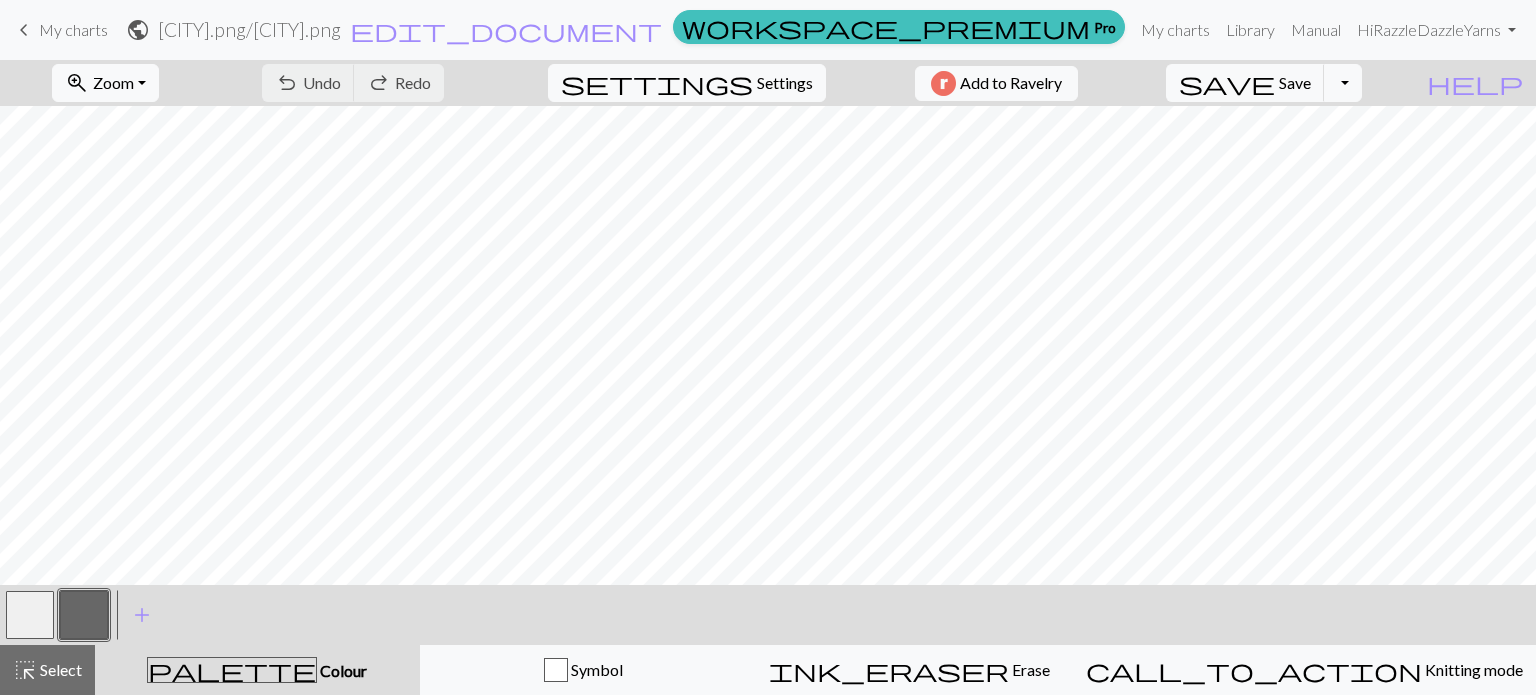 click at bounding box center (30, 615) 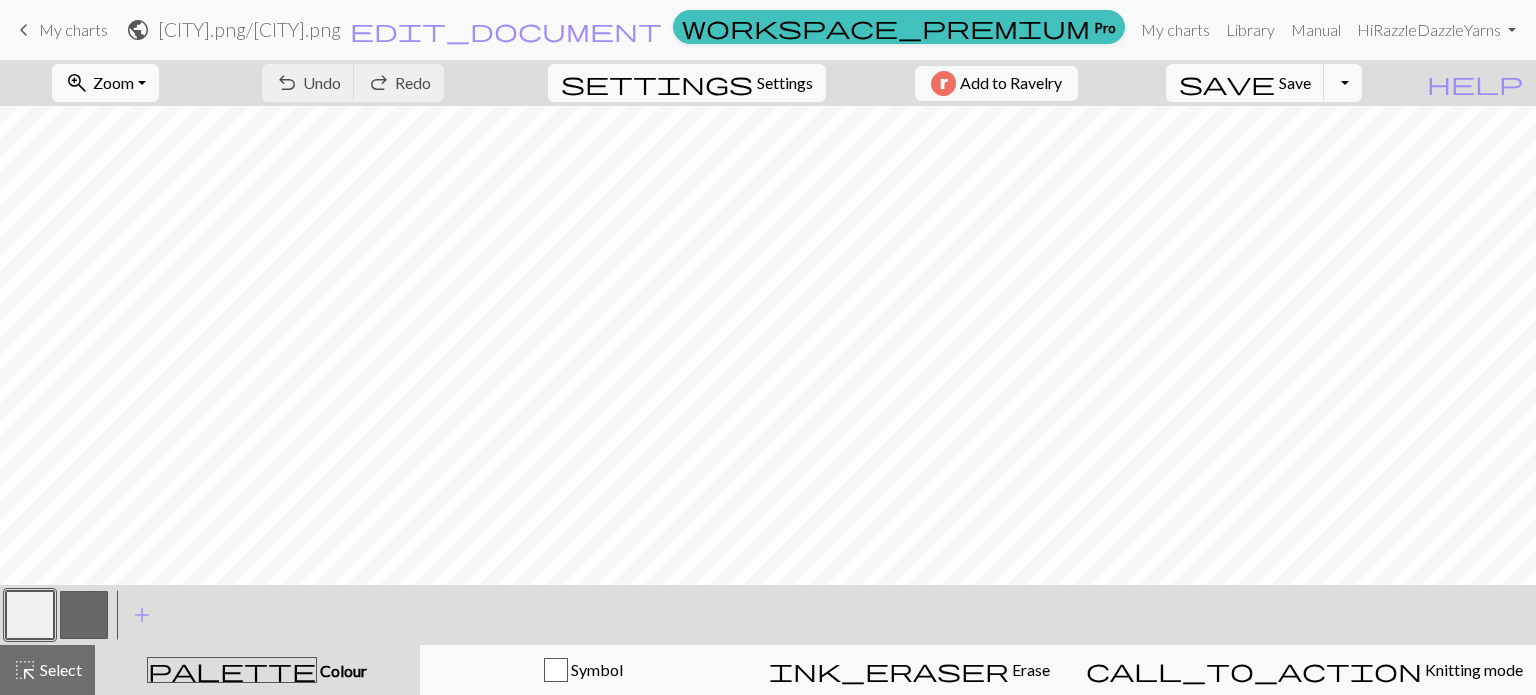 click at bounding box center (30, 615) 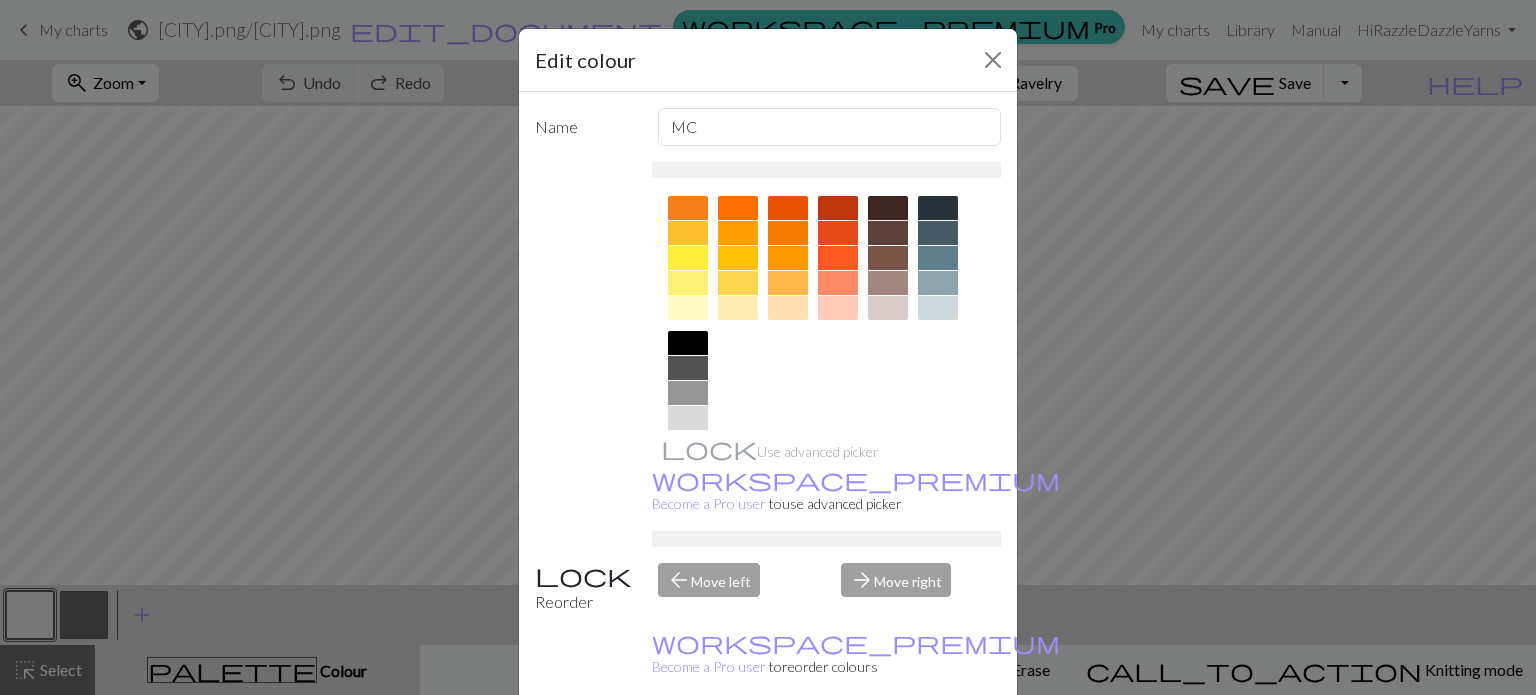 scroll, scrollTop: 280, scrollLeft: 0, axis: vertical 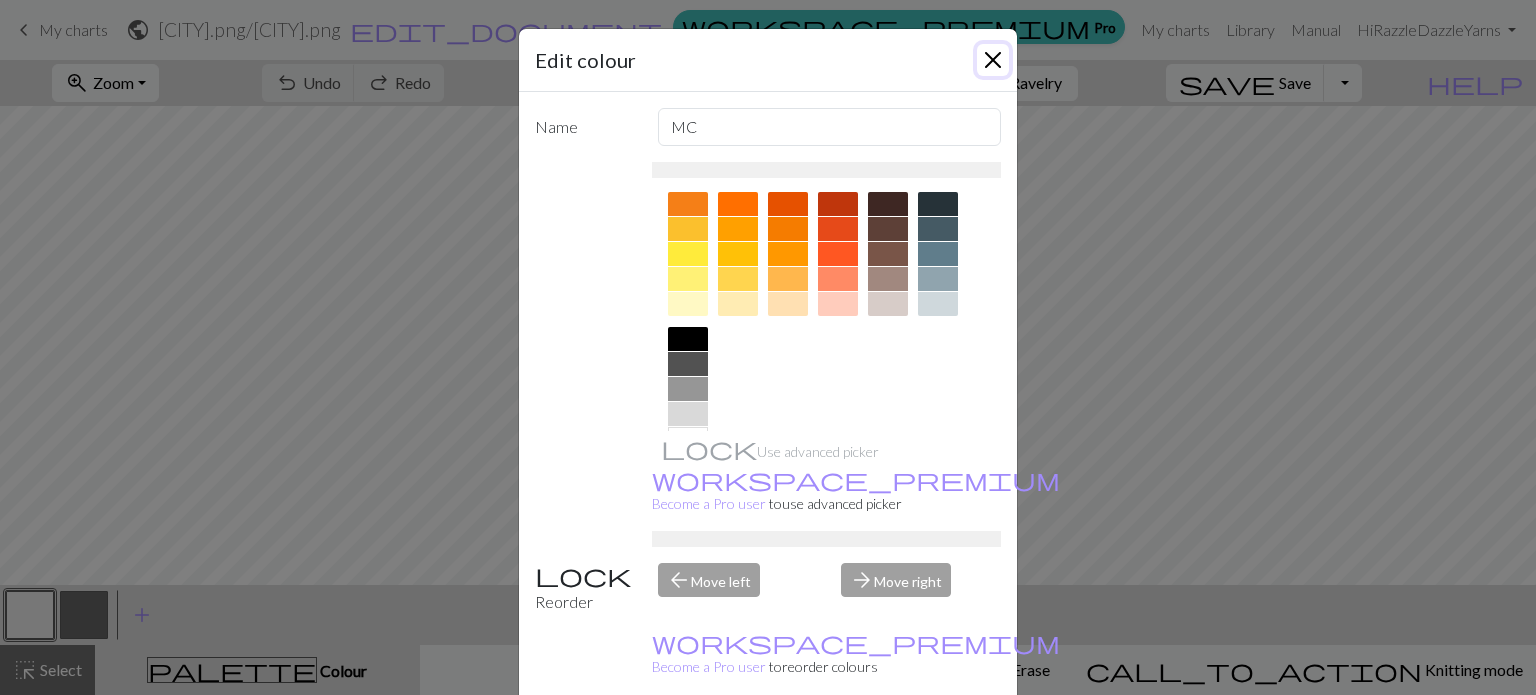 click at bounding box center [993, 60] 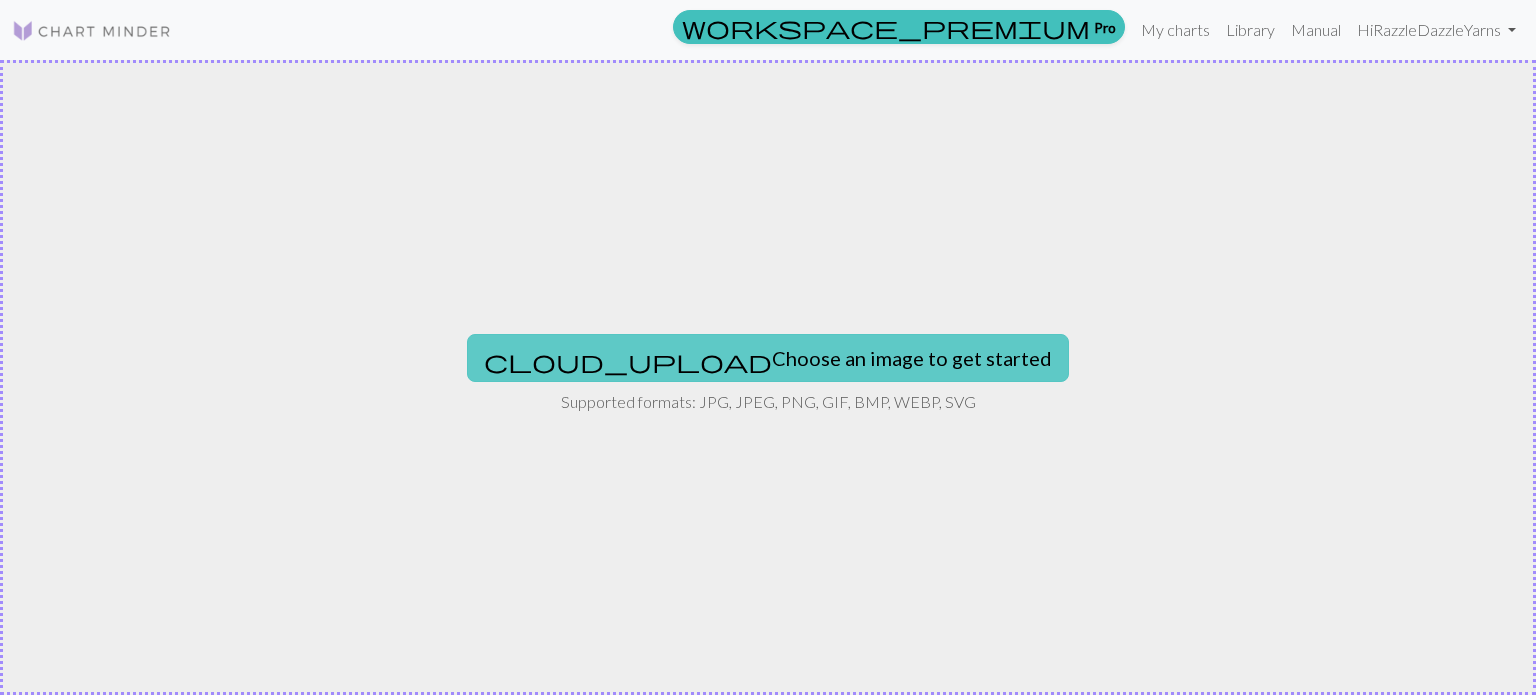 click on "cloud_upload  Choose an image to get started" at bounding box center [768, 358] 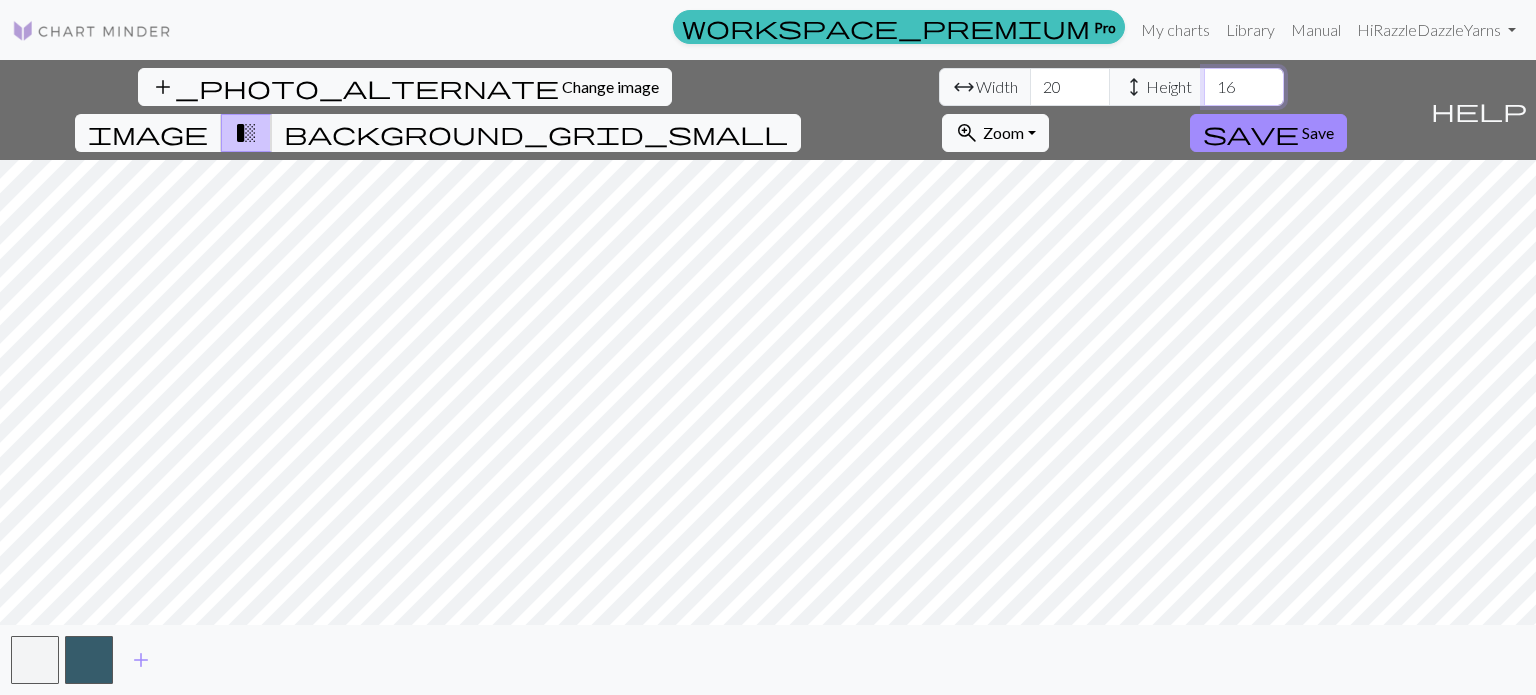 click on "16" at bounding box center [1244, 87] 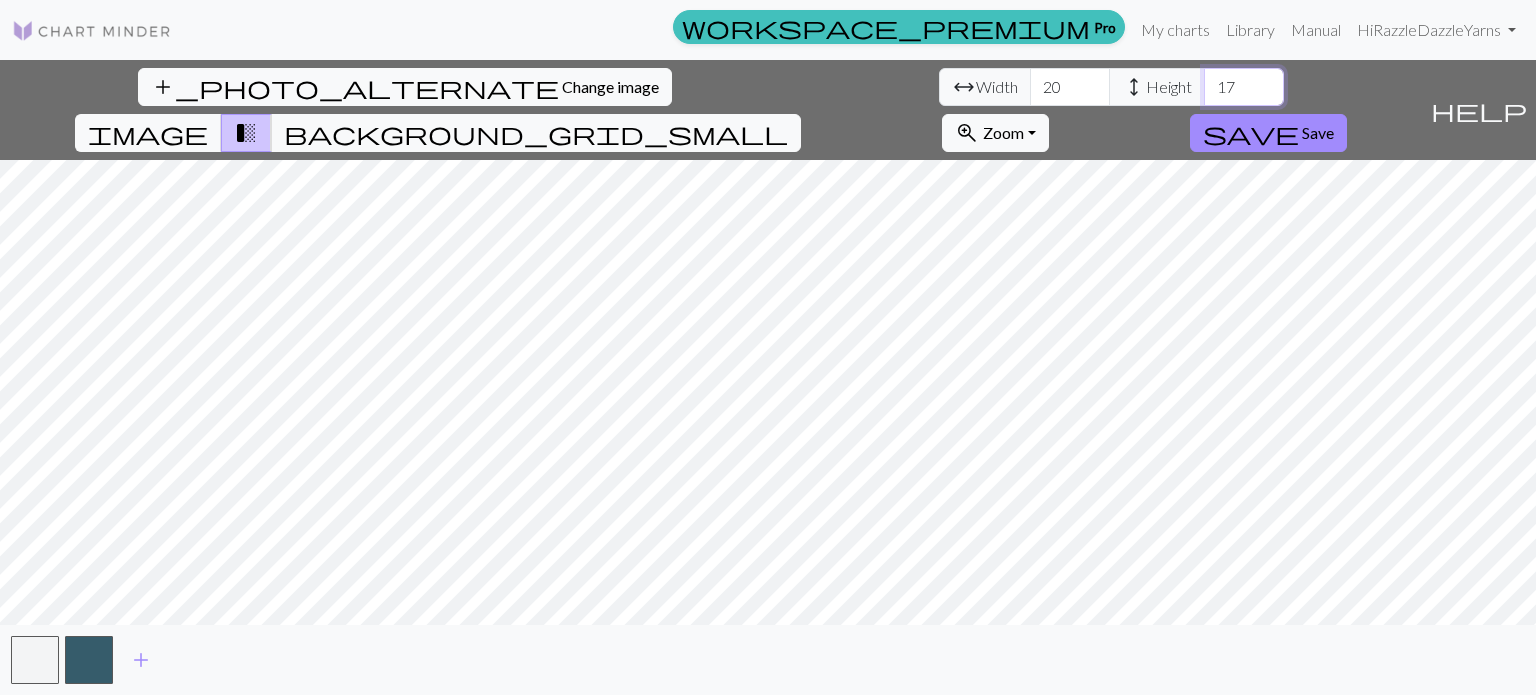 click on "17" at bounding box center (1244, 87) 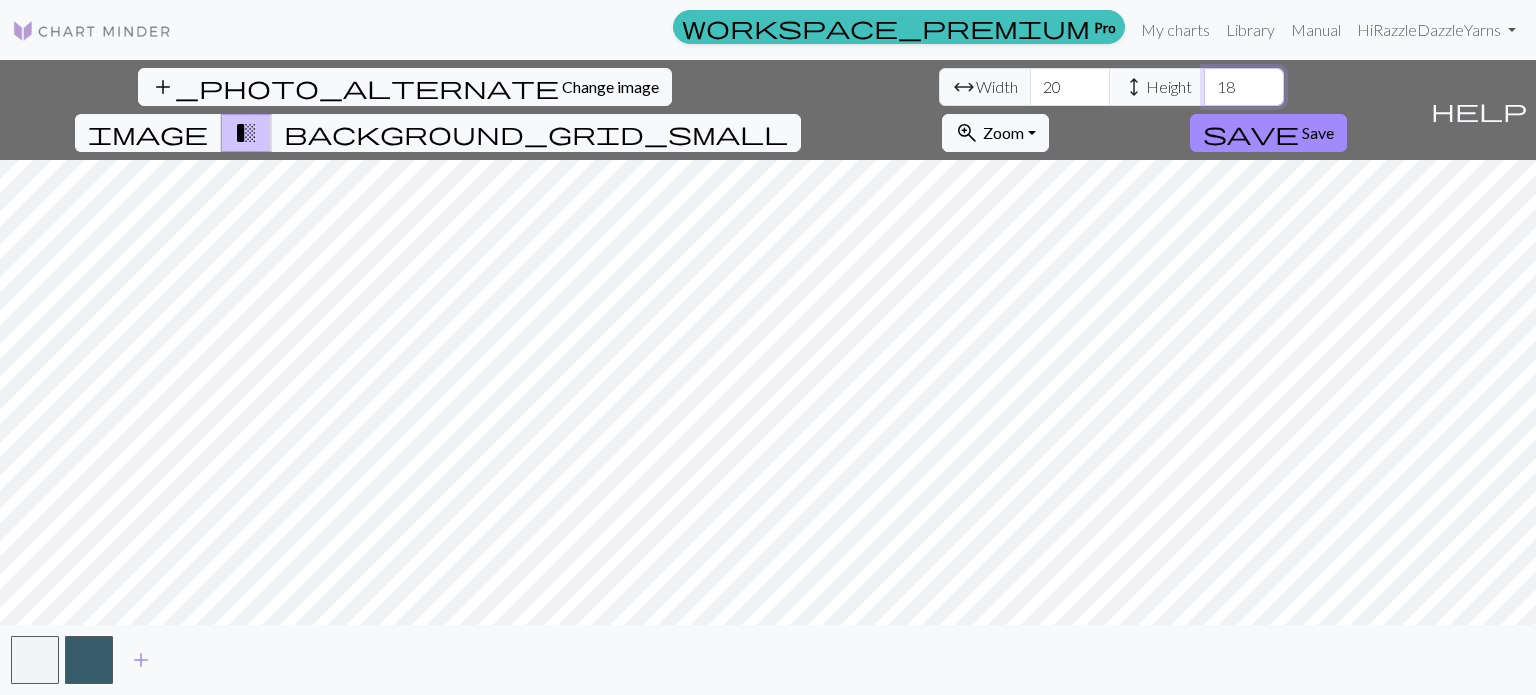 click on "18" at bounding box center (1244, 87) 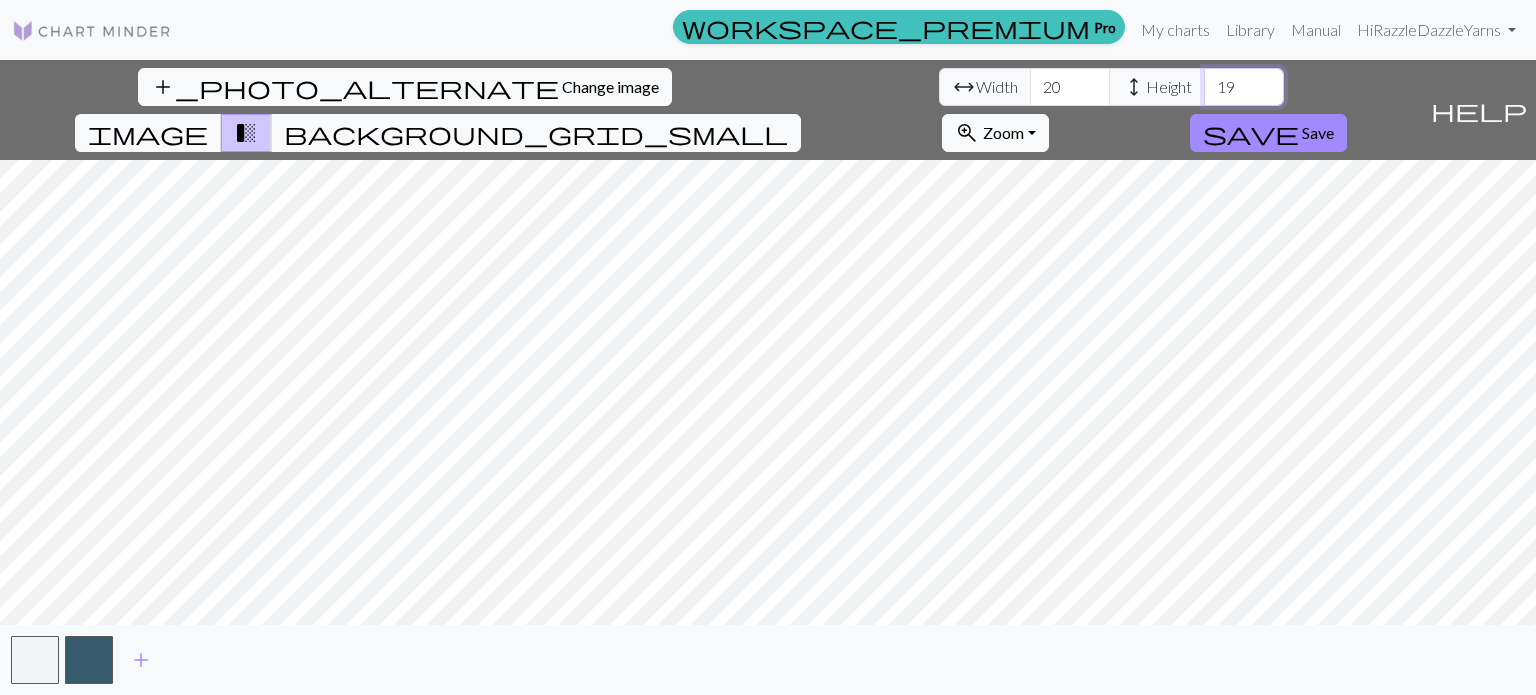 click on "19" at bounding box center [1244, 87] 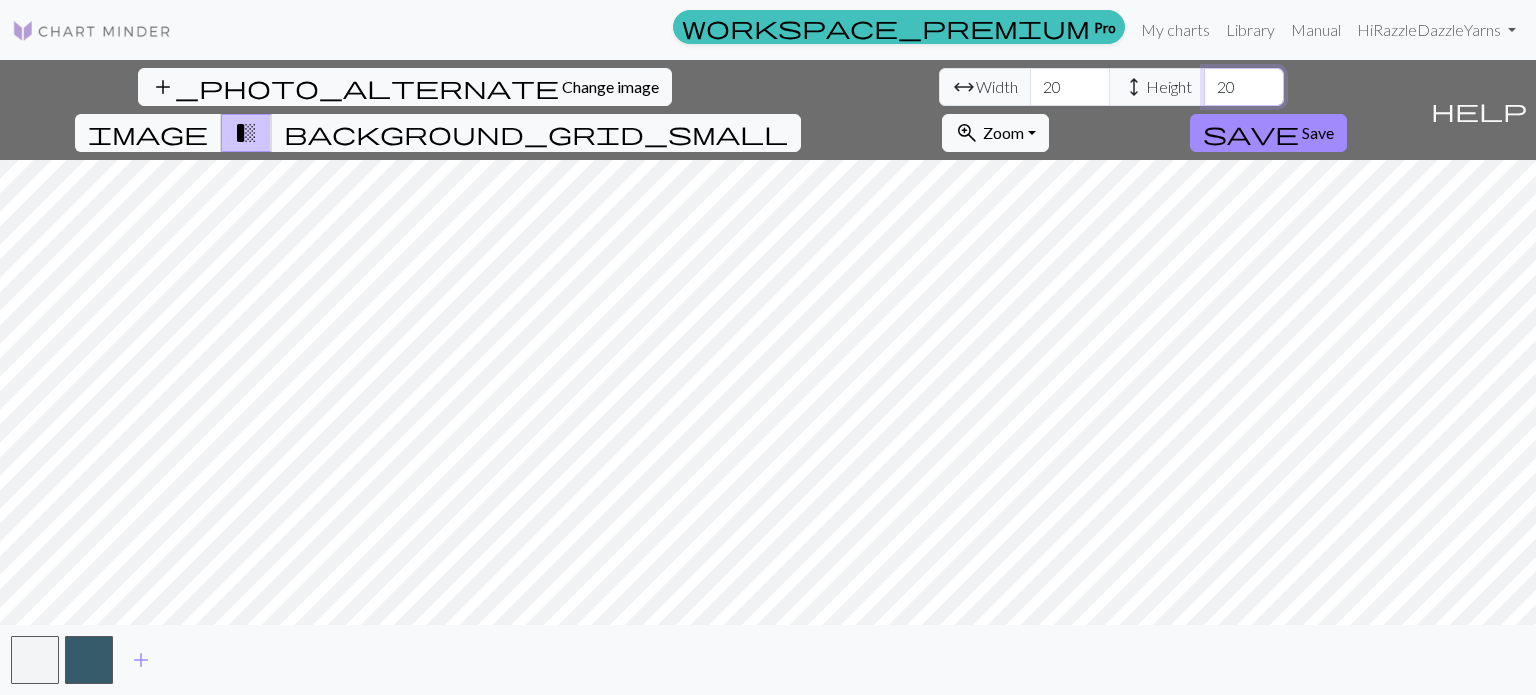 click on "20" at bounding box center (1244, 87) 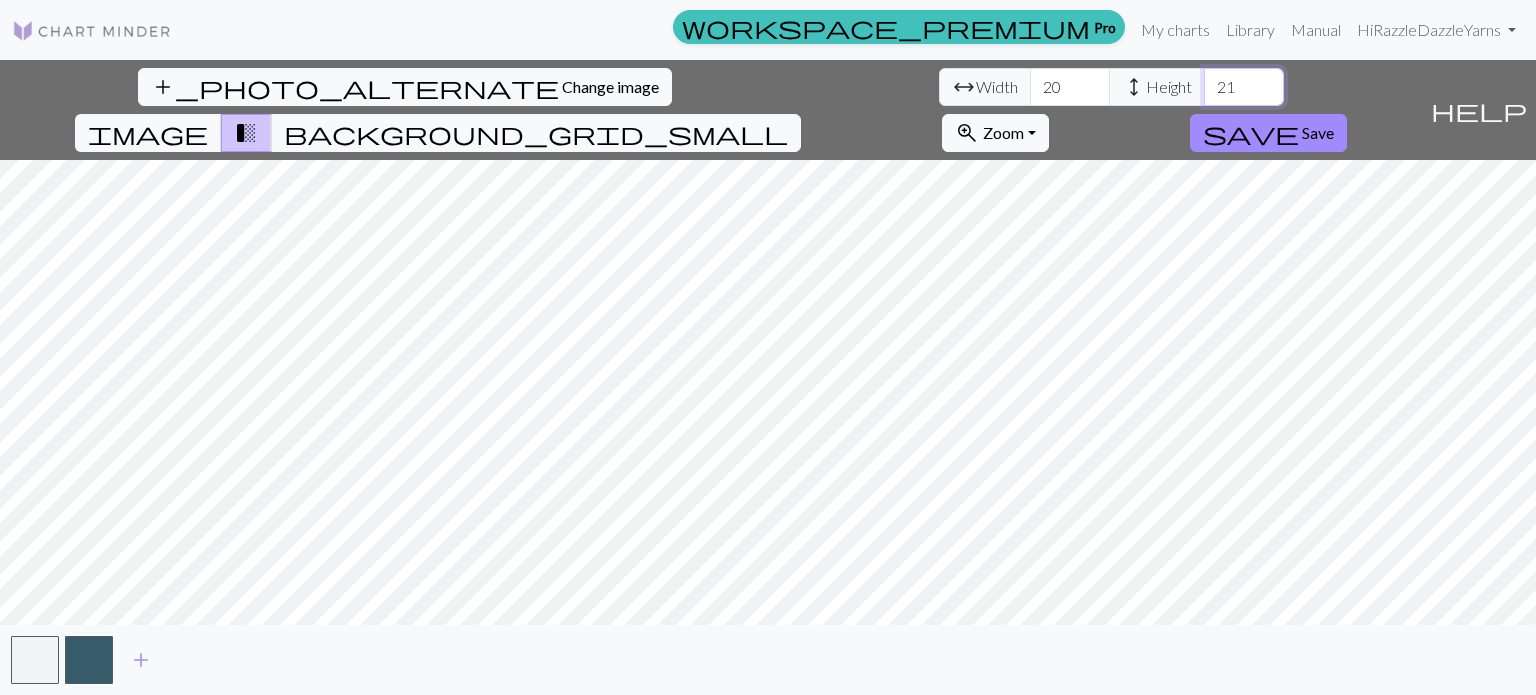 click on "21" at bounding box center (1244, 87) 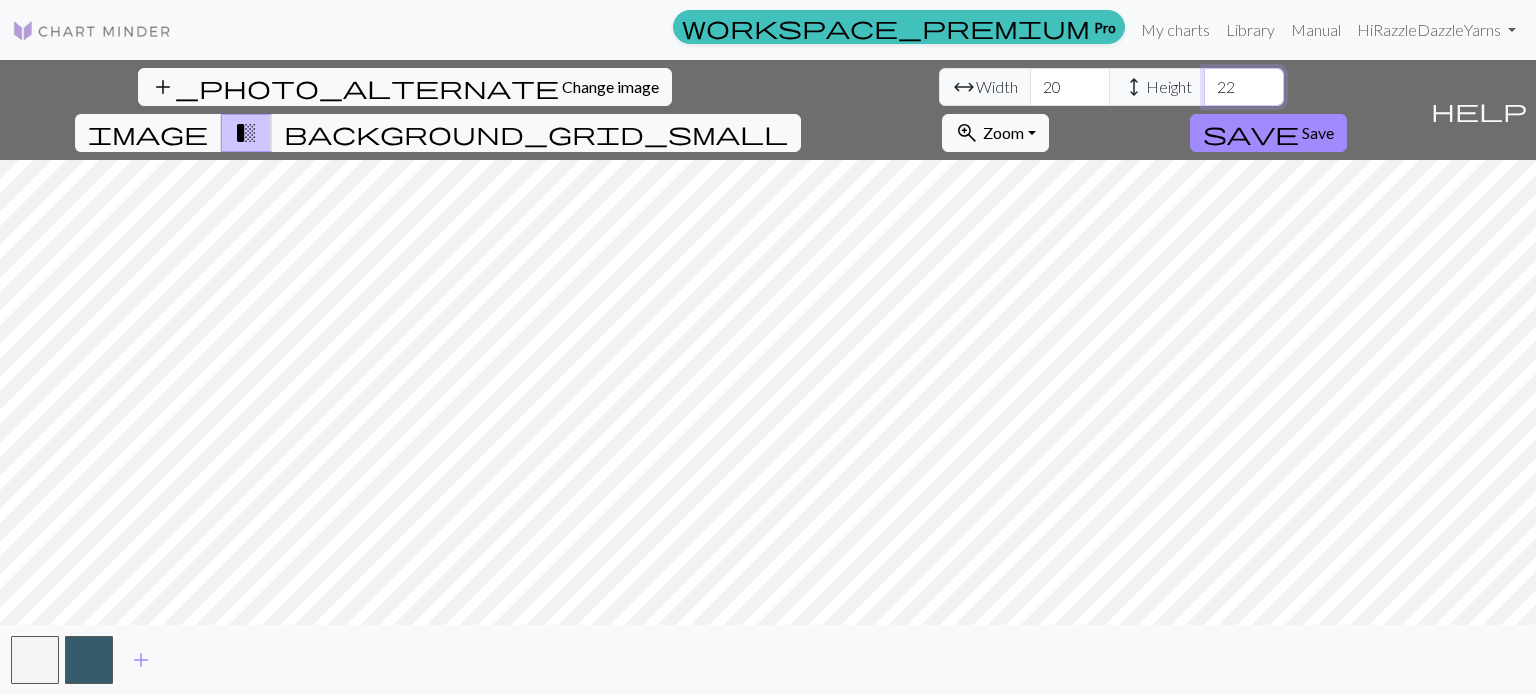 click on "22" at bounding box center [1244, 87] 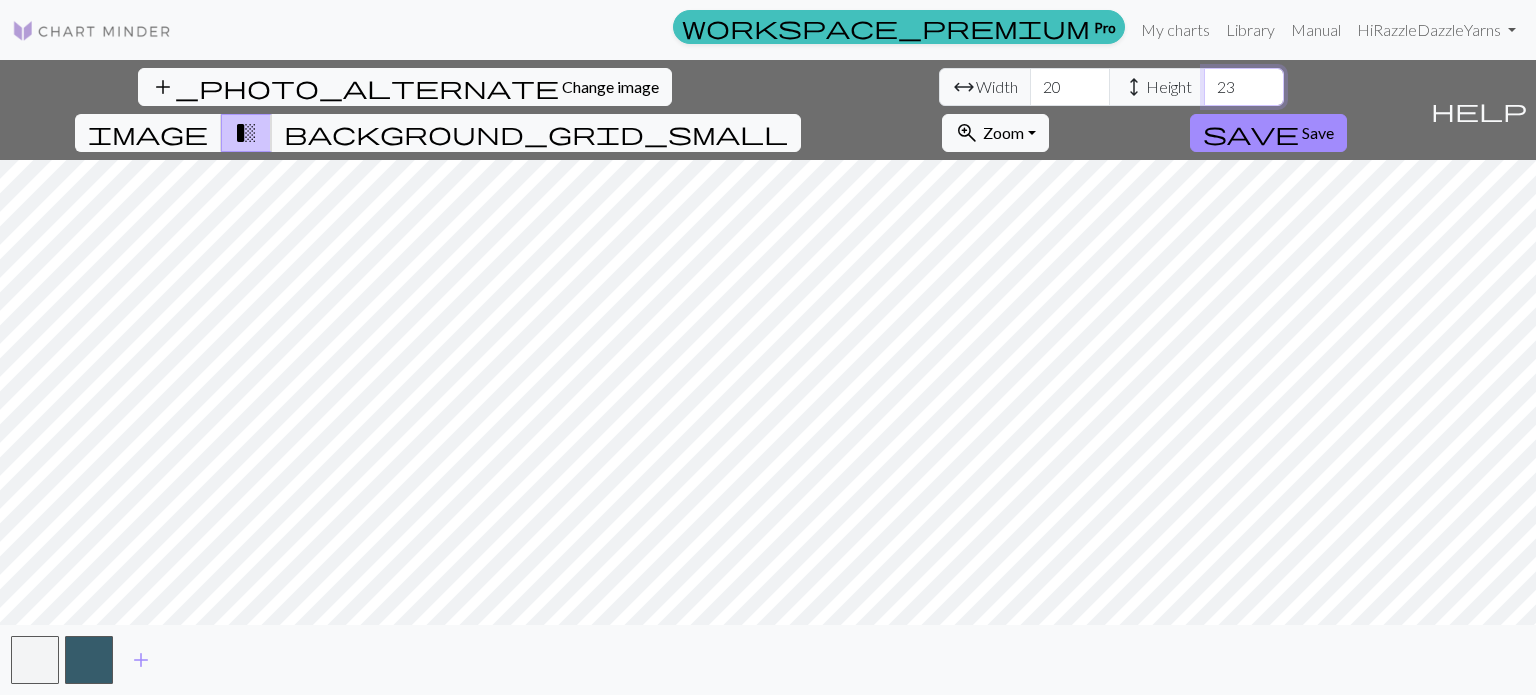 click on "23" at bounding box center [1244, 87] 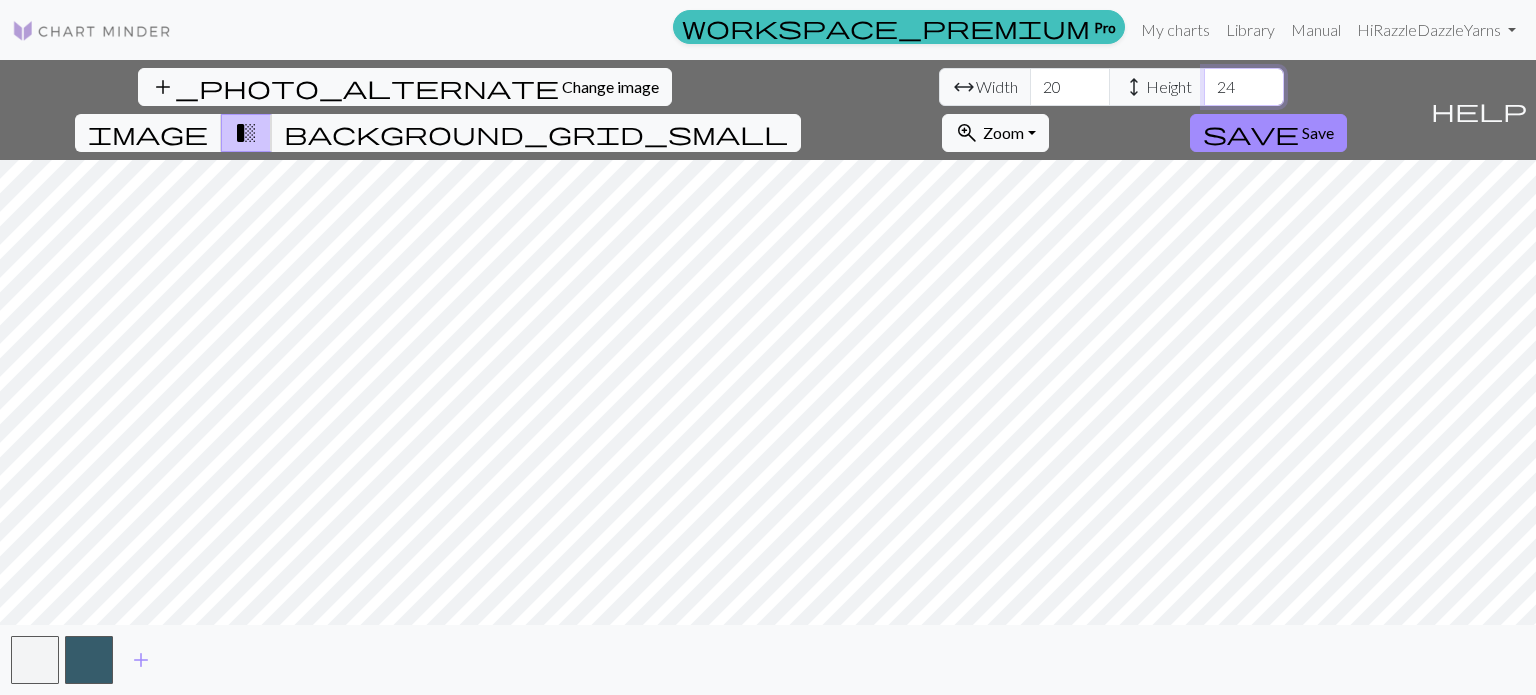 click on "24" at bounding box center [1244, 87] 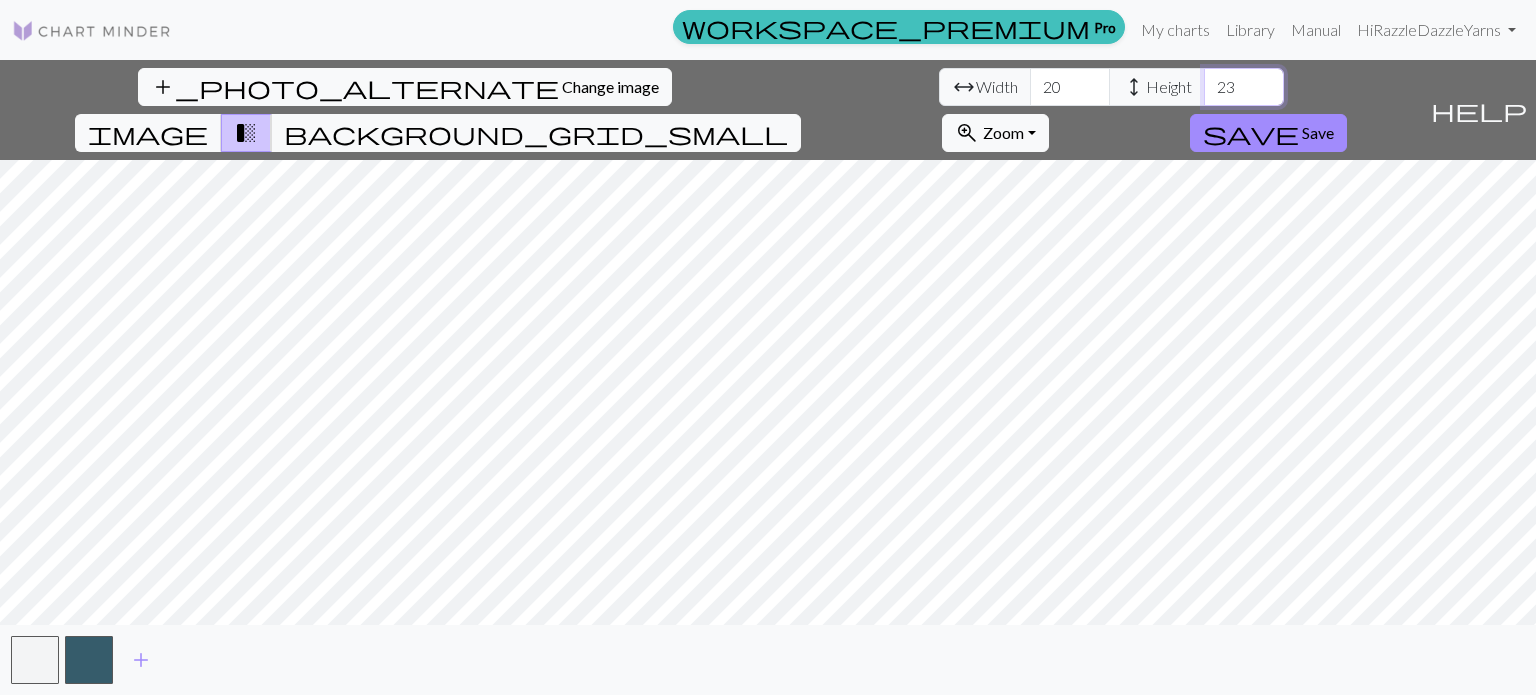 click on "23" at bounding box center (1244, 87) 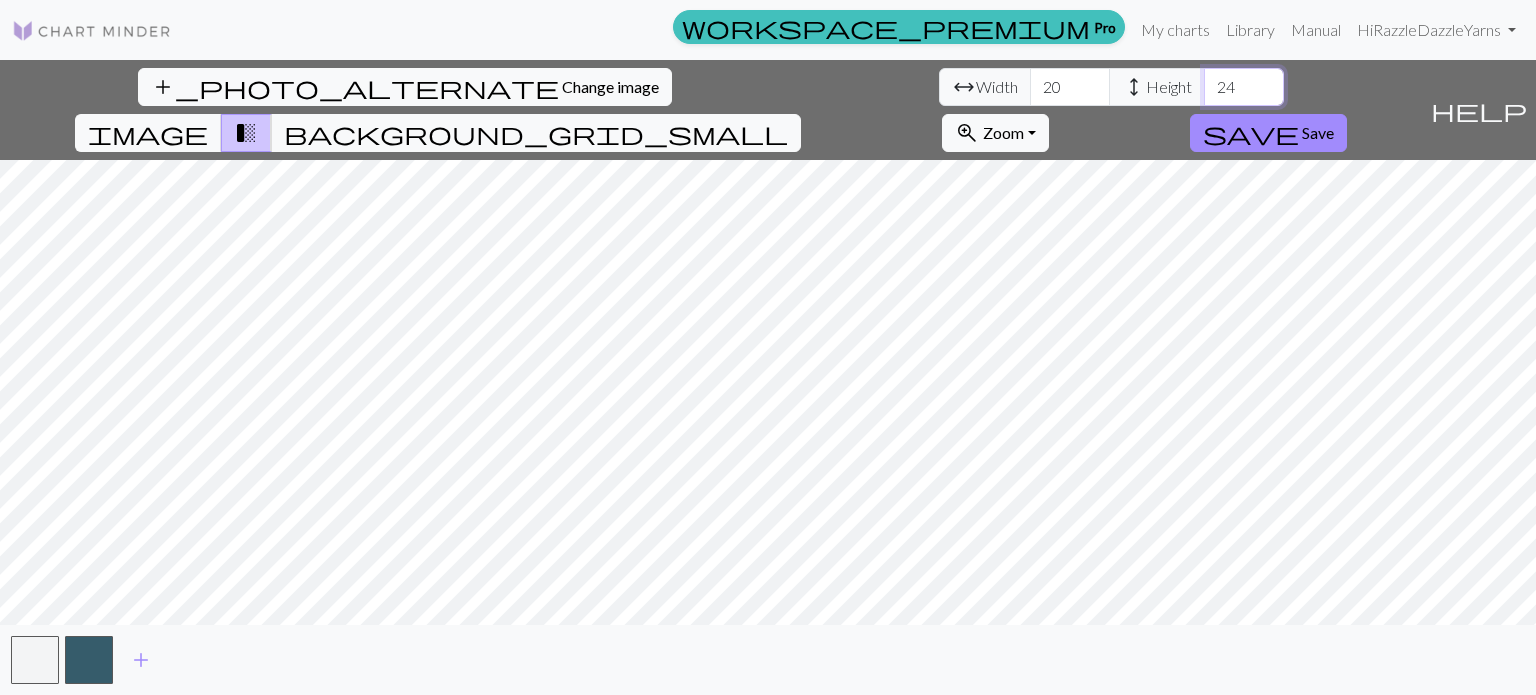click on "24" at bounding box center [1244, 87] 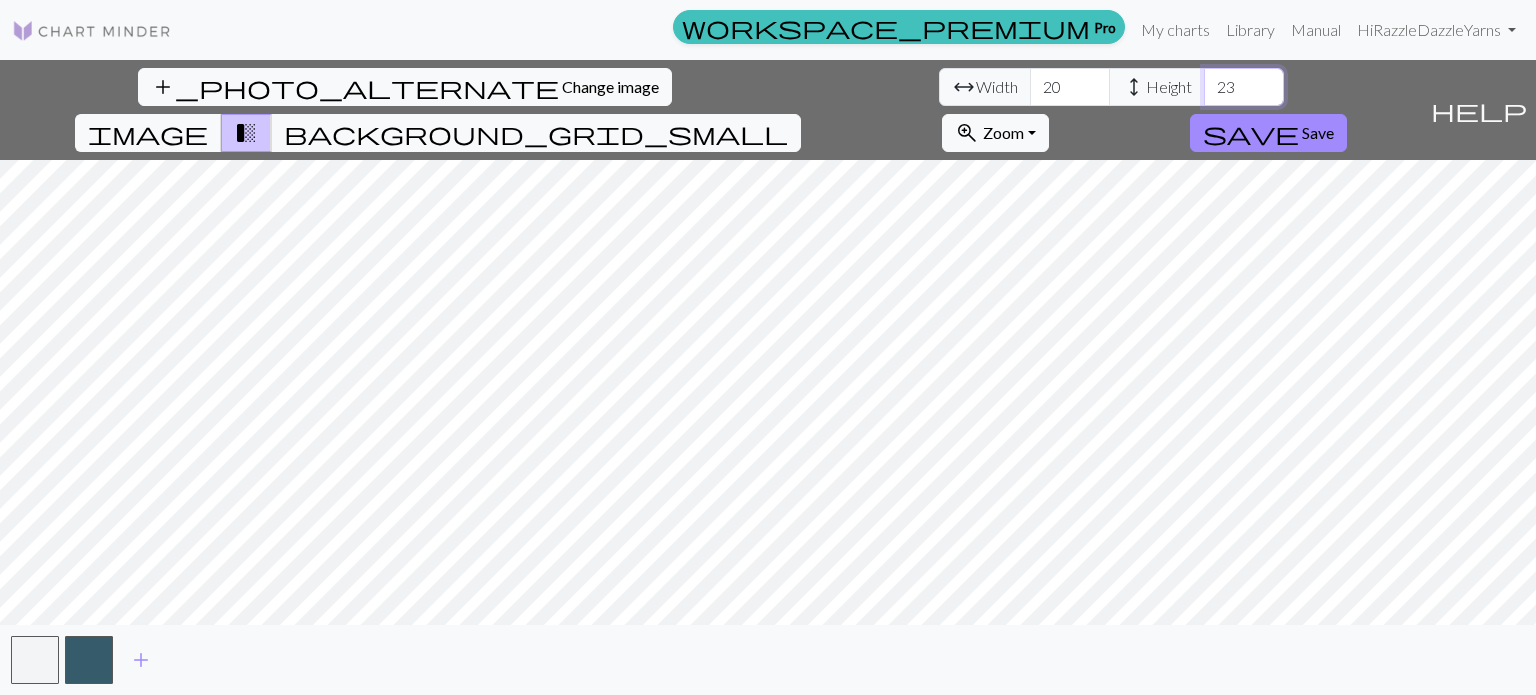 click on "23" at bounding box center [1244, 87] 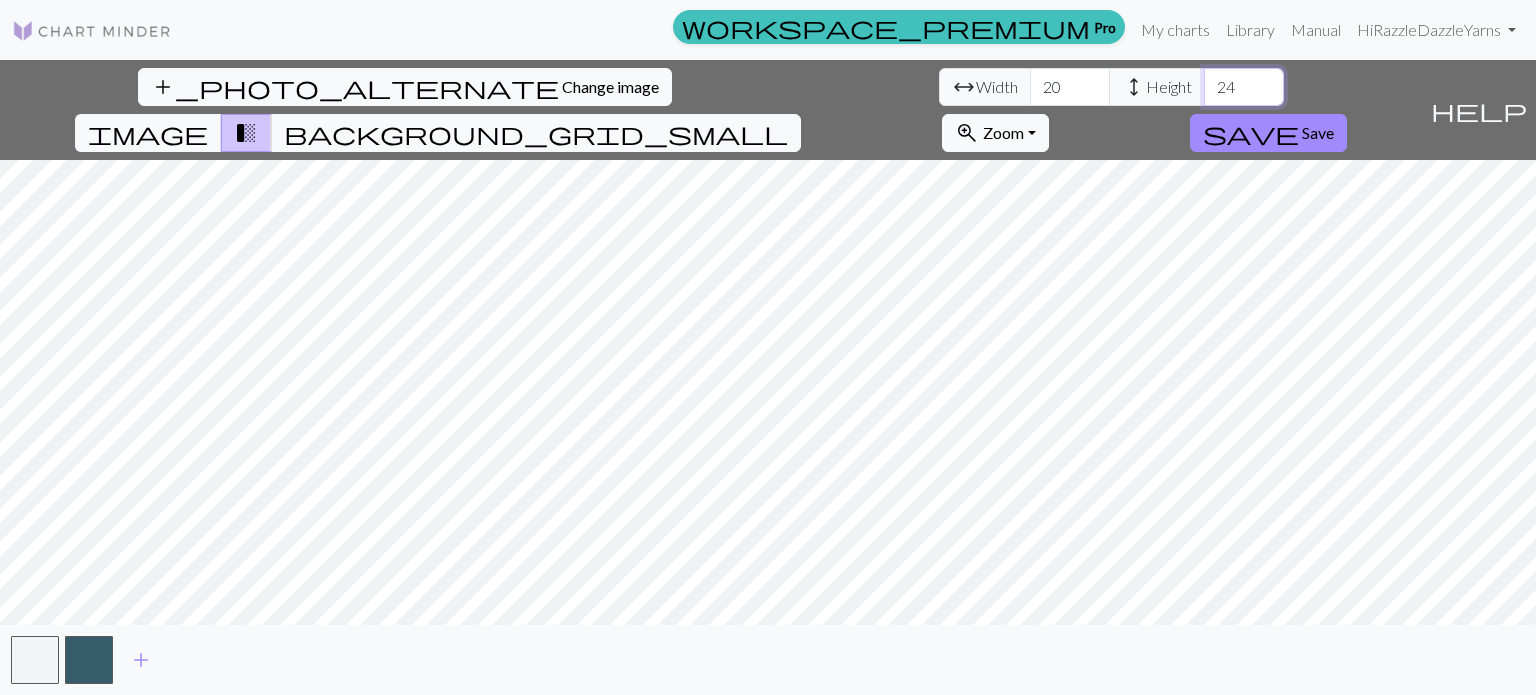 click on "24" at bounding box center (1244, 87) 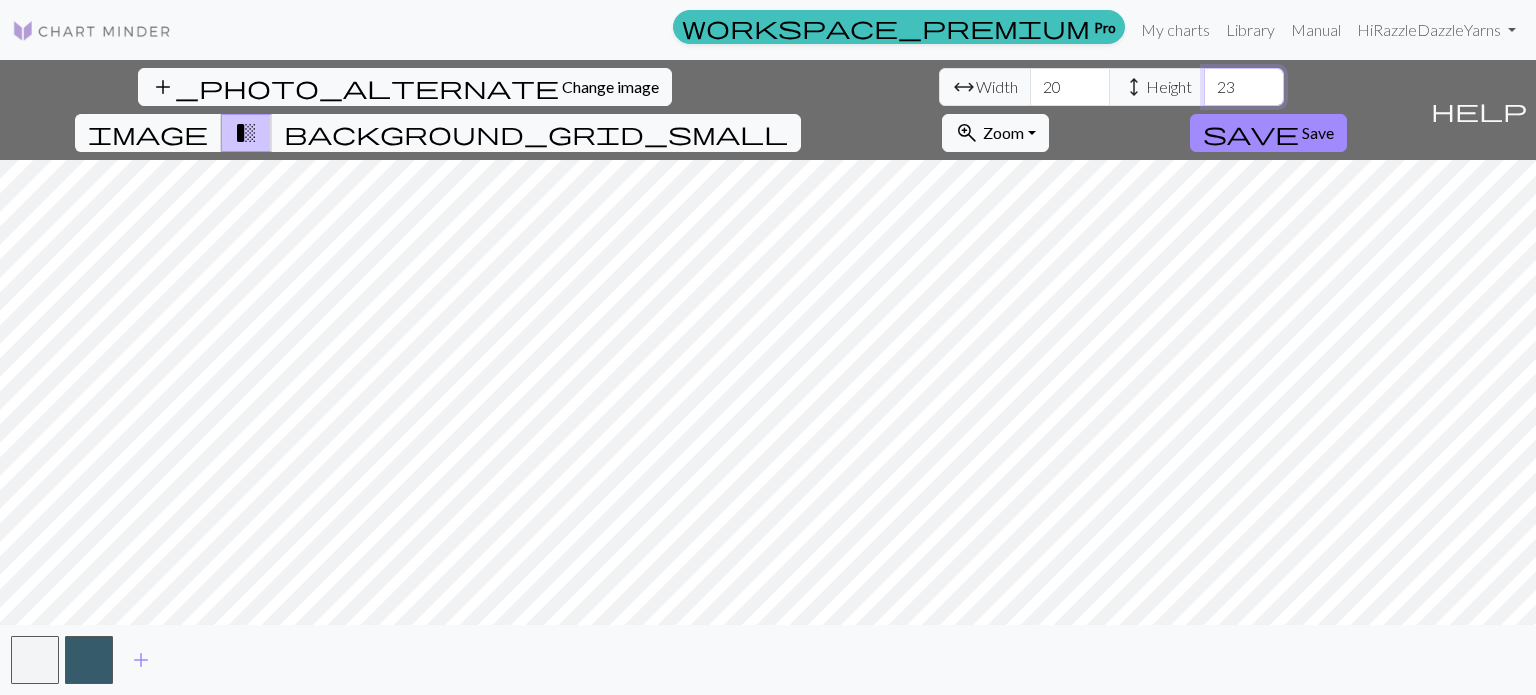 click on "23" at bounding box center [1244, 87] 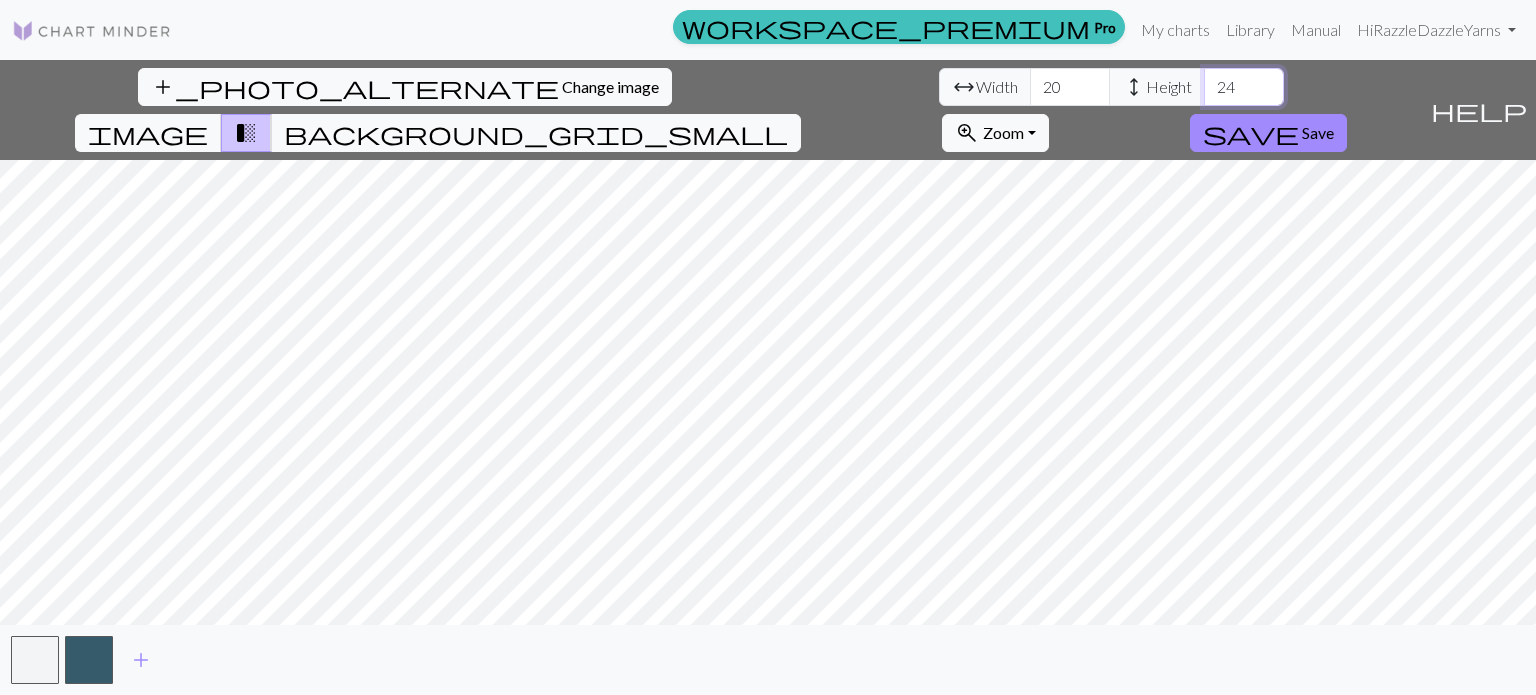 click on "24" at bounding box center [1244, 87] 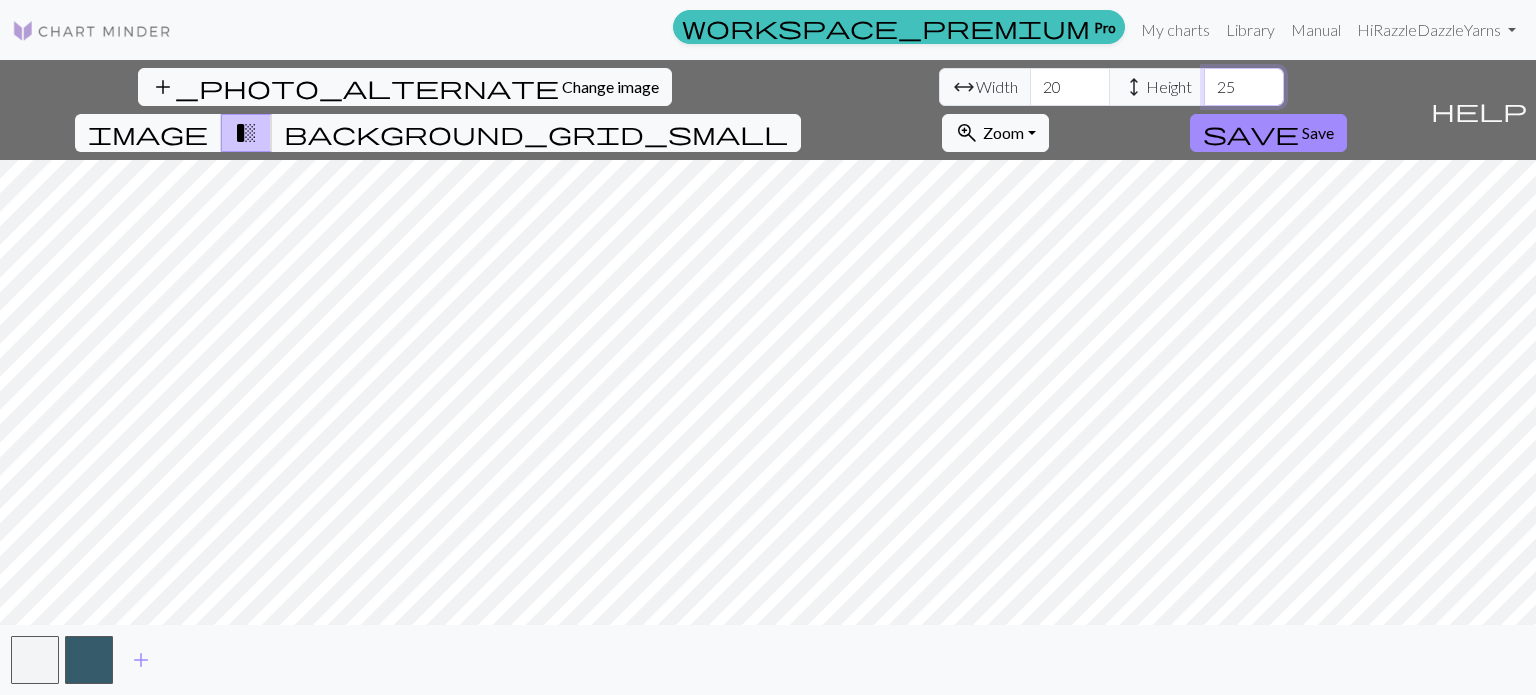 click on "25" at bounding box center [1244, 87] 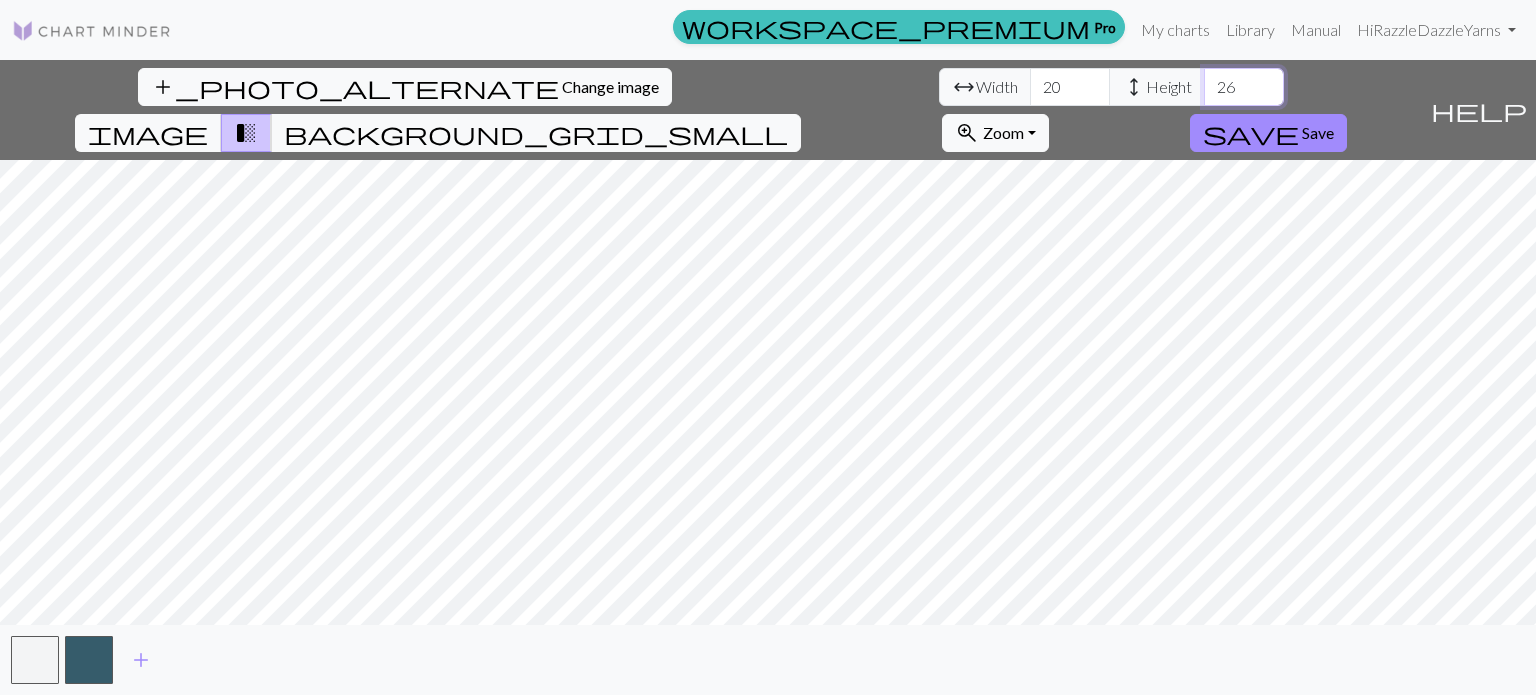 type on "26" 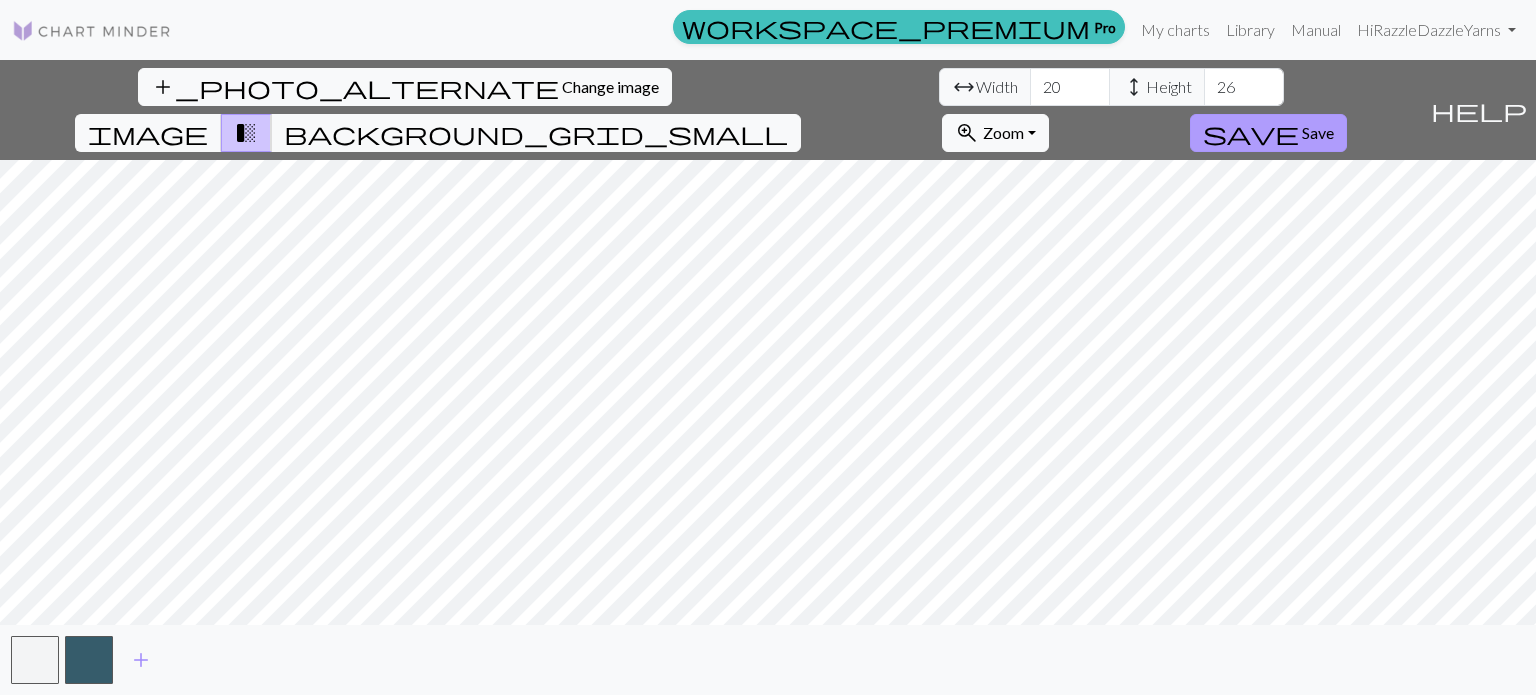 click on "save" at bounding box center (1251, 133) 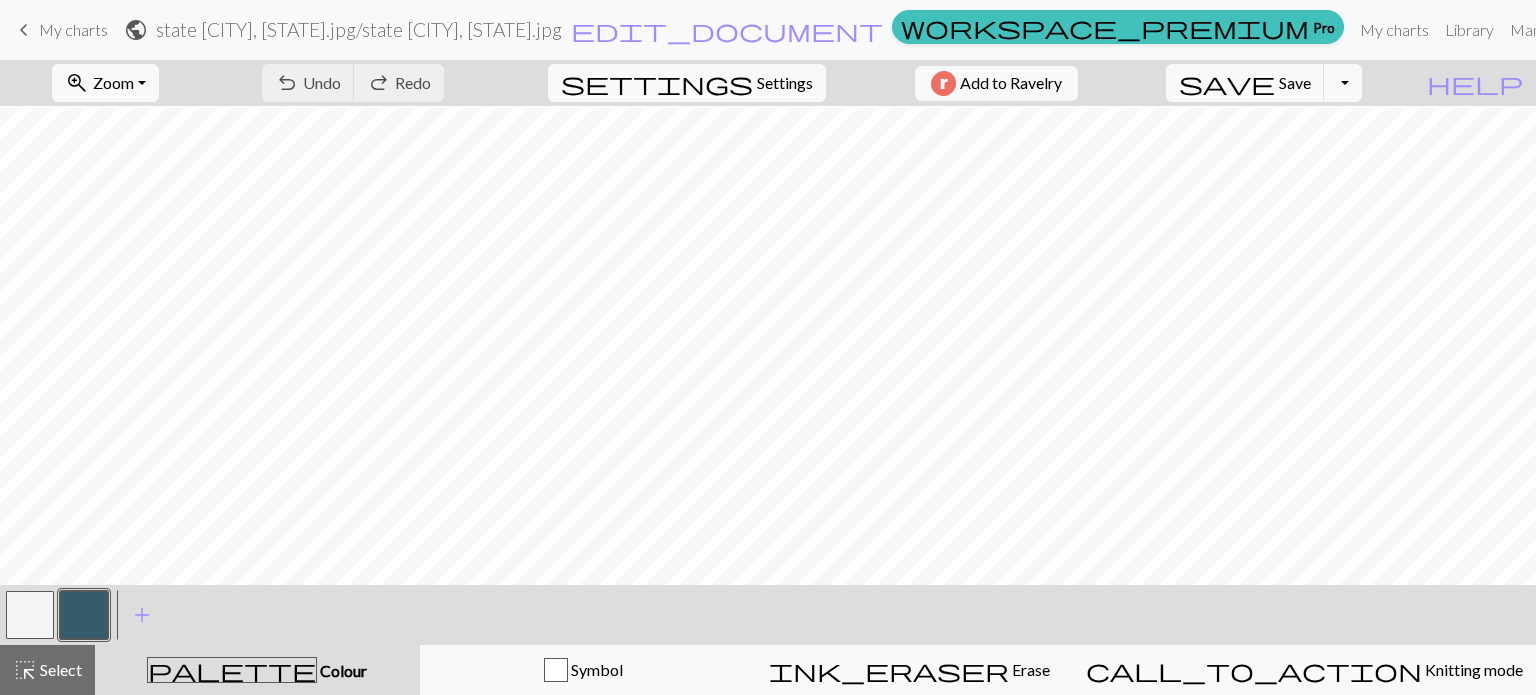 scroll, scrollTop: 86, scrollLeft: 0, axis: vertical 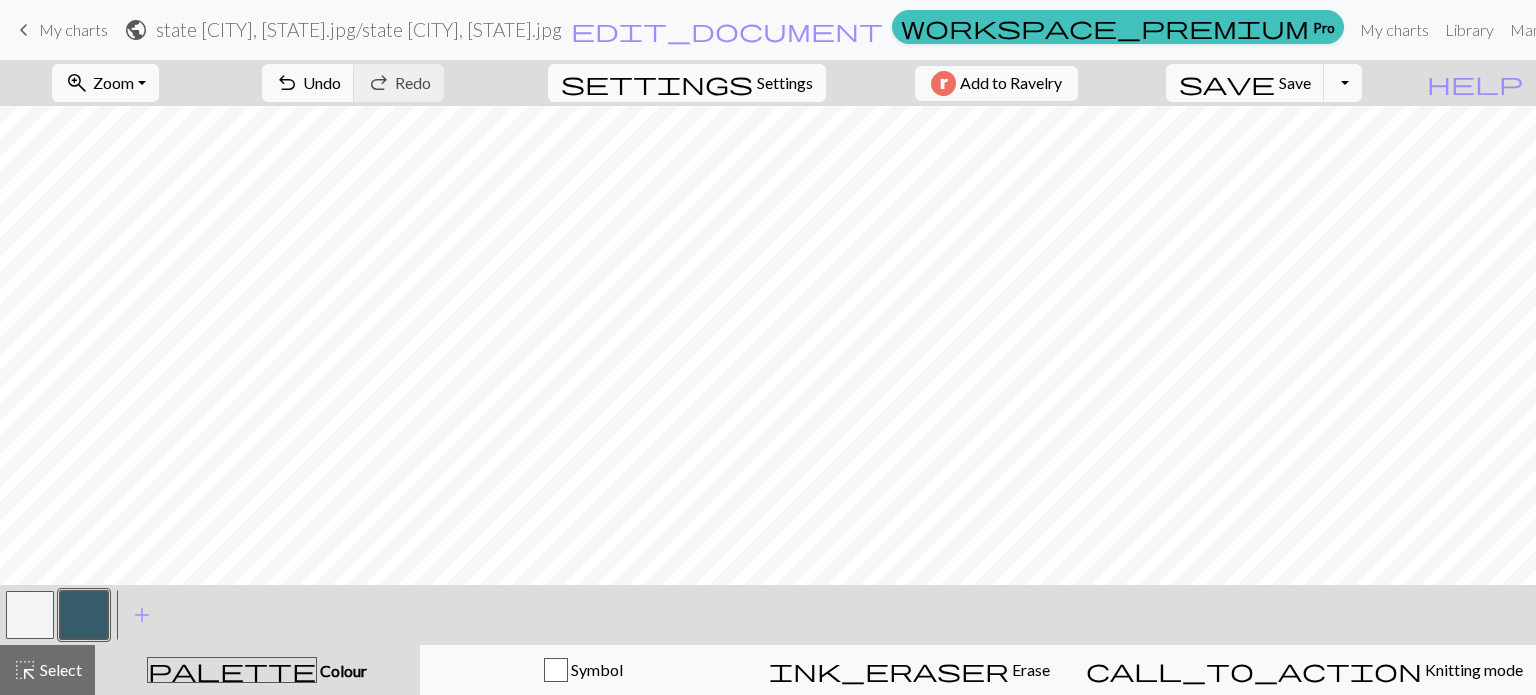click on "Settings" at bounding box center (785, 83) 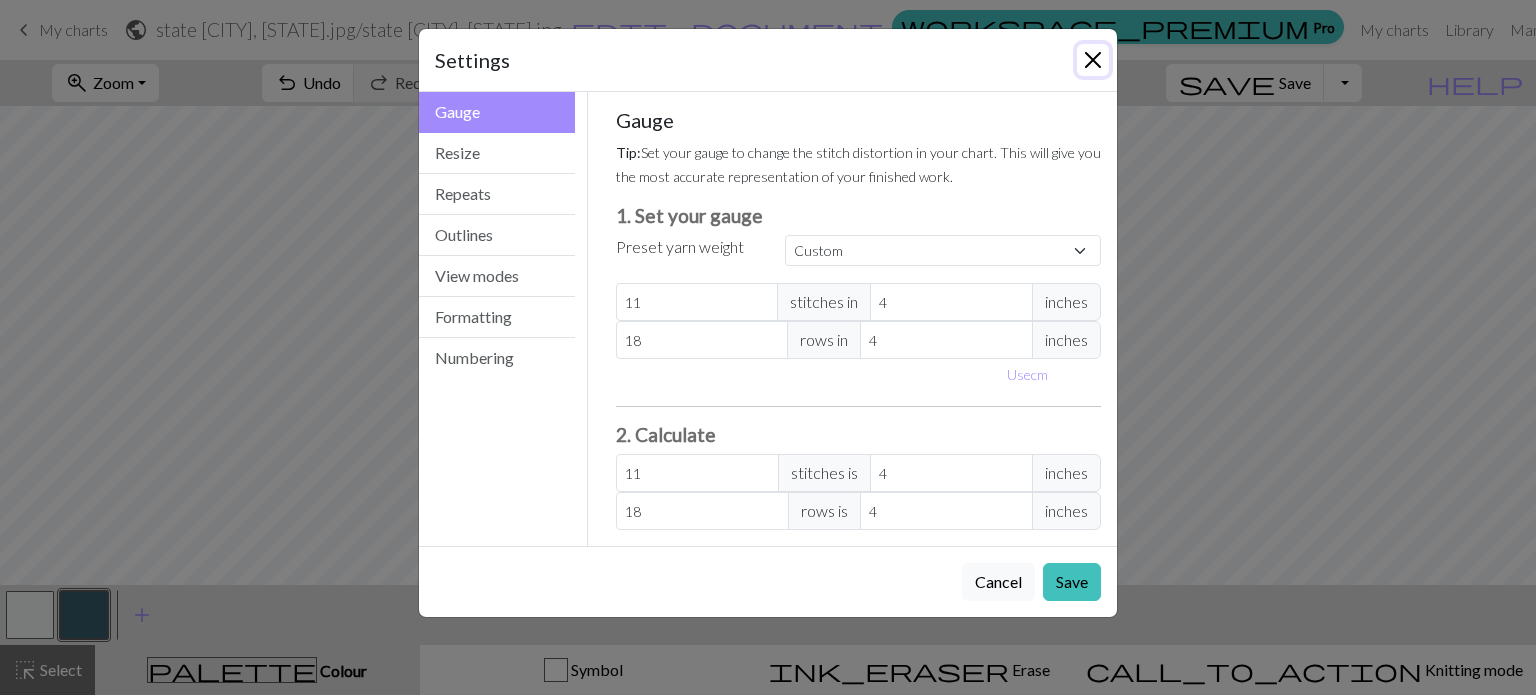 click at bounding box center (1093, 60) 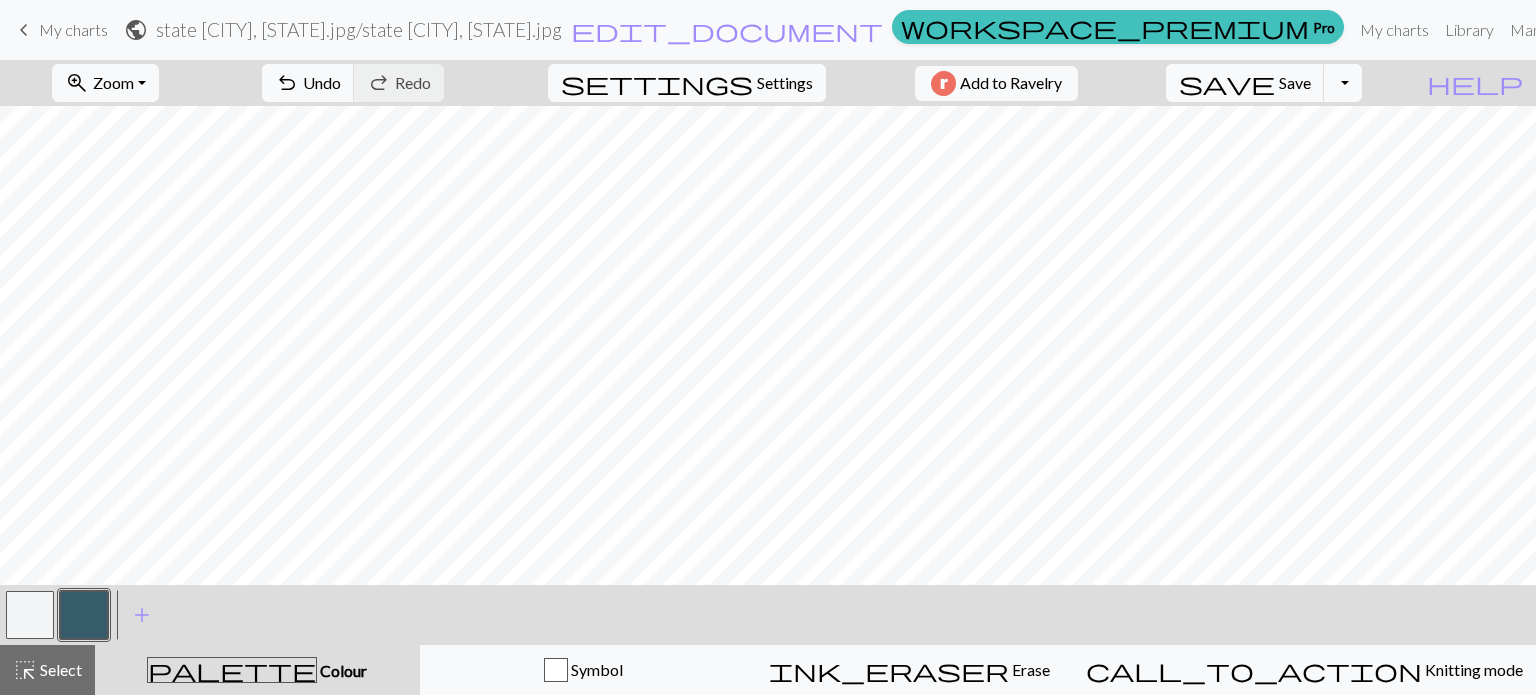 click at bounding box center (30, 615) 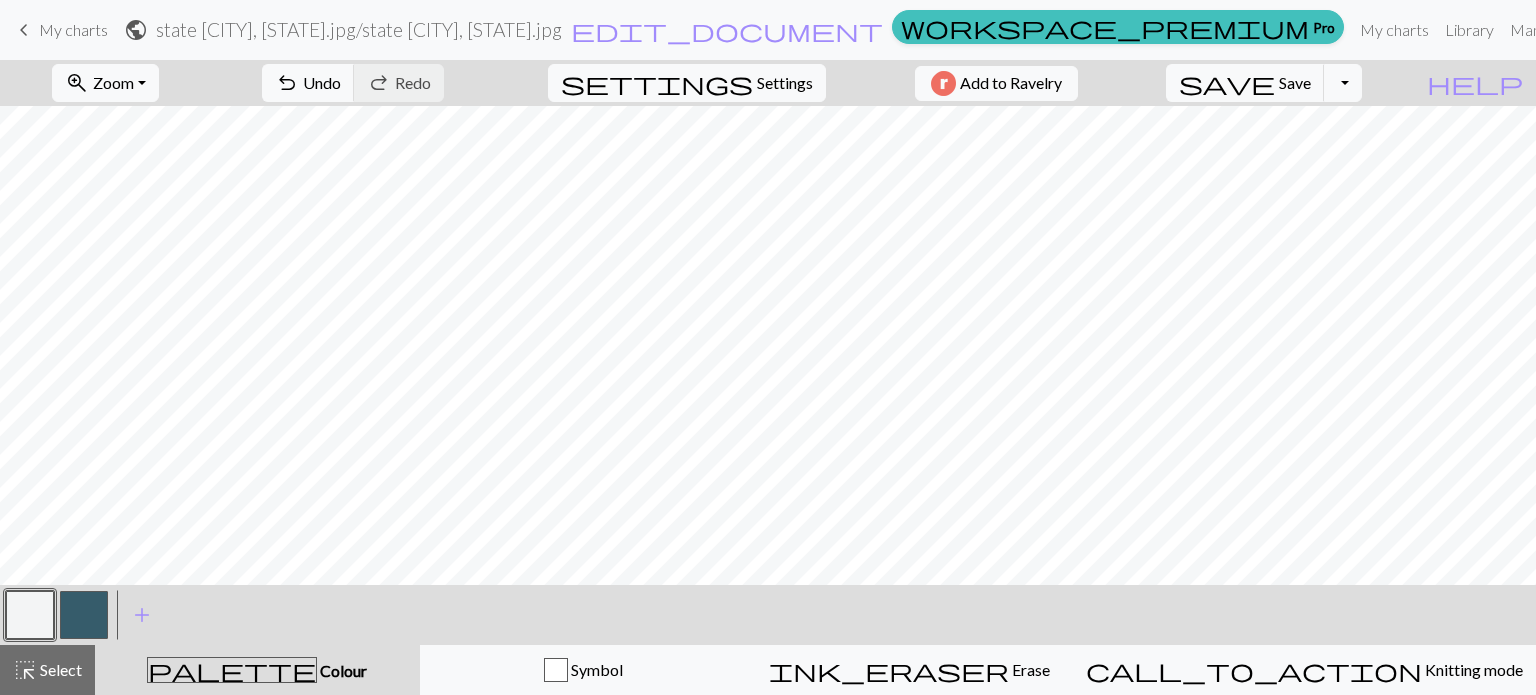 click at bounding box center (84, 615) 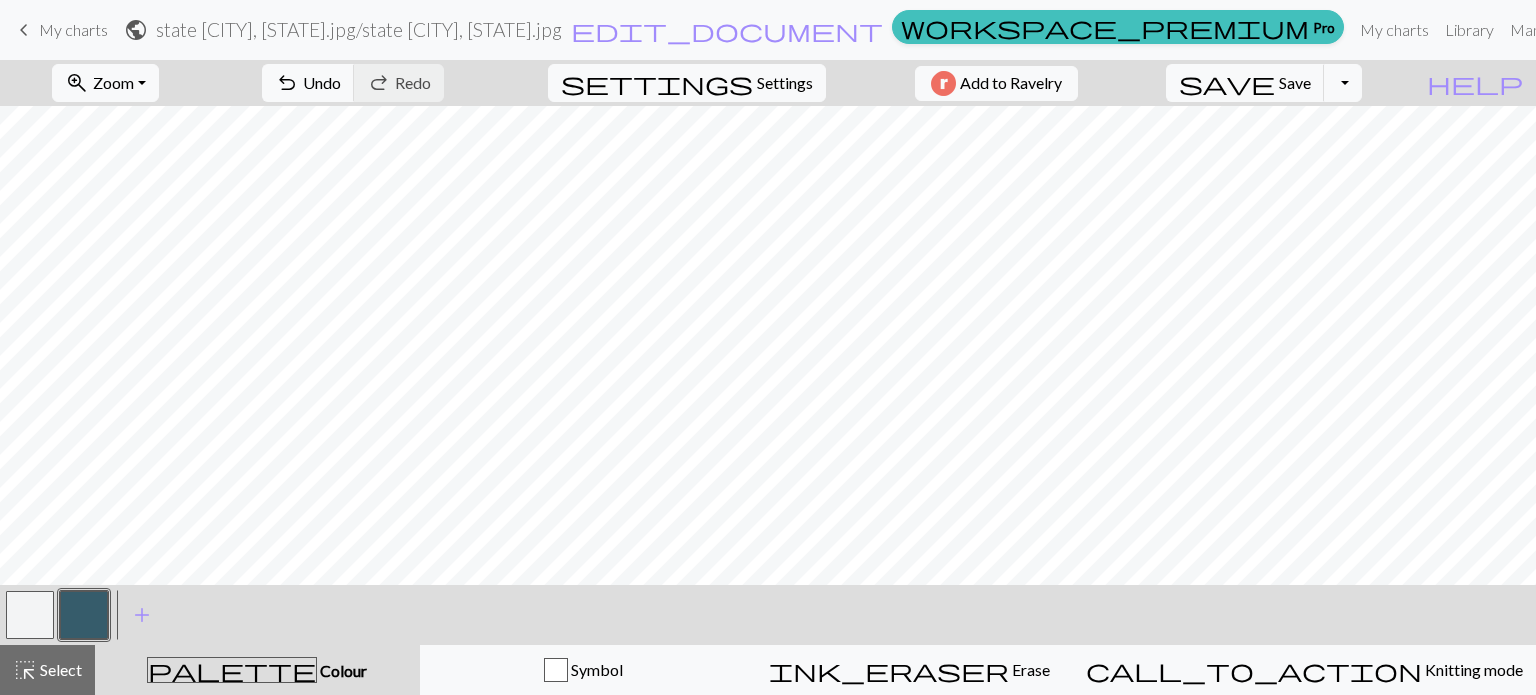 click at bounding box center [30, 615] 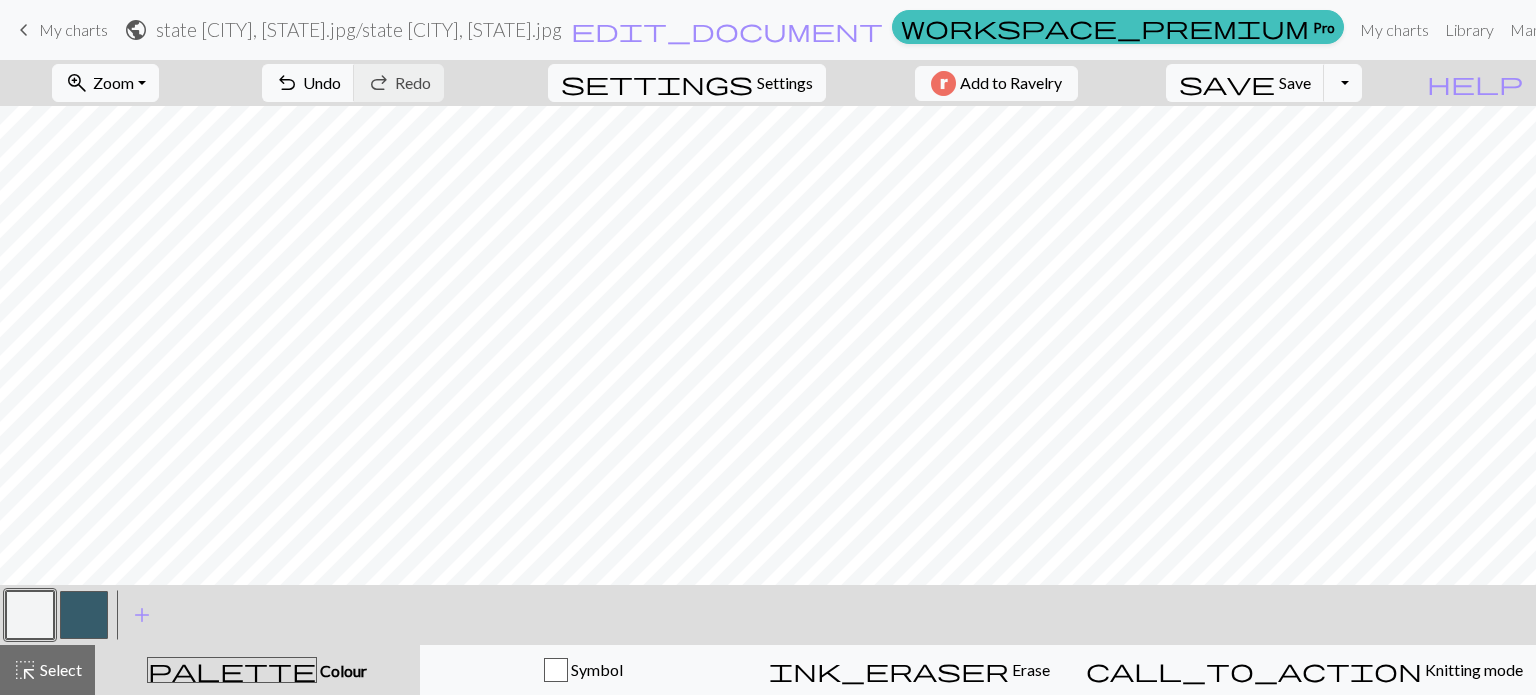click at bounding box center [30, 615] 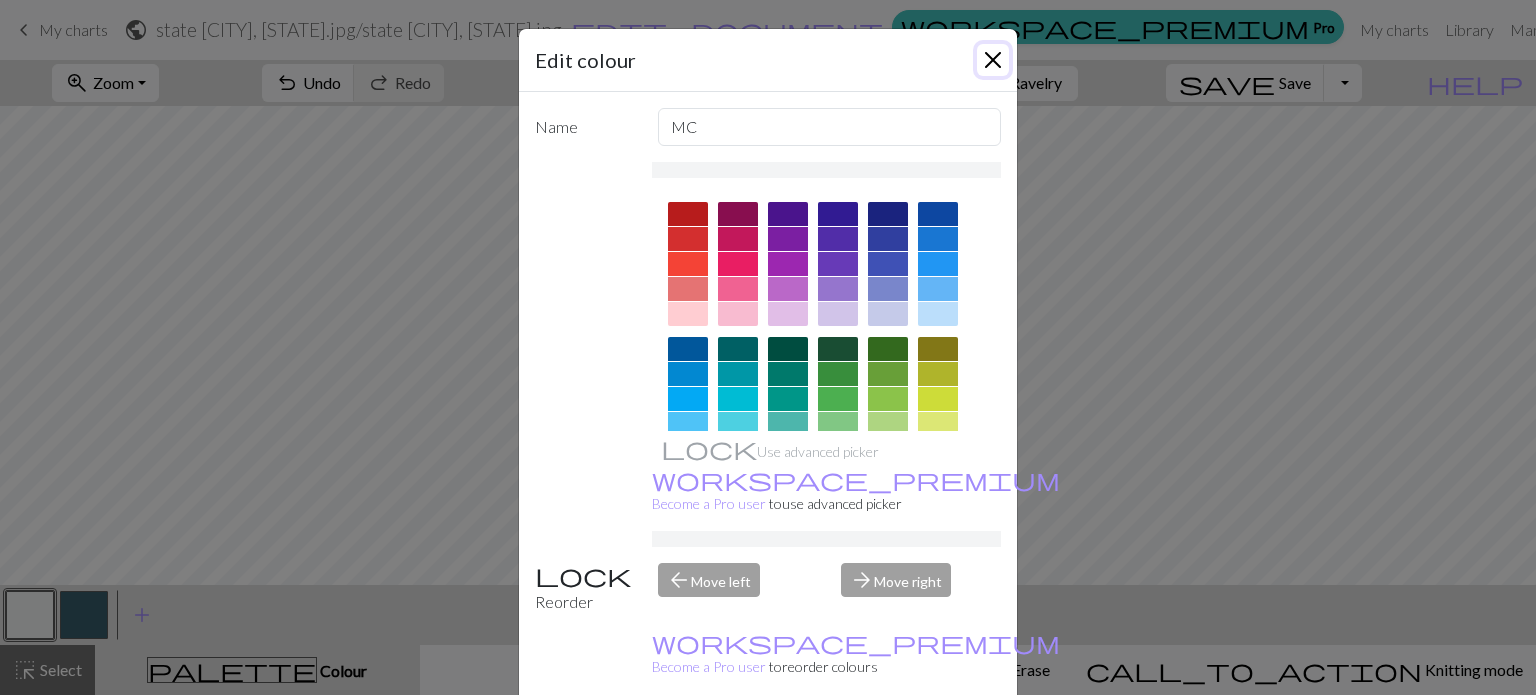 click at bounding box center (993, 60) 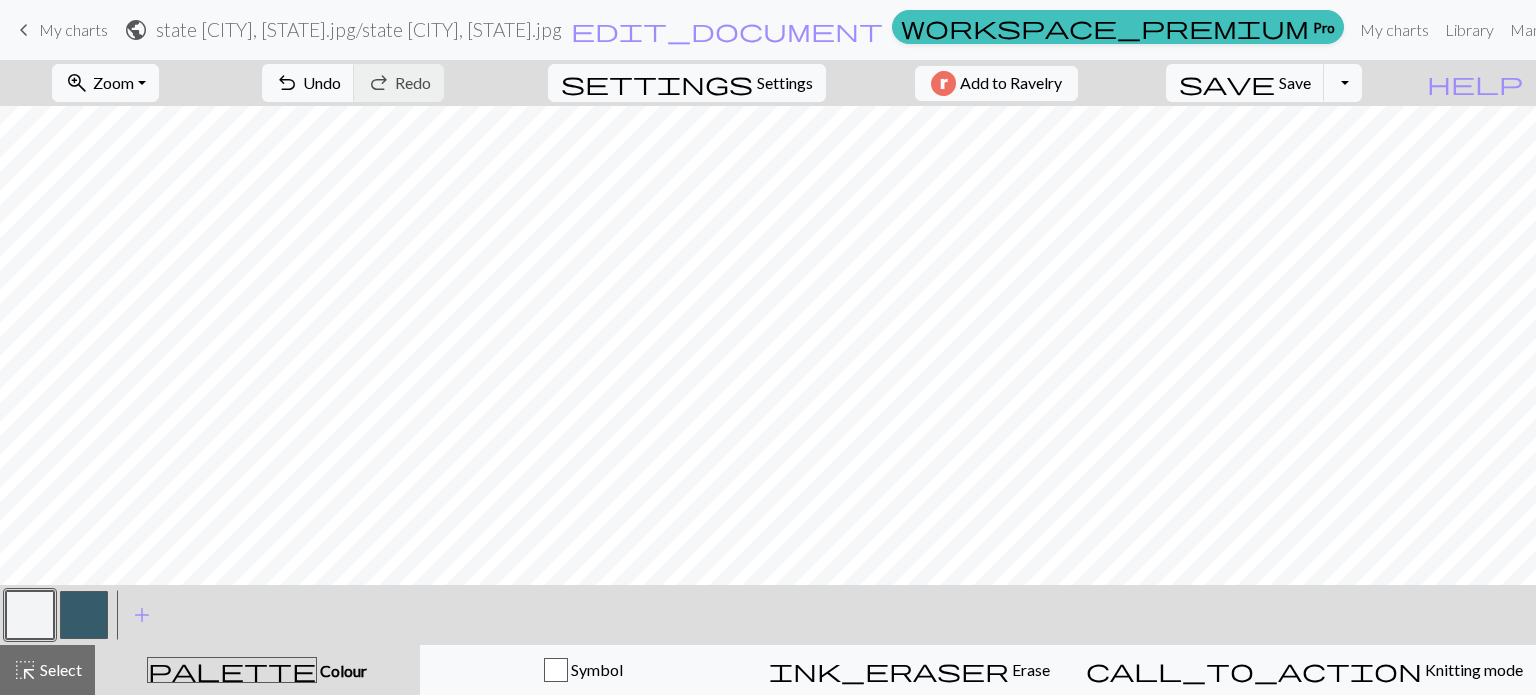 click at bounding box center (30, 615) 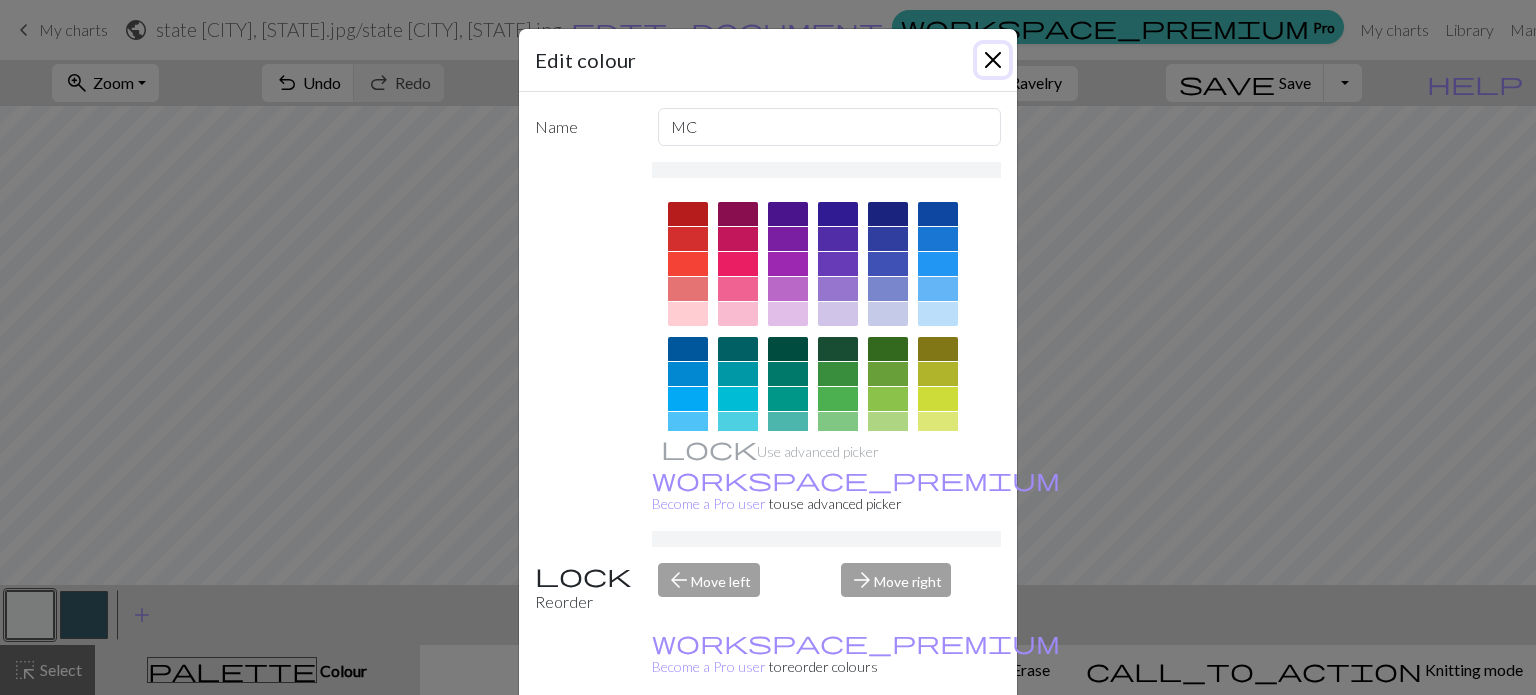 click at bounding box center (993, 60) 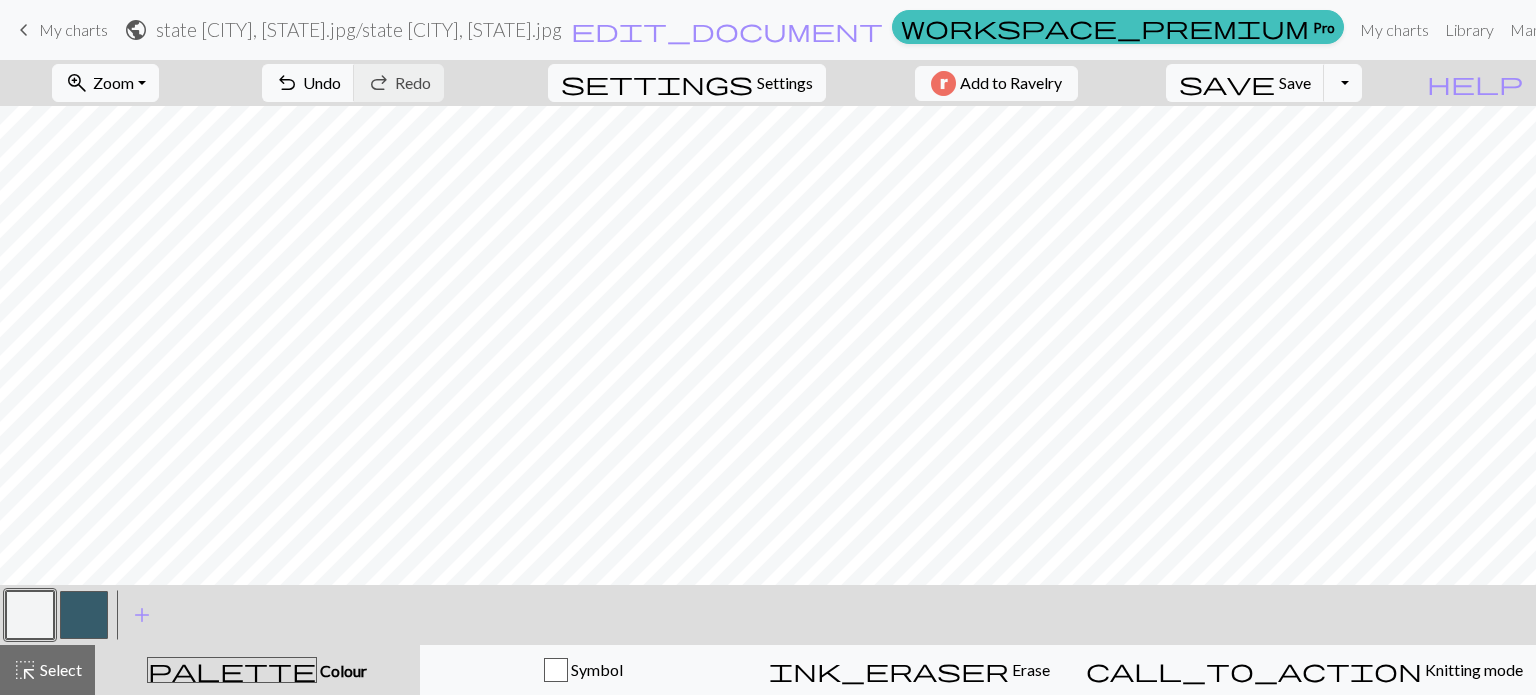 click at bounding box center (84, 615) 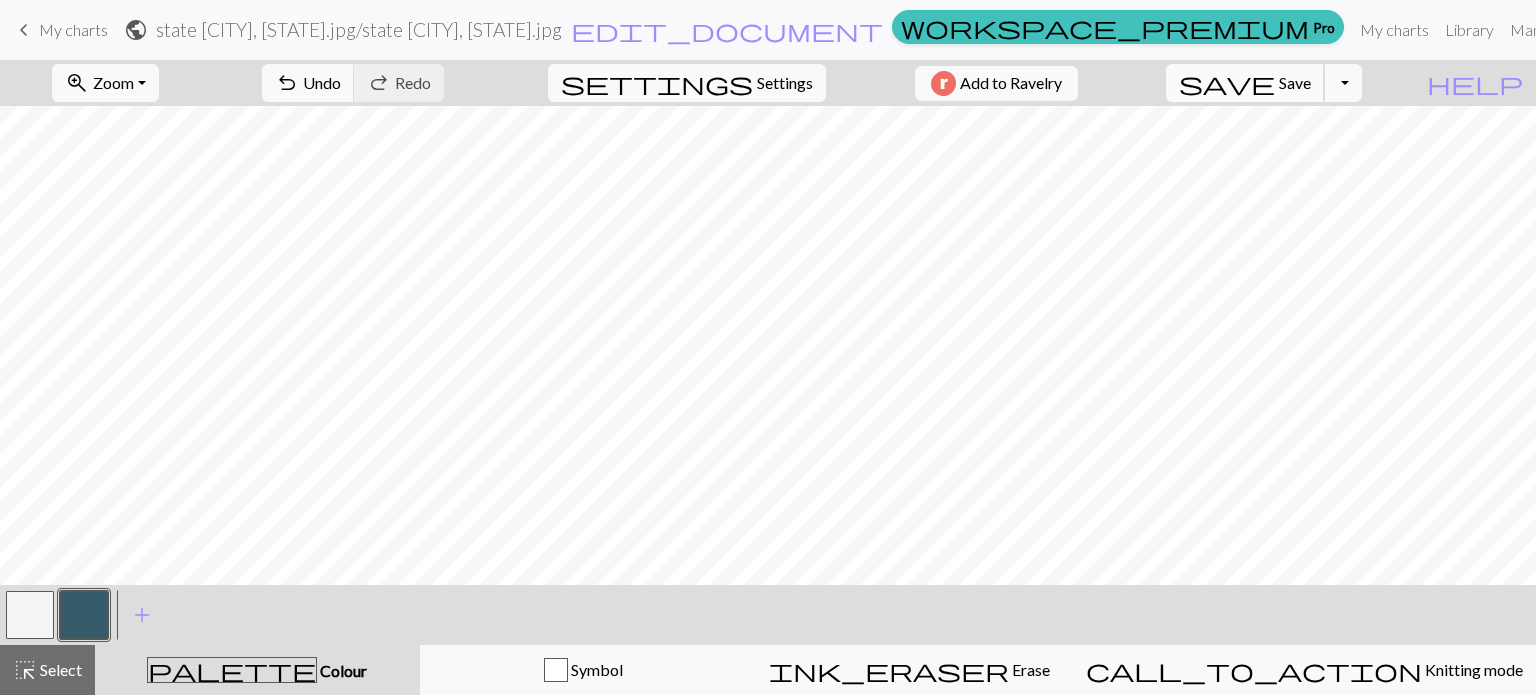 click on "Save" at bounding box center (1295, 82) 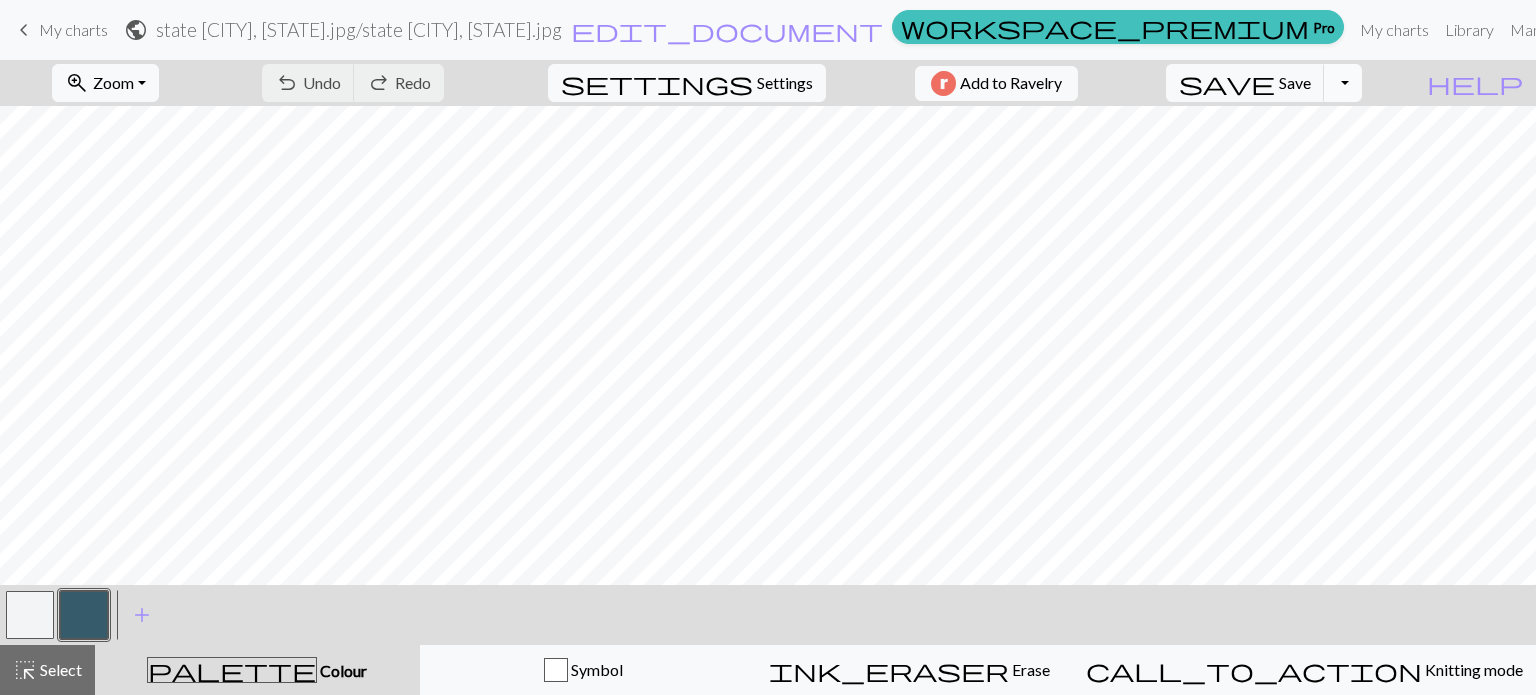 click on "Toggle Dropdown" at bounding box center (1343, 83) 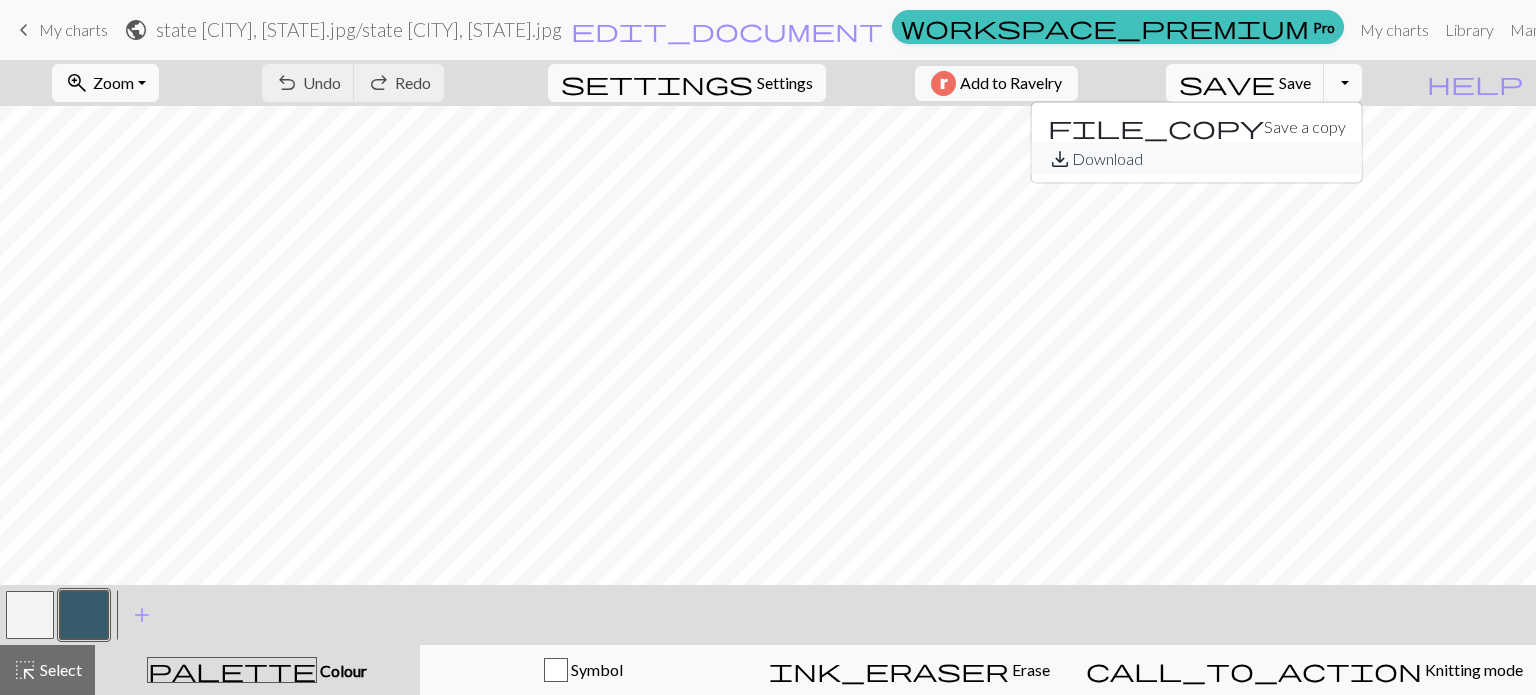 click on "save_alt  Download" at bounding box center [1197, 159] 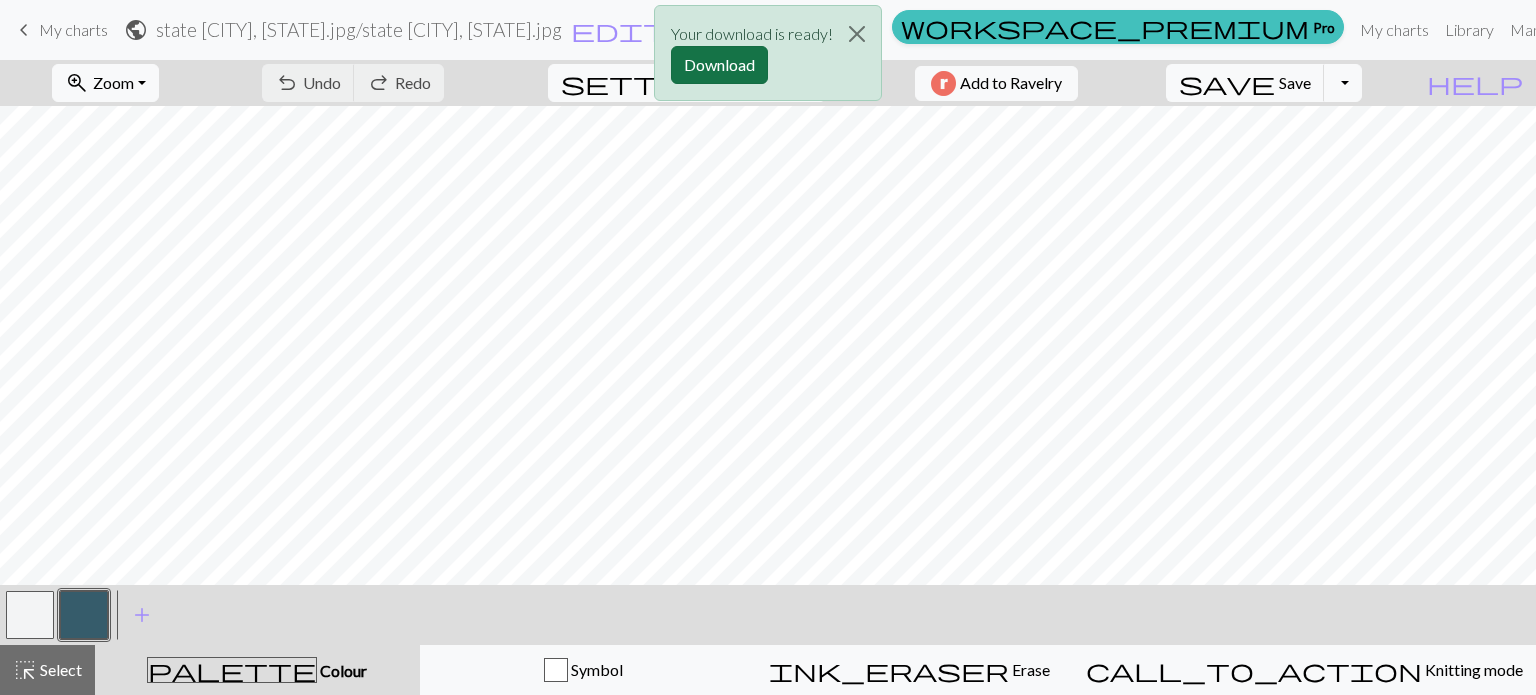 click on "Download" at bounding box center (719, 65) 